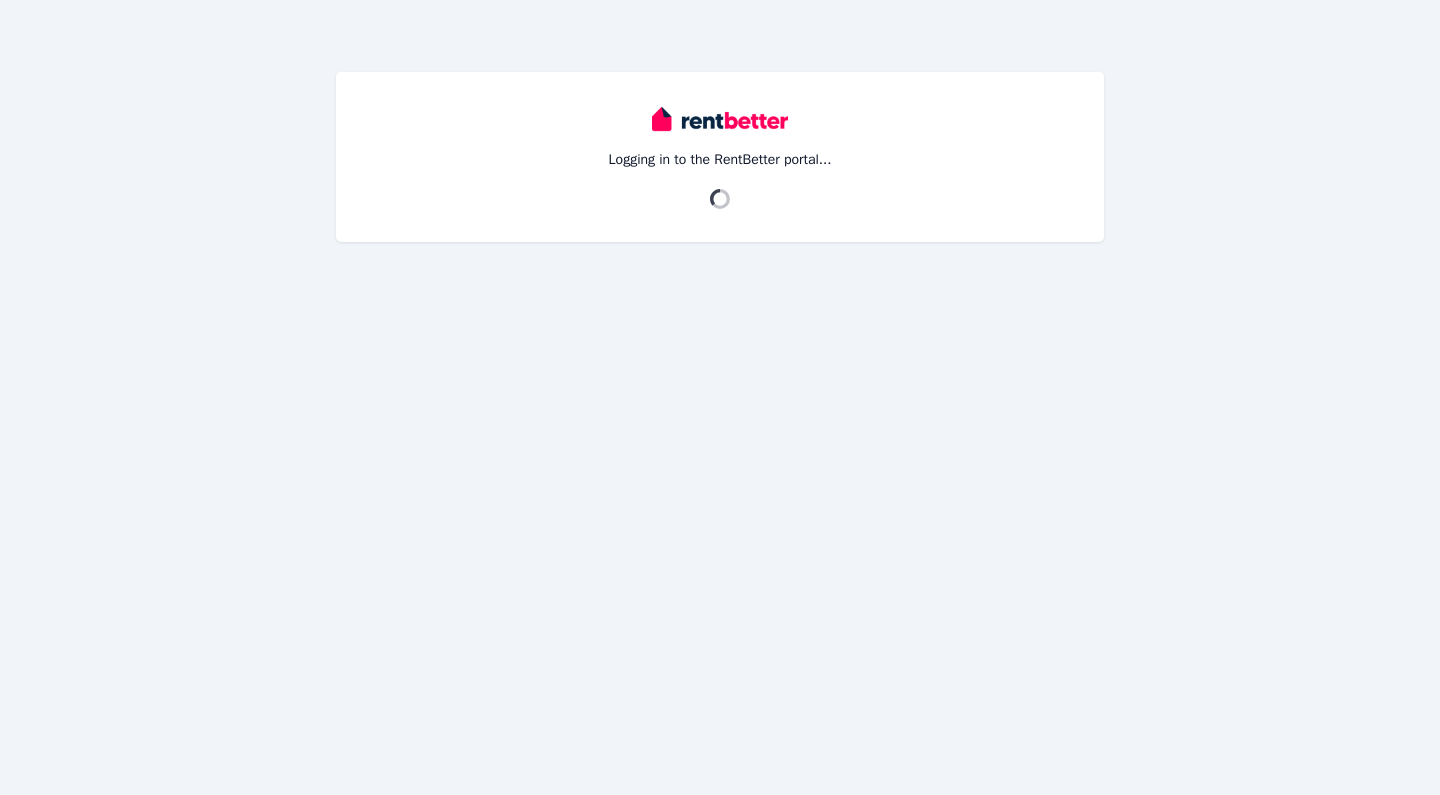 scroll, scrollTop: 0, scrollLeft: 0, axis: both 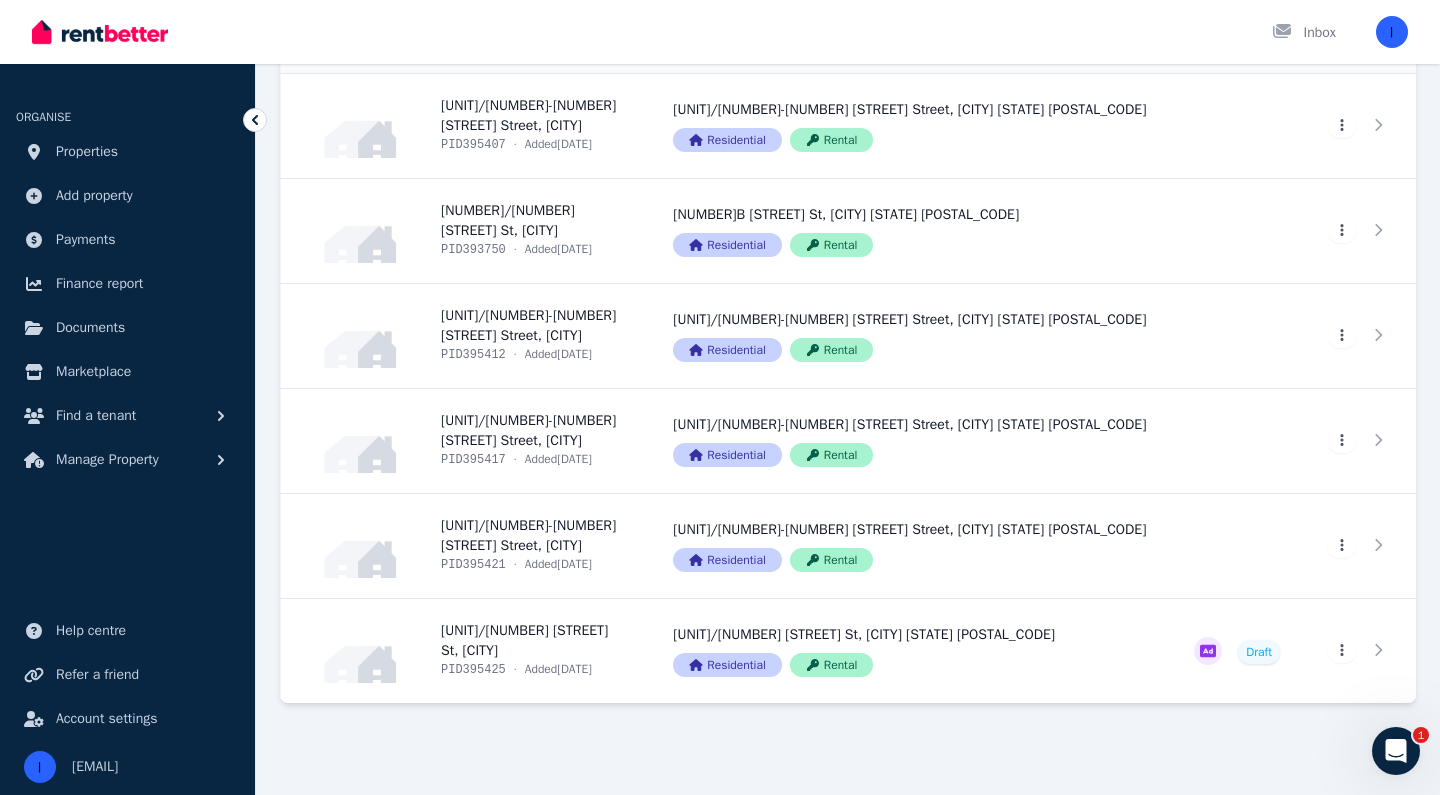 click on "Inbox" at bounding box center (686, 32) 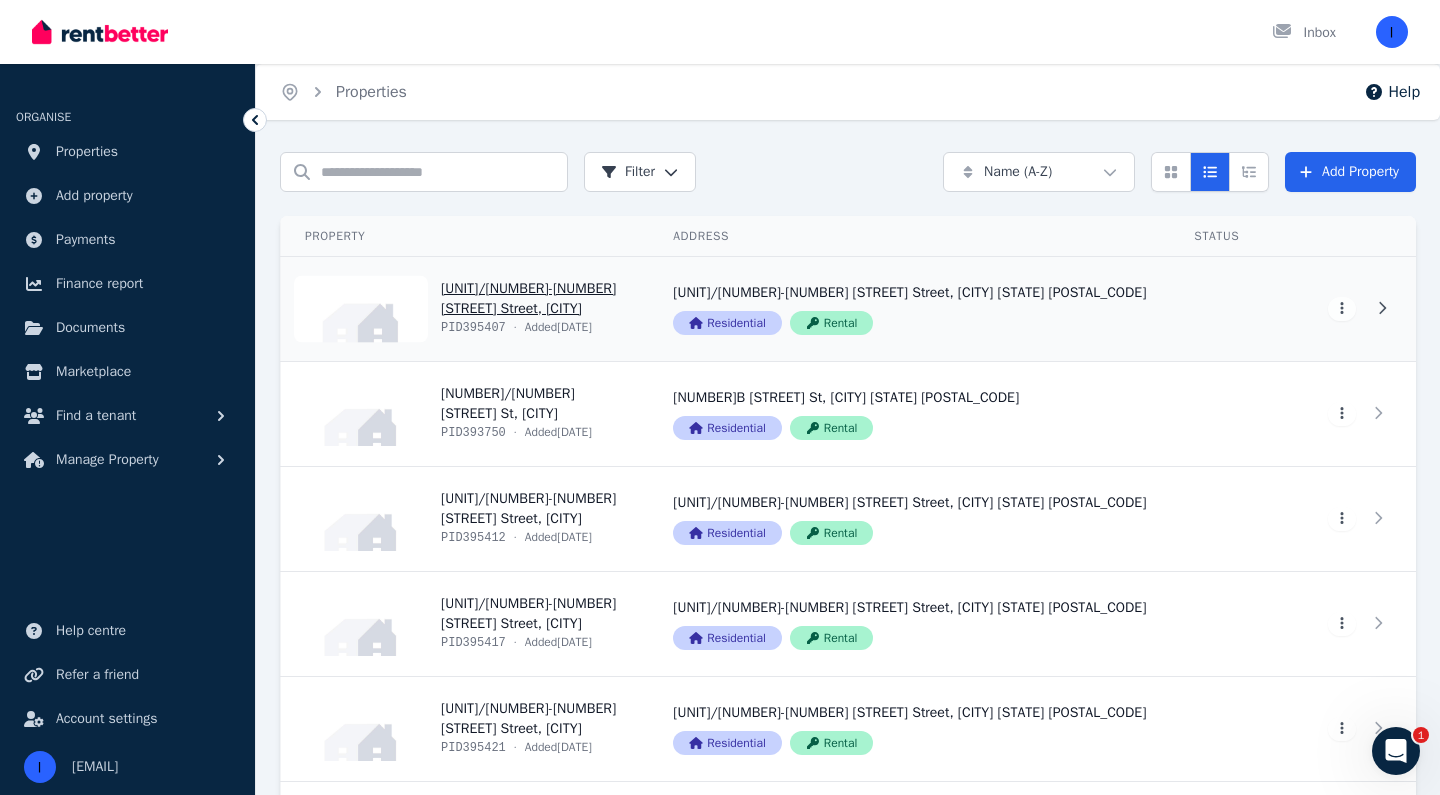 scroll, scrollTop: 13, scrollLeft: 0, axis: vertical 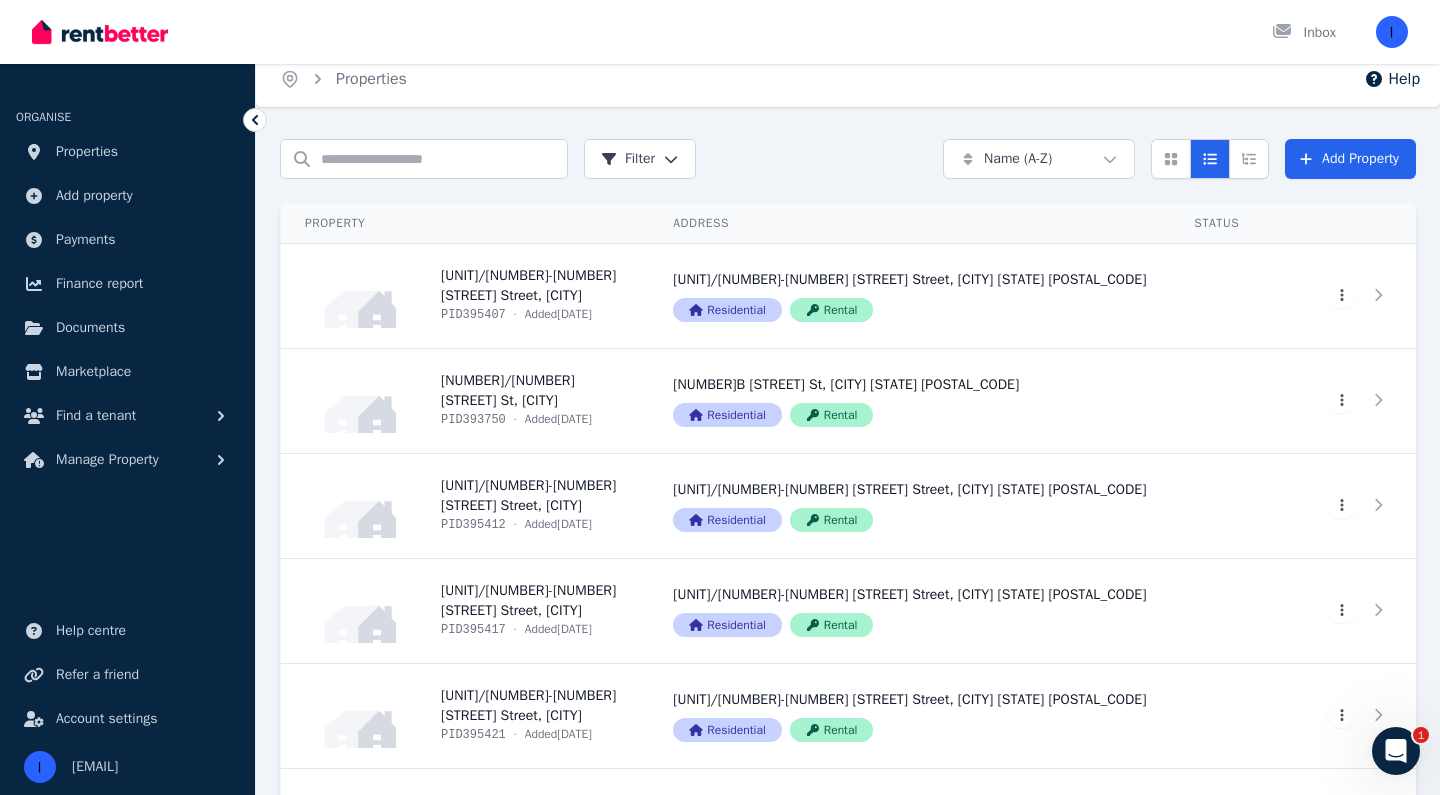 click 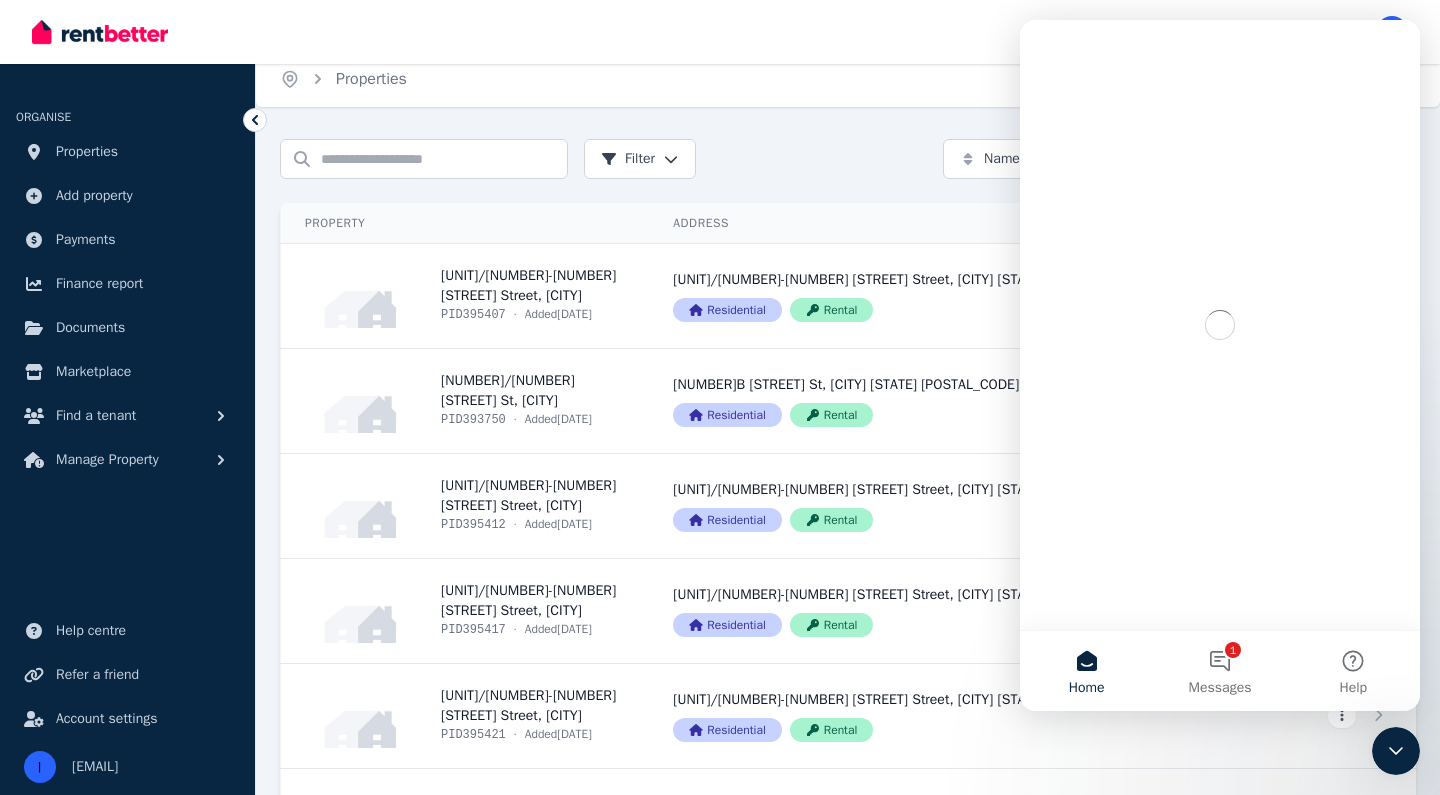 scroll, scrollTop: 0, scrollLeft: 0, axis: both 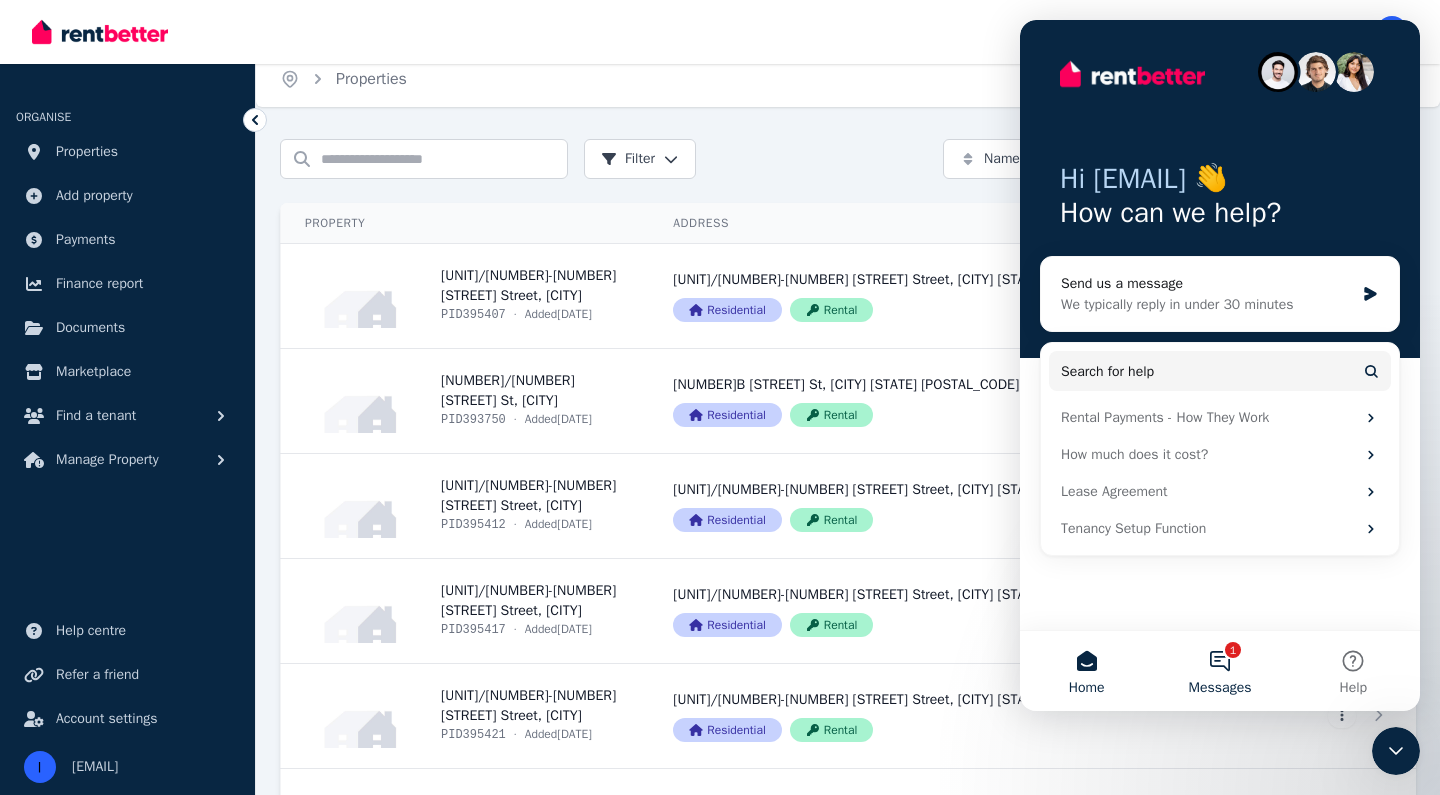 click on "1 Messages" at bounding box center (1219, 671) 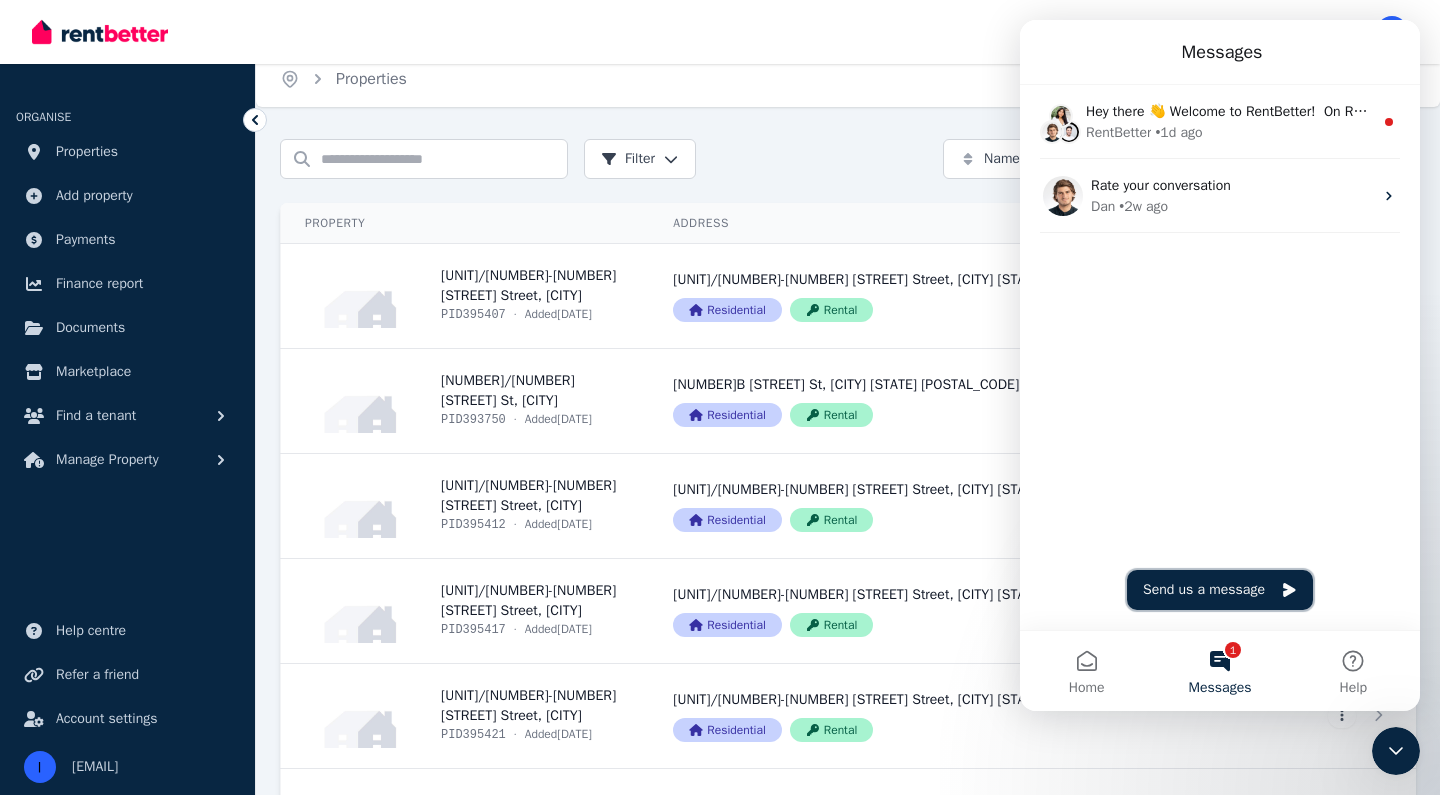 click on "Send us a message" at bounding box center (1220, 590) 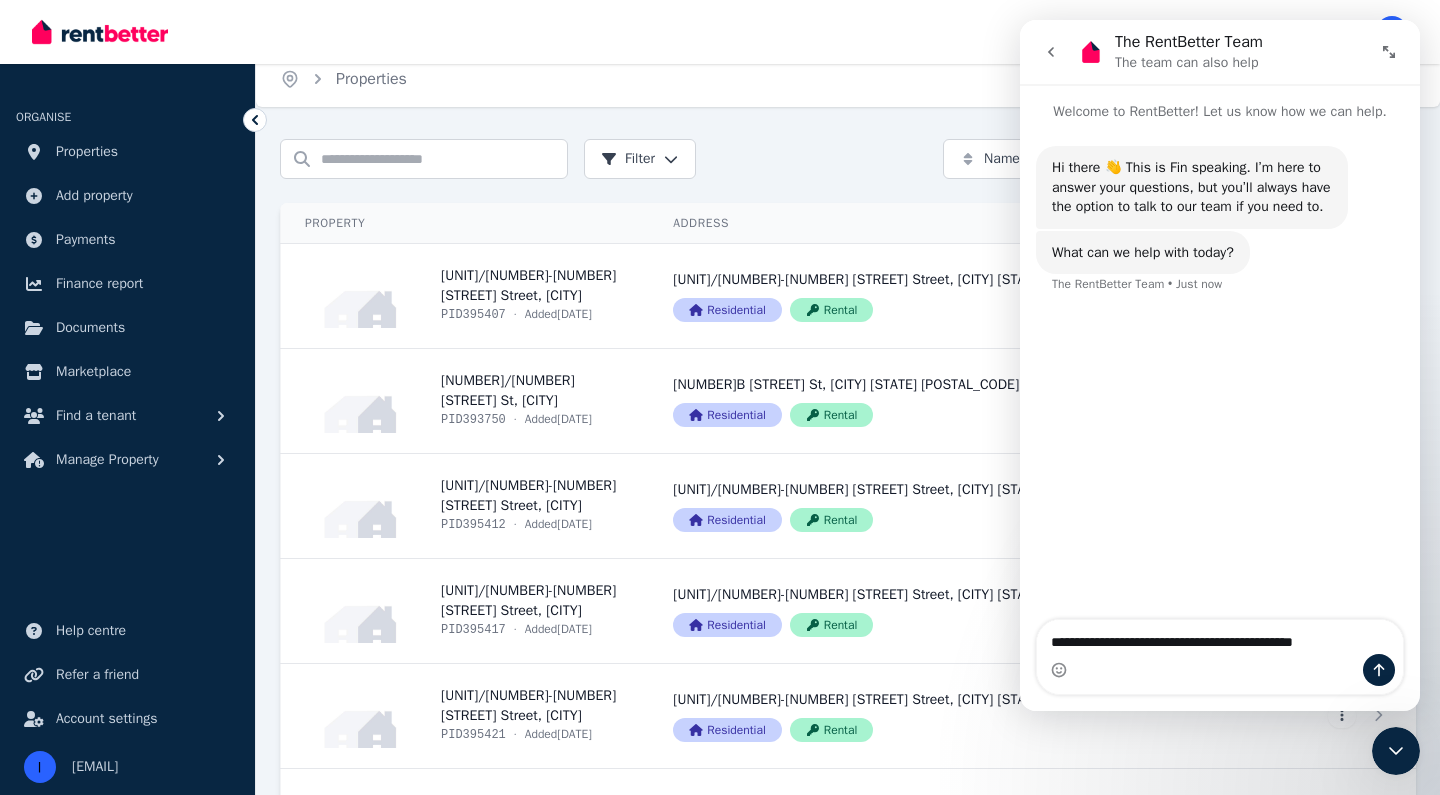 type on "**********" 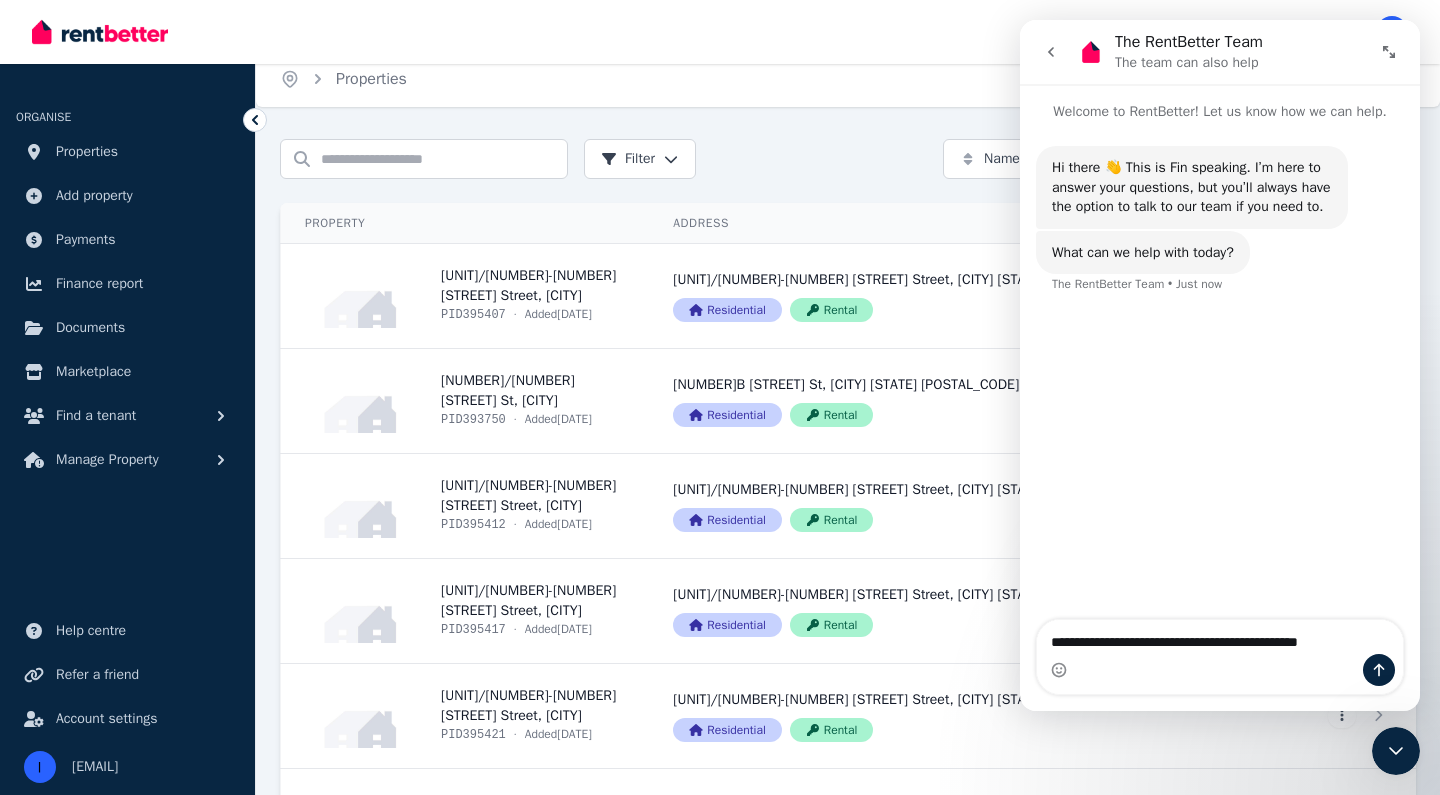 type 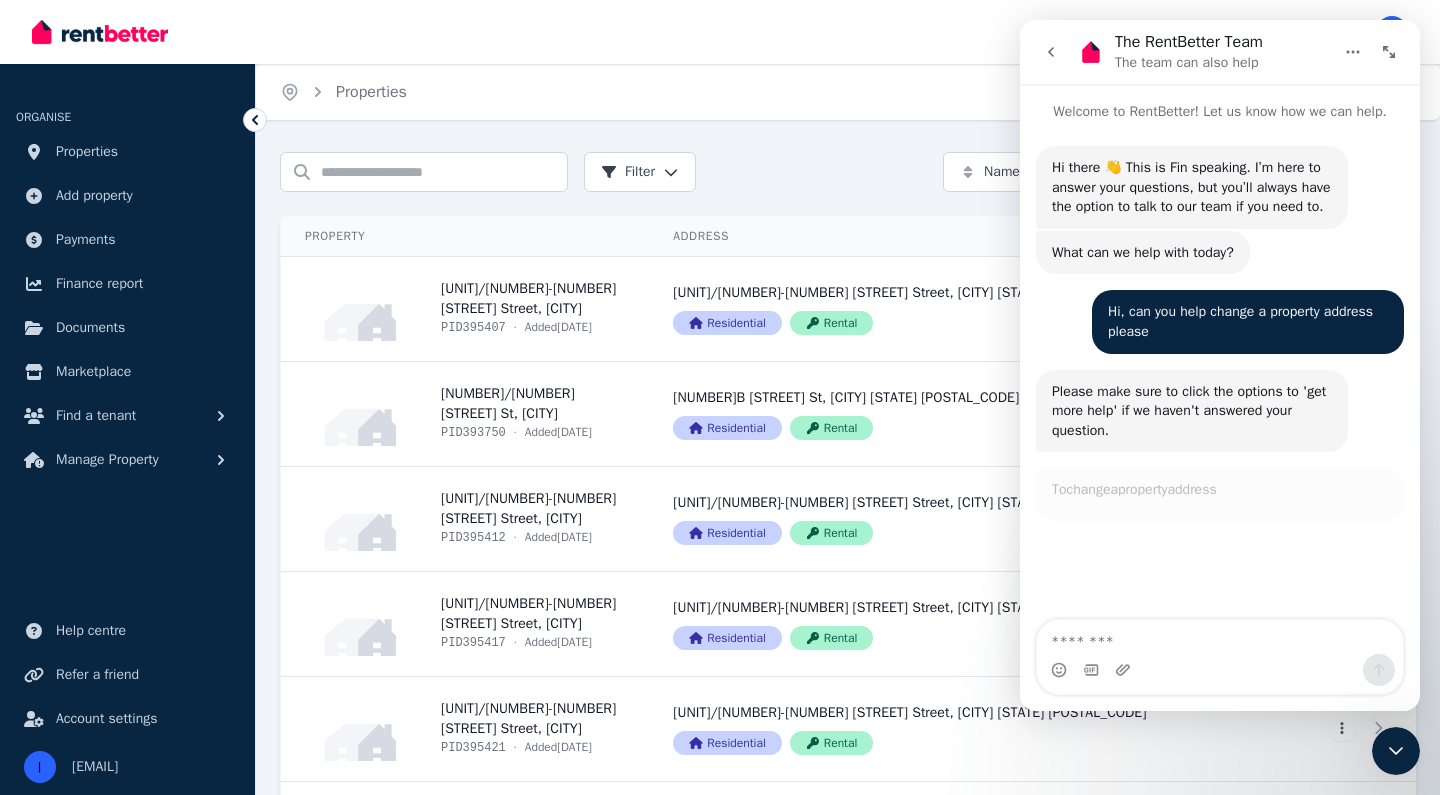 scroll, scrollTop: 142, scrollLeft: 0, axis: vertical 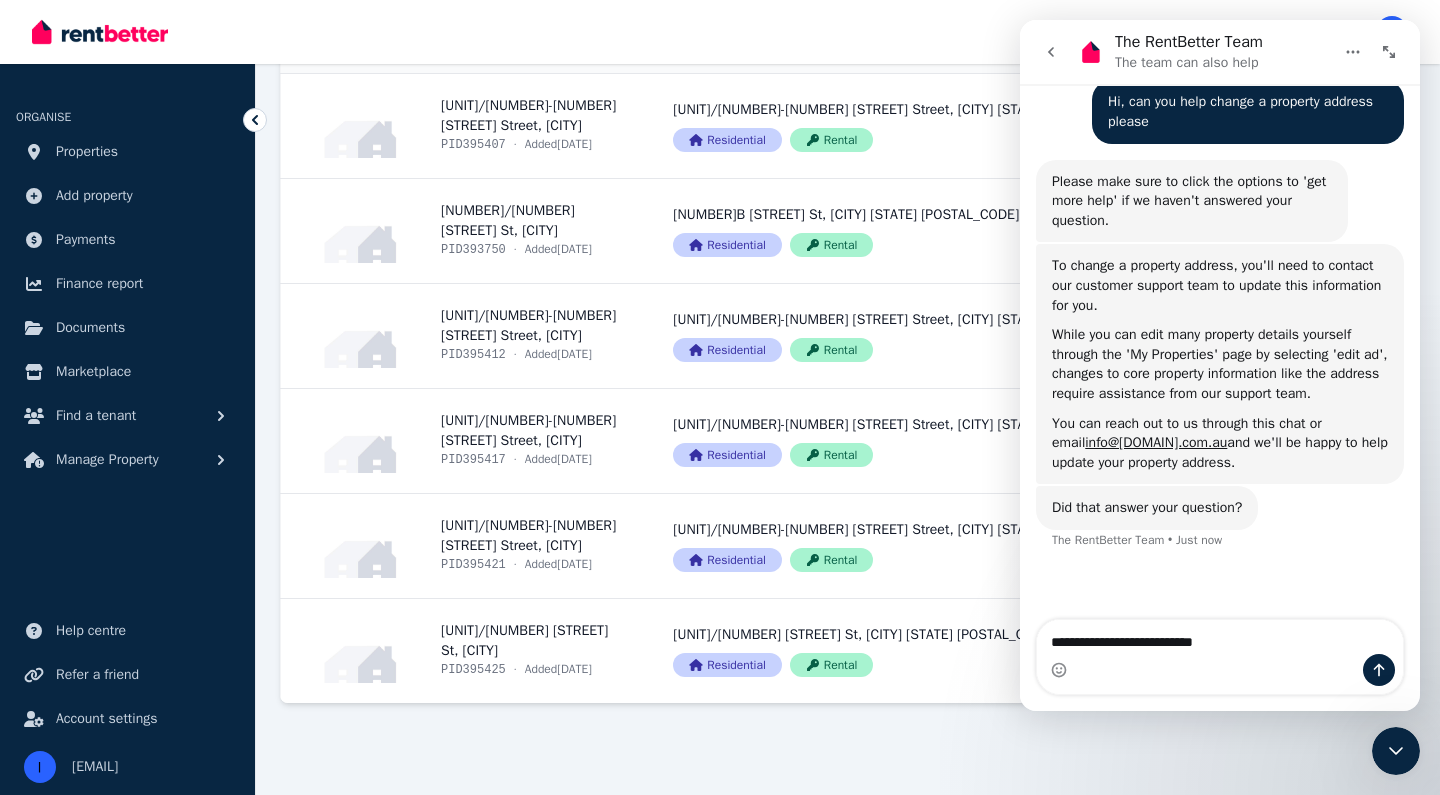 type on "**********" 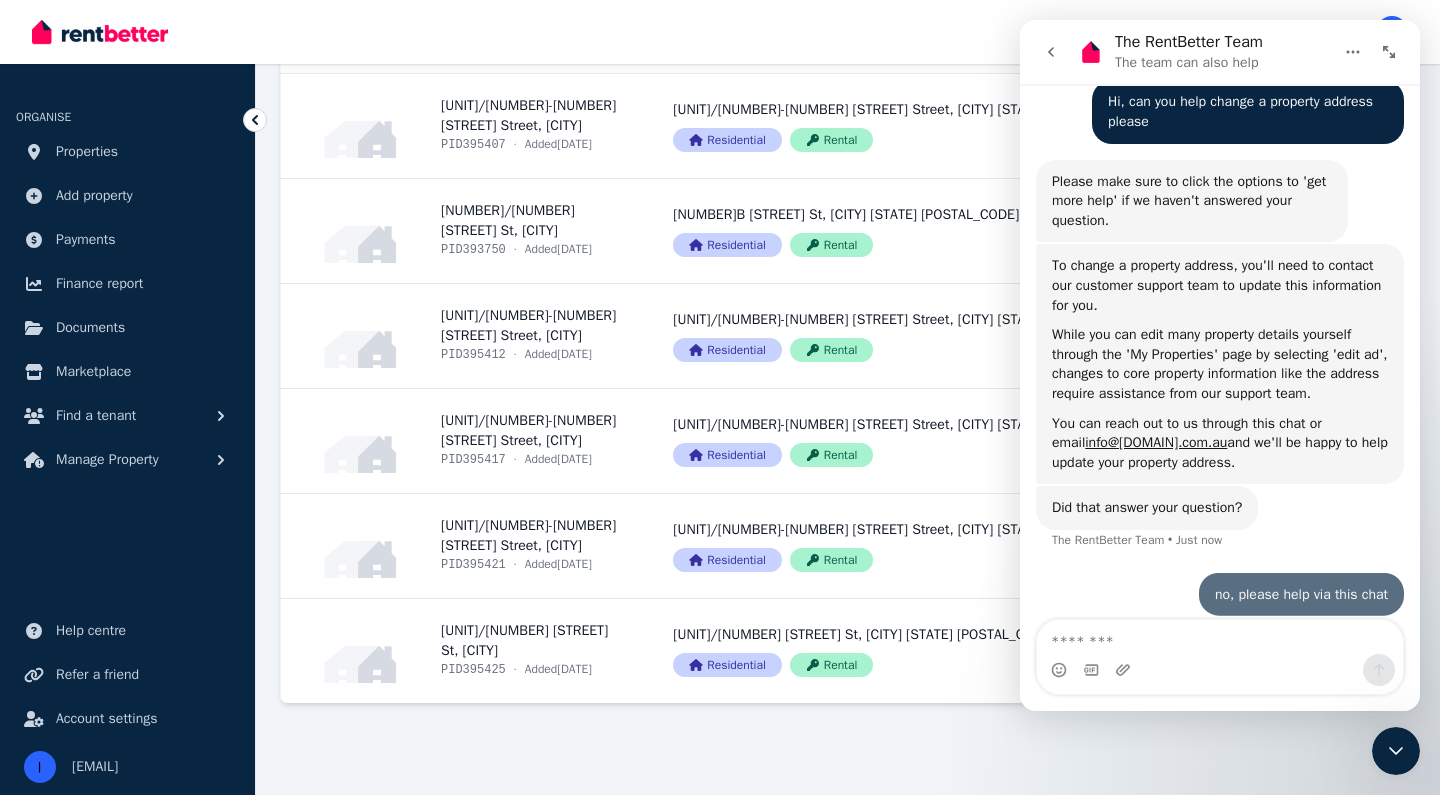 scroll, scrollTop: 183, scrollLeft: 0, axis: vertical 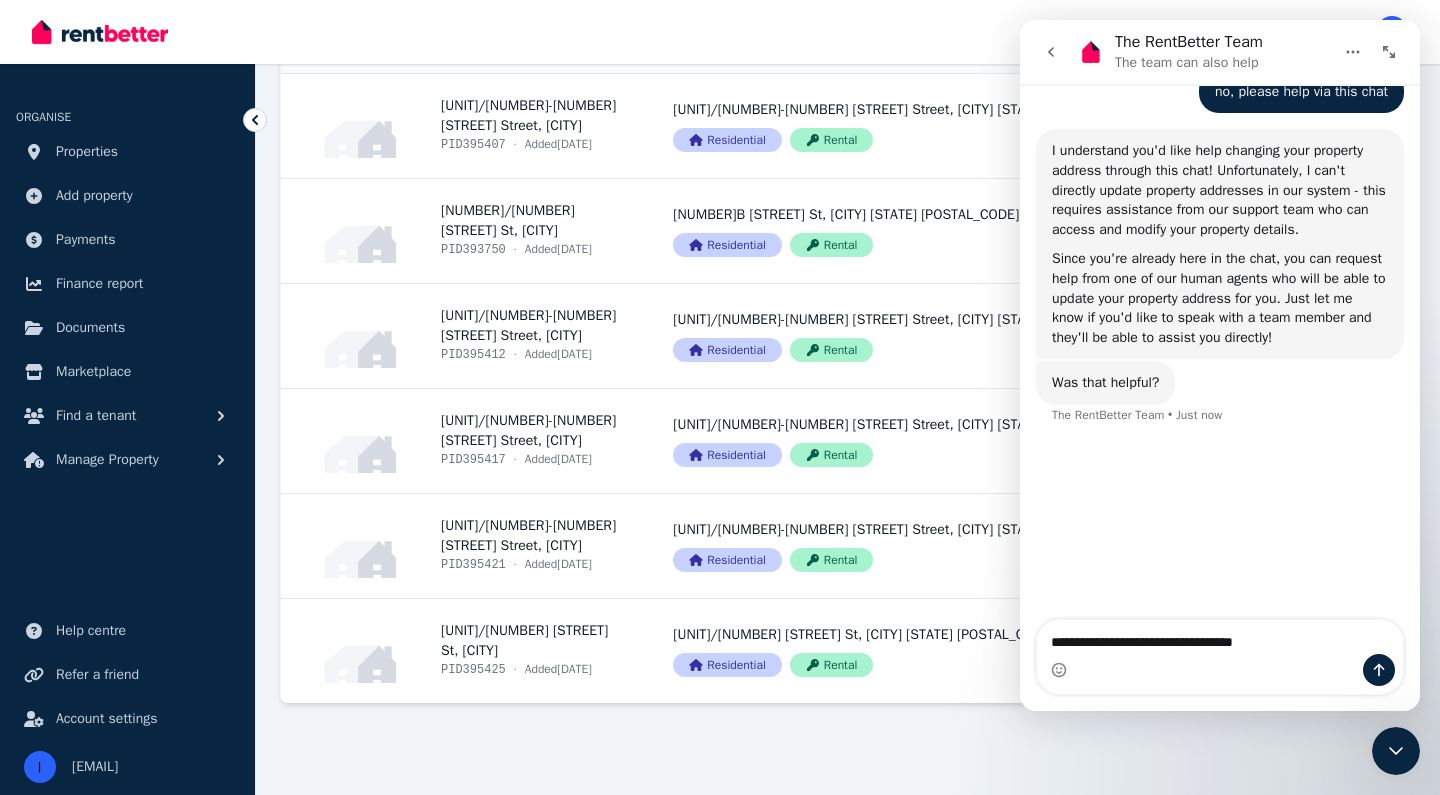 type on "**********" 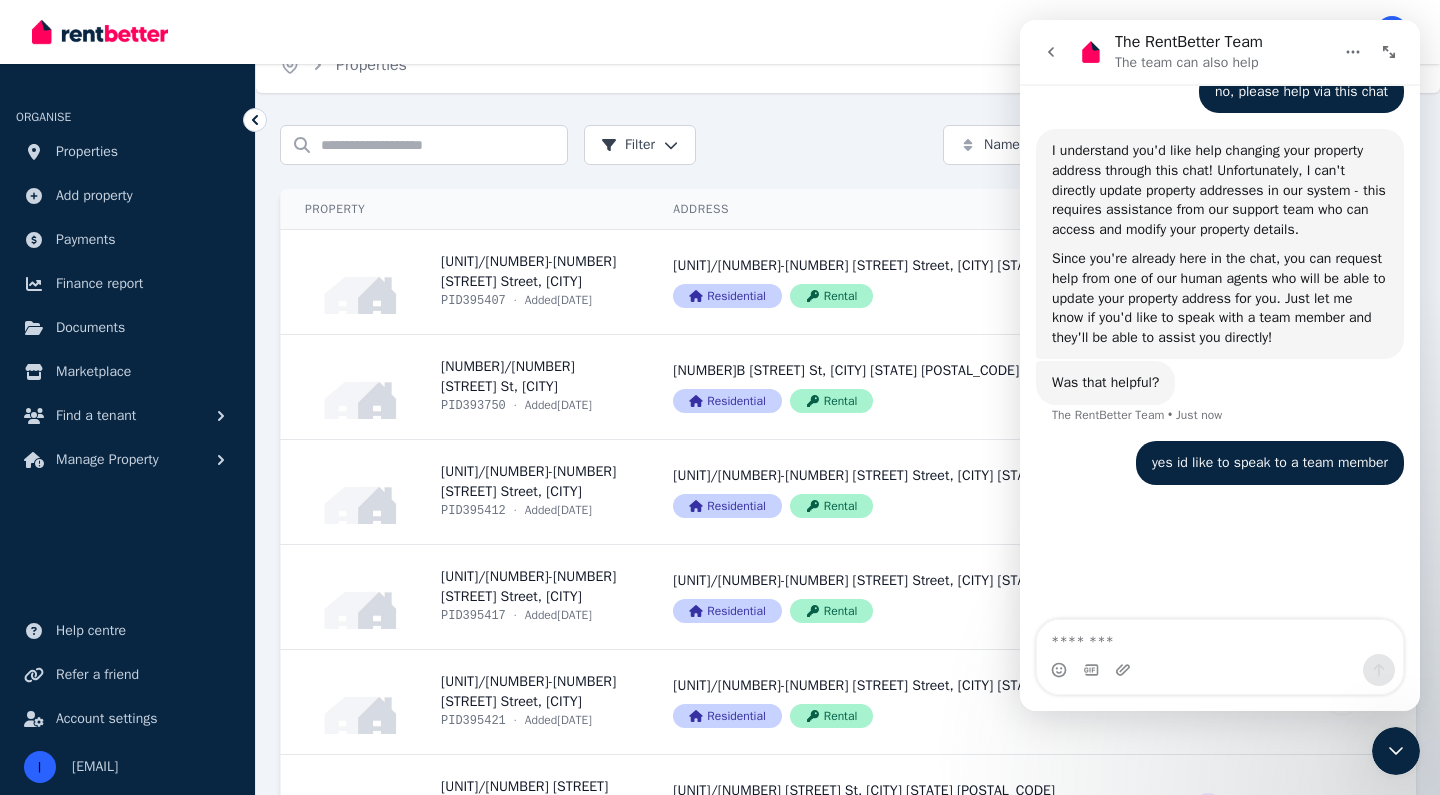 scroll, scrollTop: 0, scrollLeft: 0, axis: both 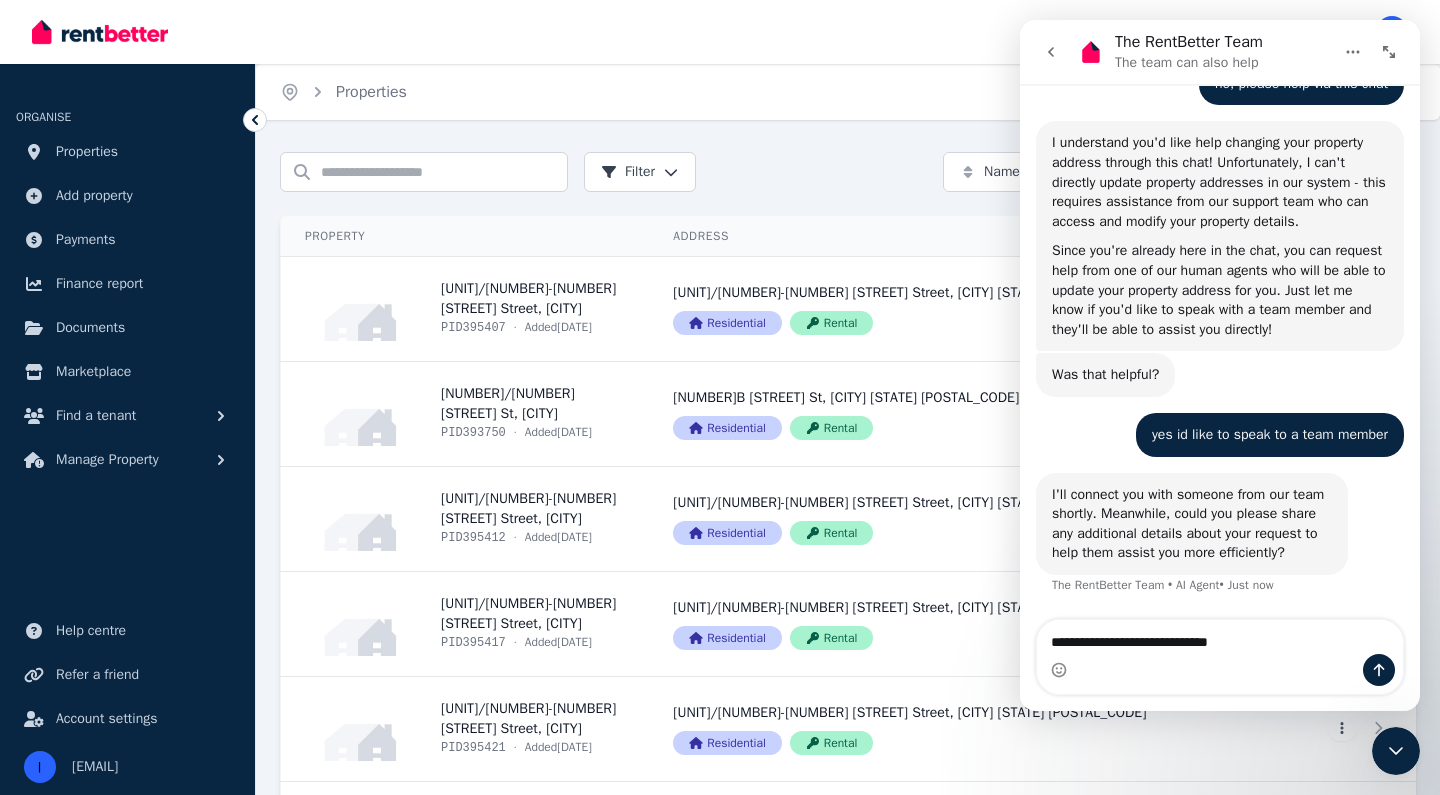 type on "**********" 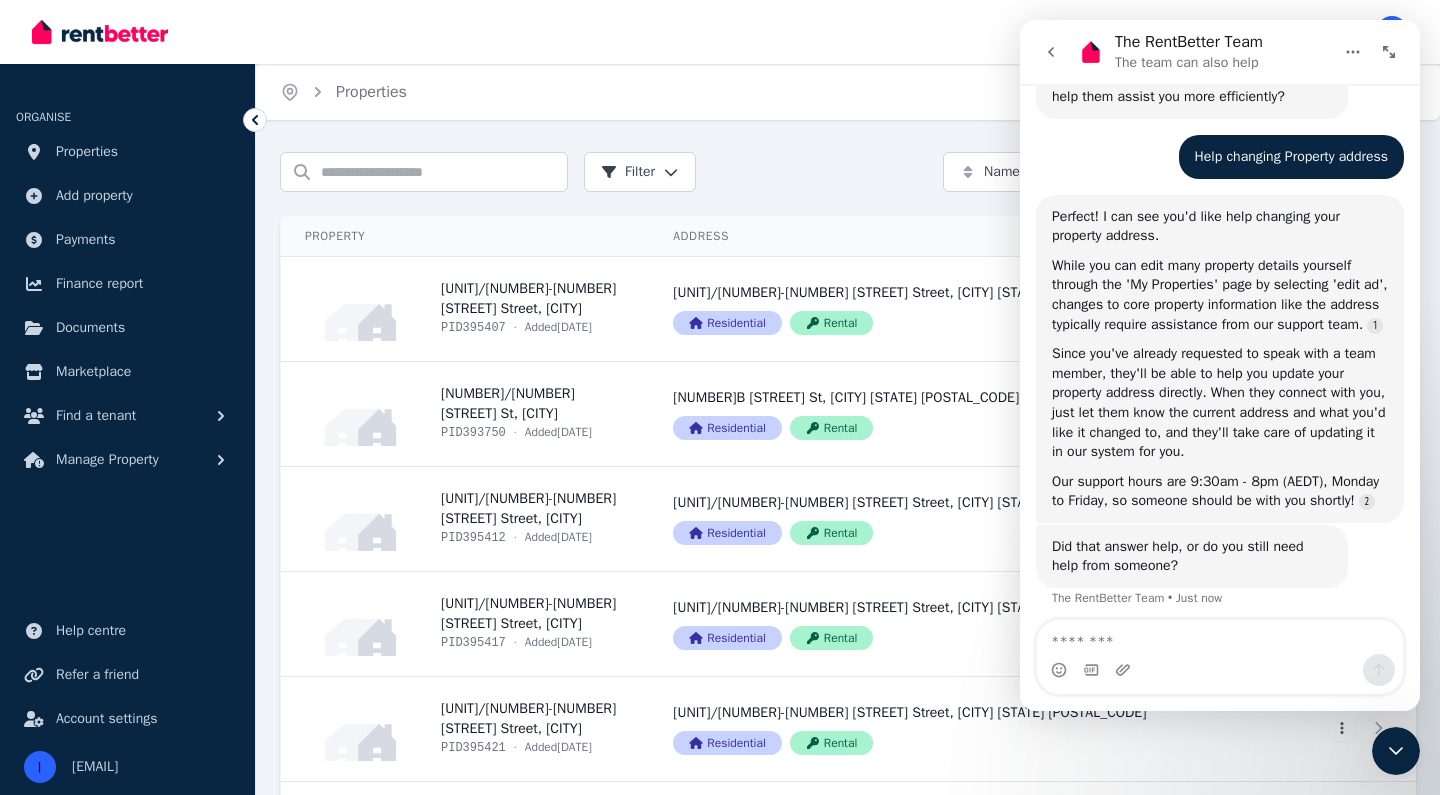 scroll, scrollTop: 1204, scrollLeft: 0, axis: vertical 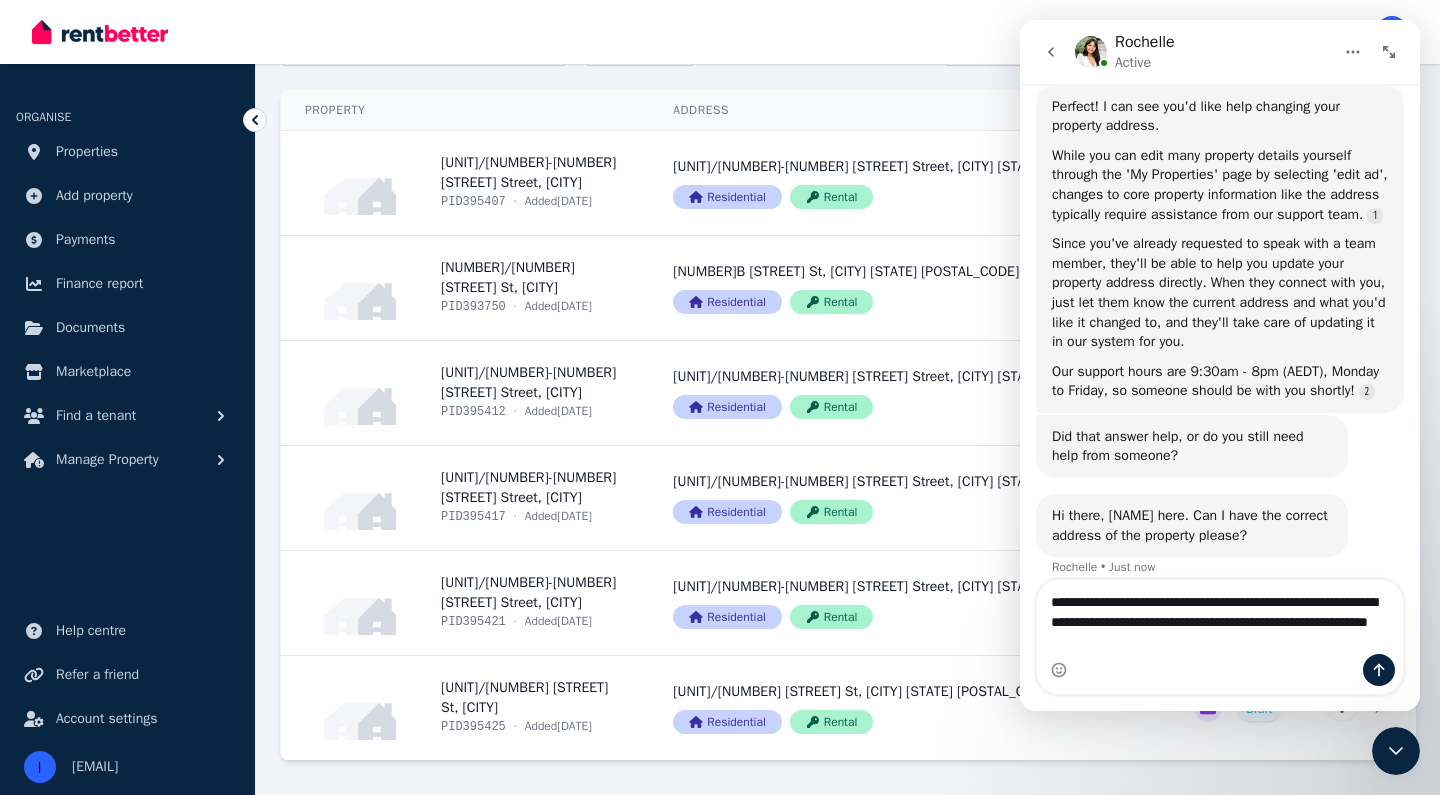 type on "**********" 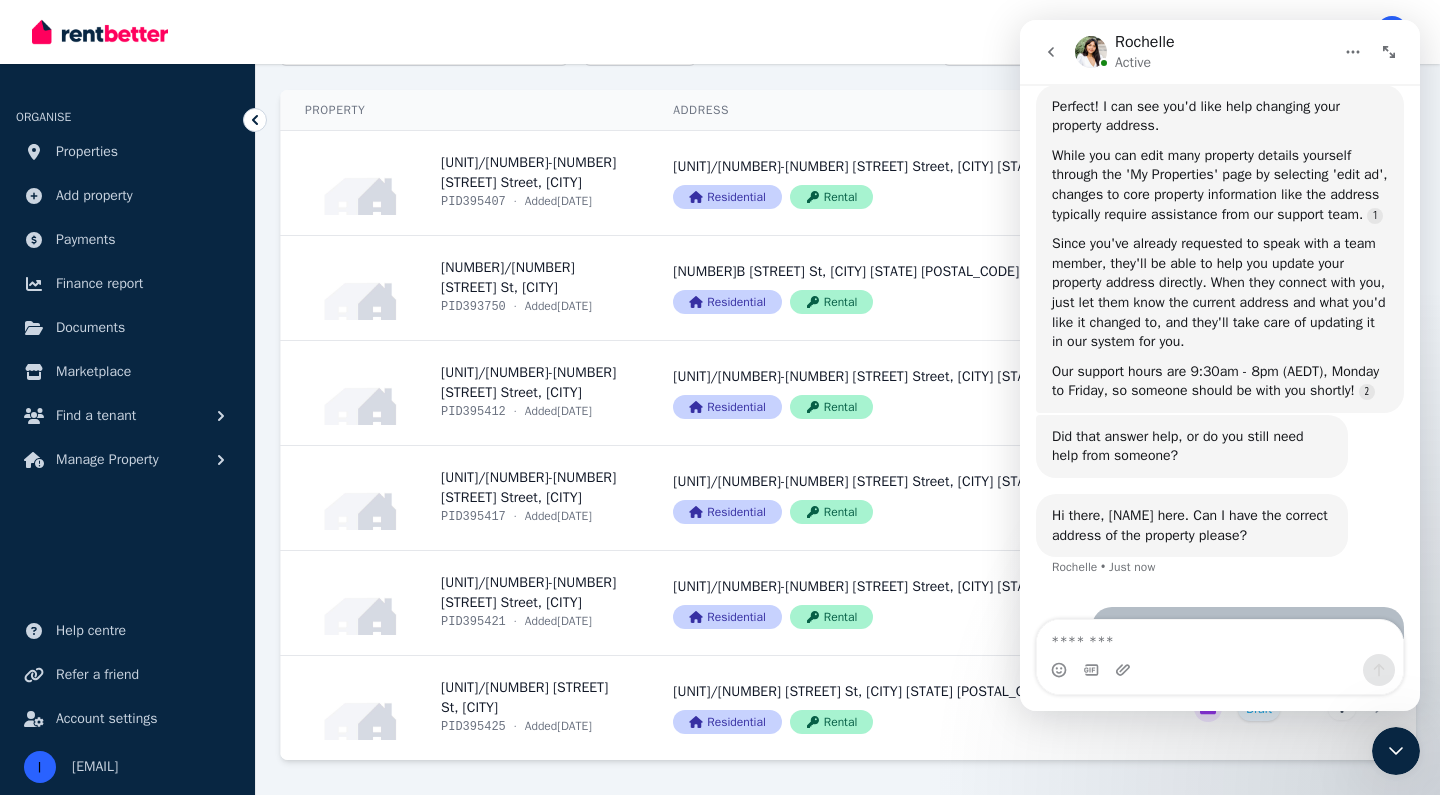 scroll, scrollTop: 1, scrollLeft: 0, axis: vertical 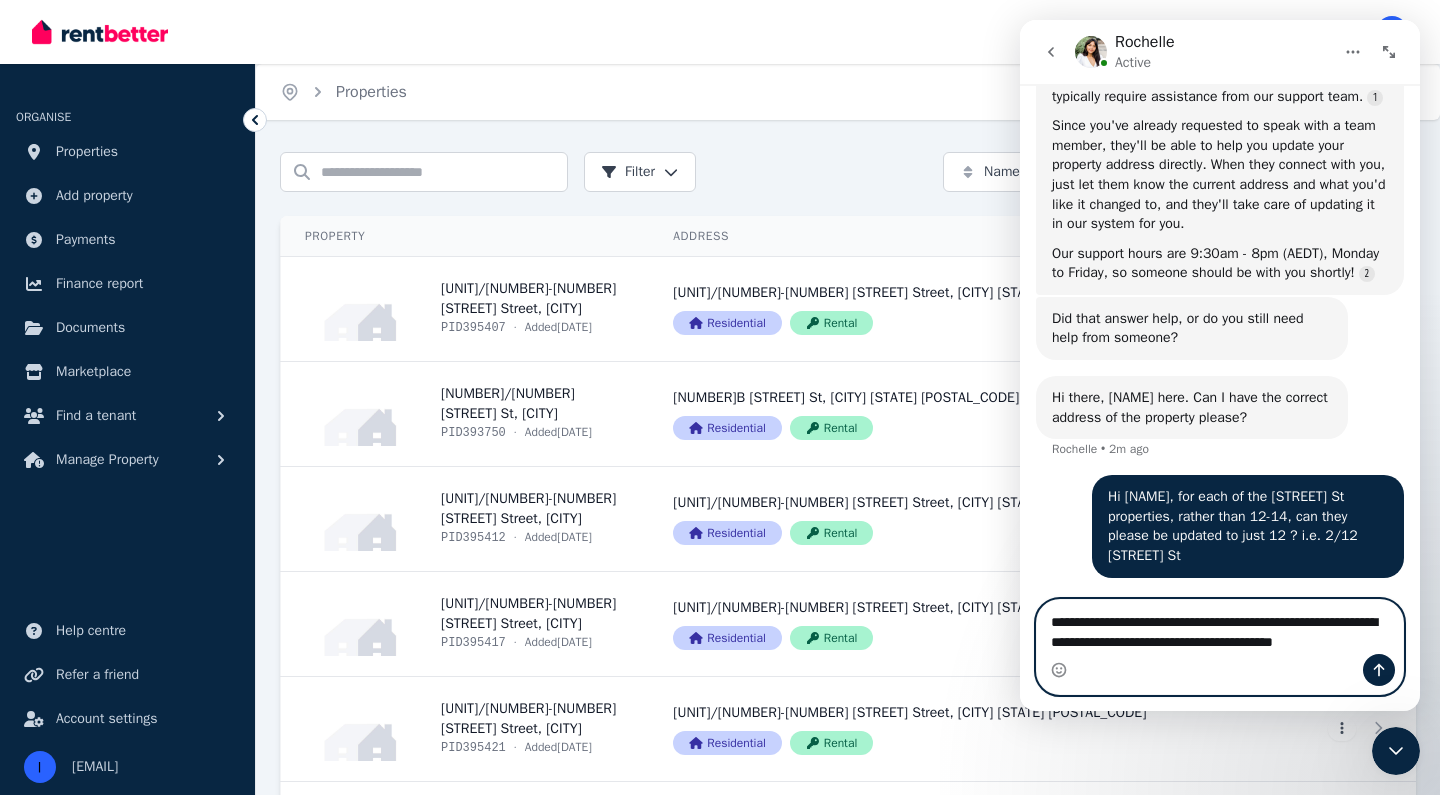type on "**********" 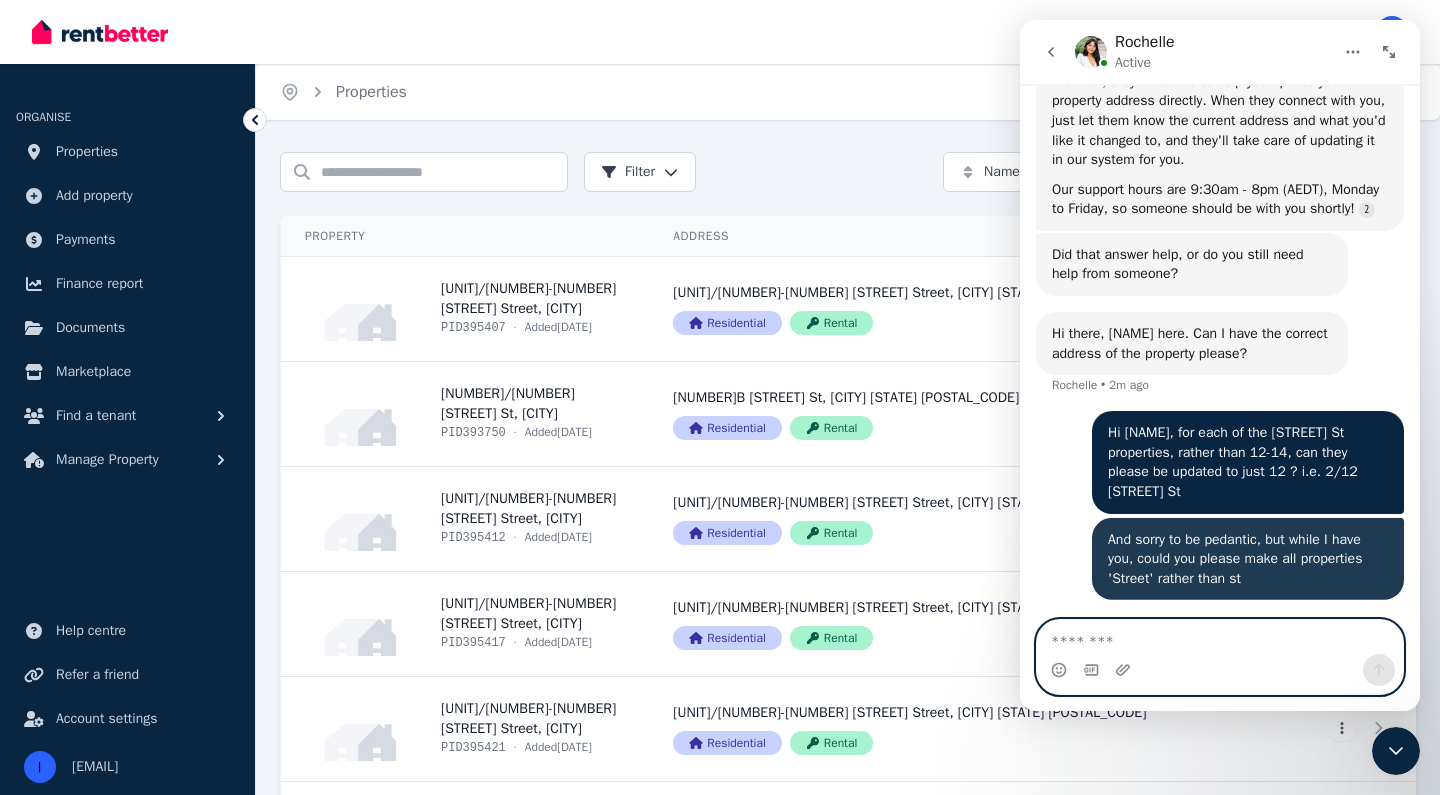 scroll, scrollTop: 1481, scrollLeft: 0, axis: vertical 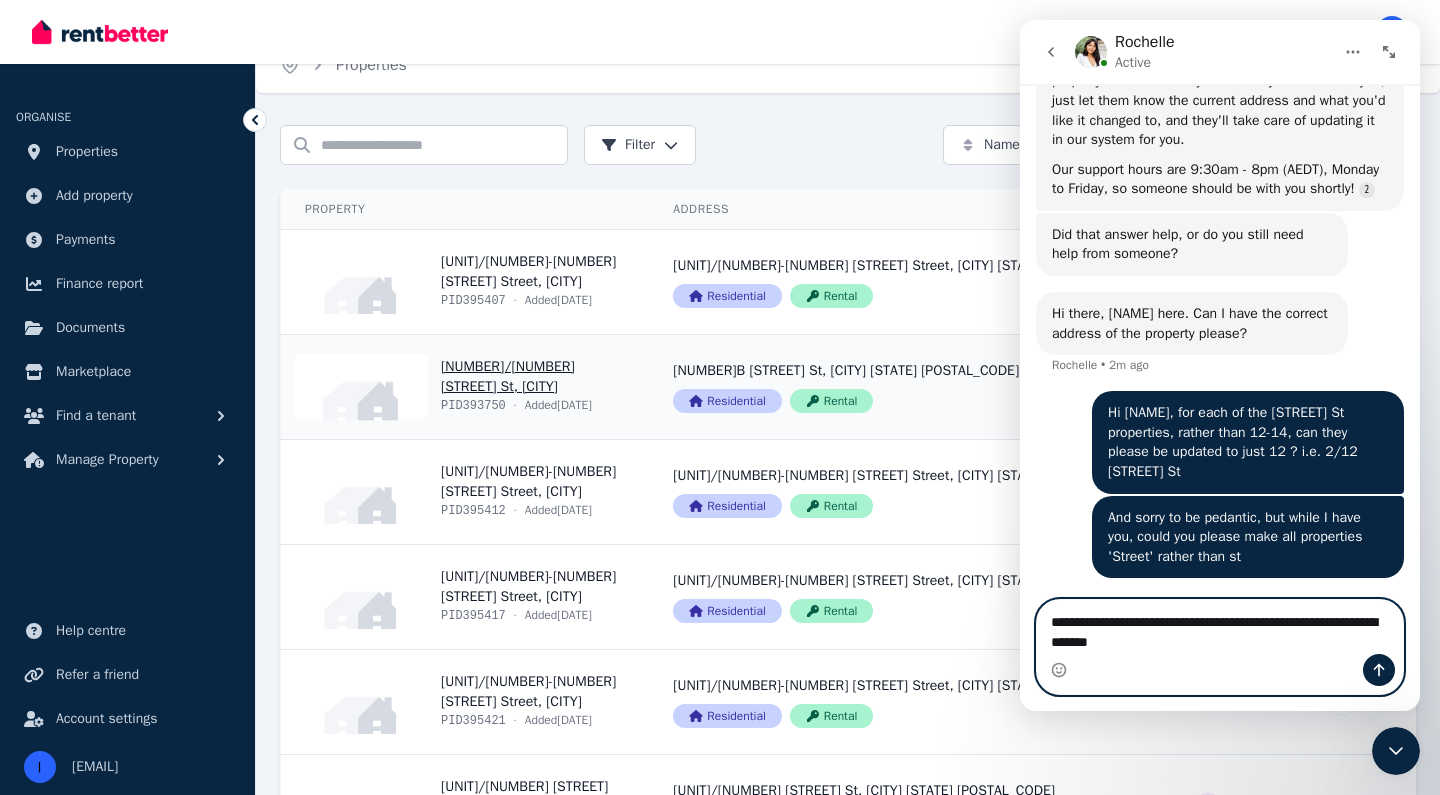 type on "**********" 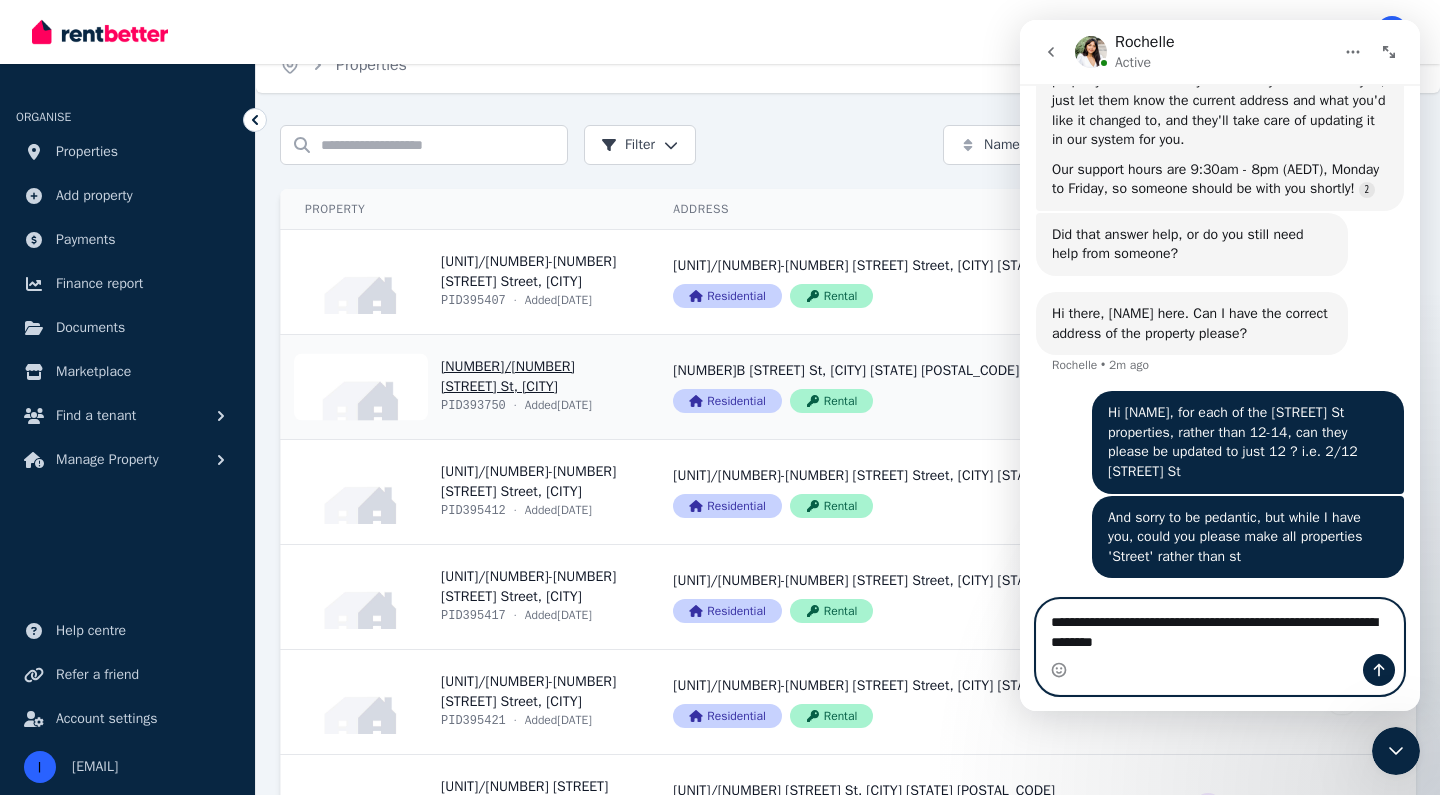 type 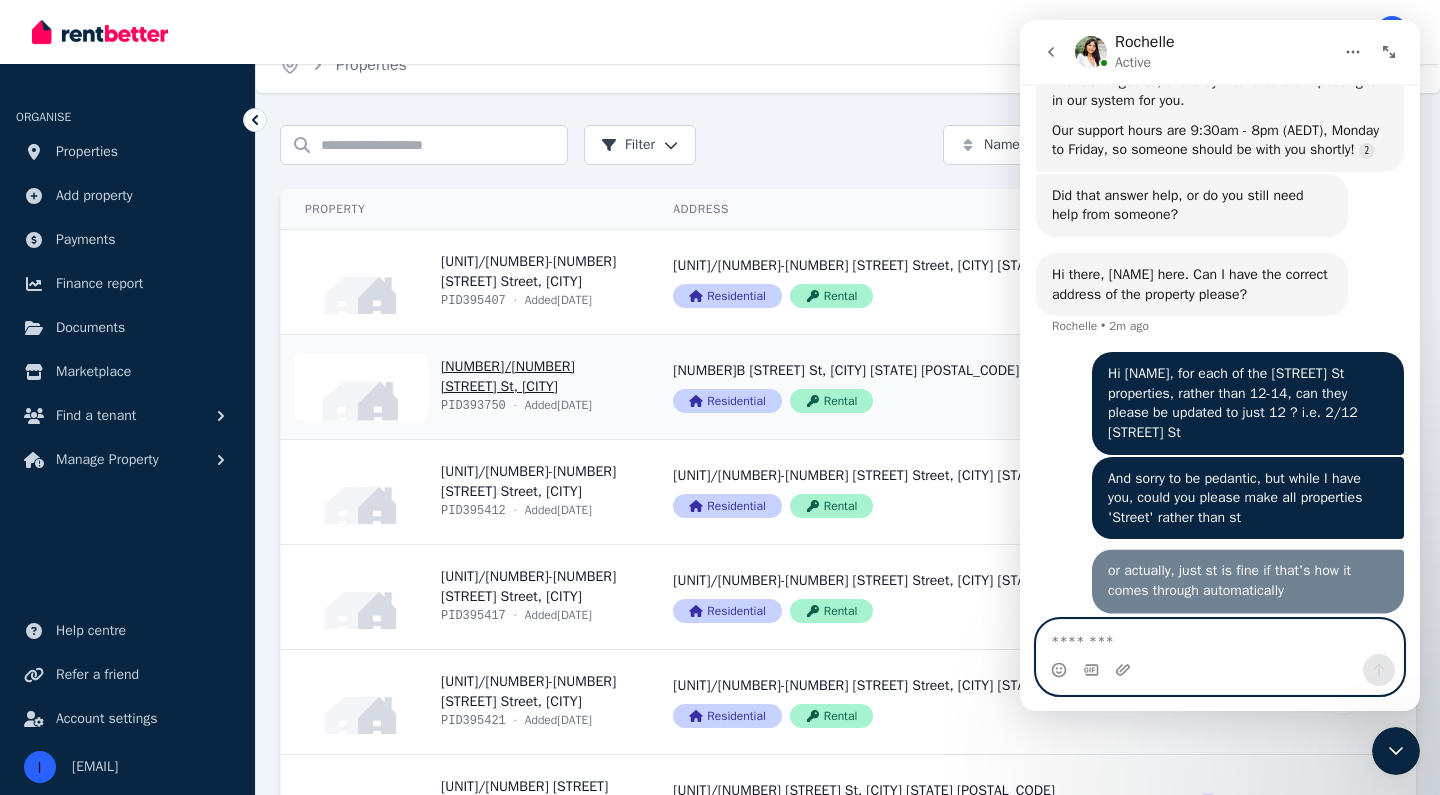 scroll, scrollTop: 0, scrollLeft: 0, axis: both 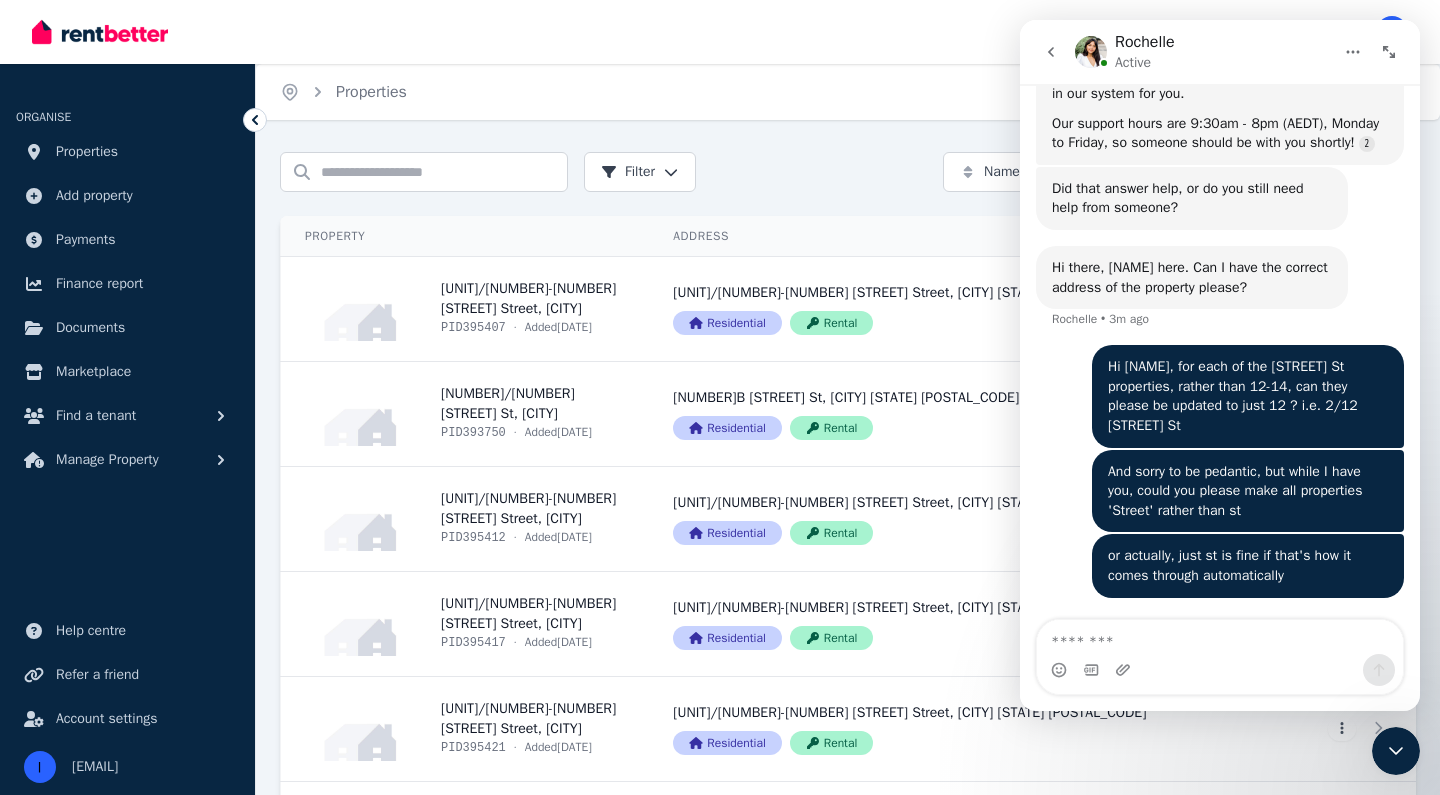 click on "Search properties Filter Name (A-Z) Add Property" at bounding box center [848, 172] 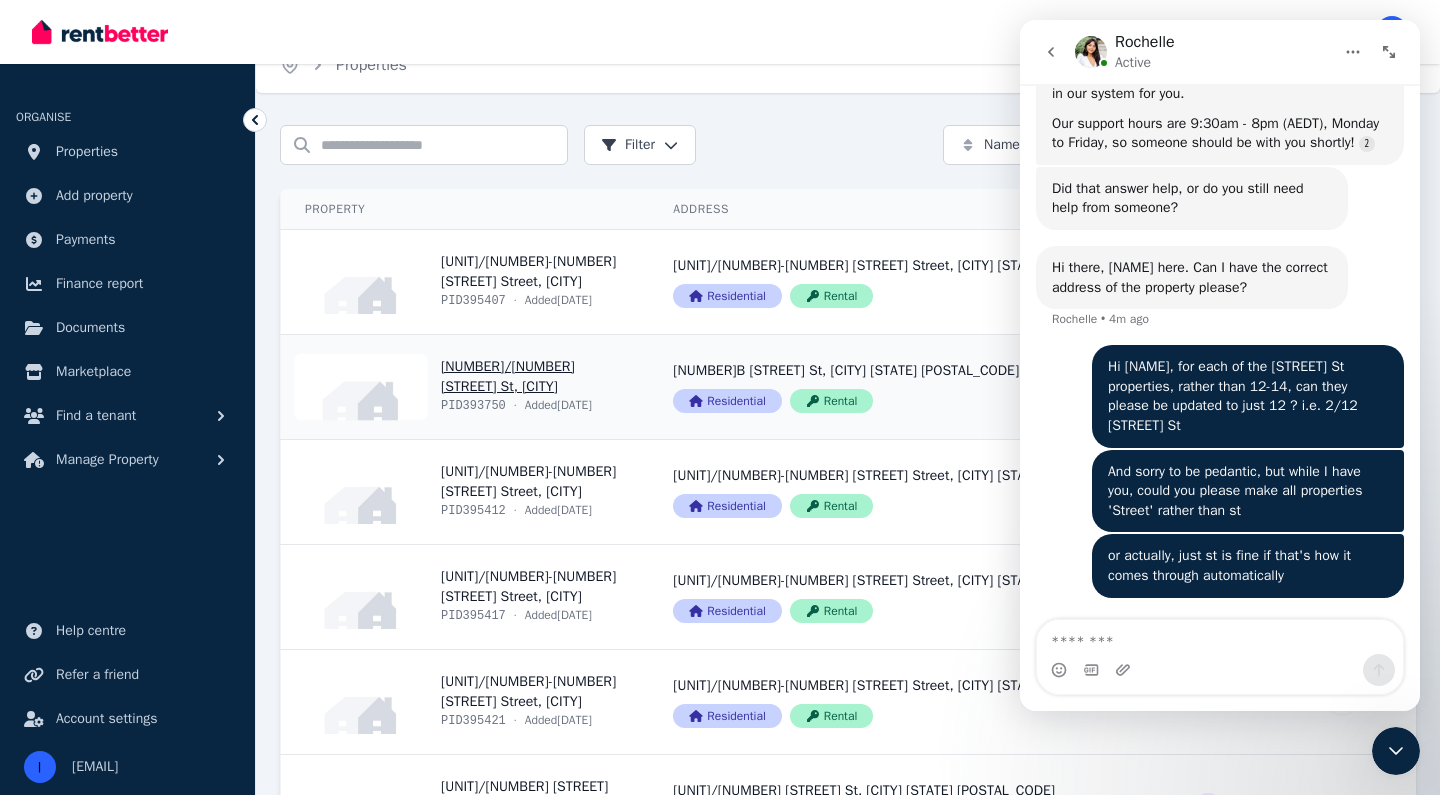 scroll, scrollTop: 0, scrollLeft: 0, axis: both 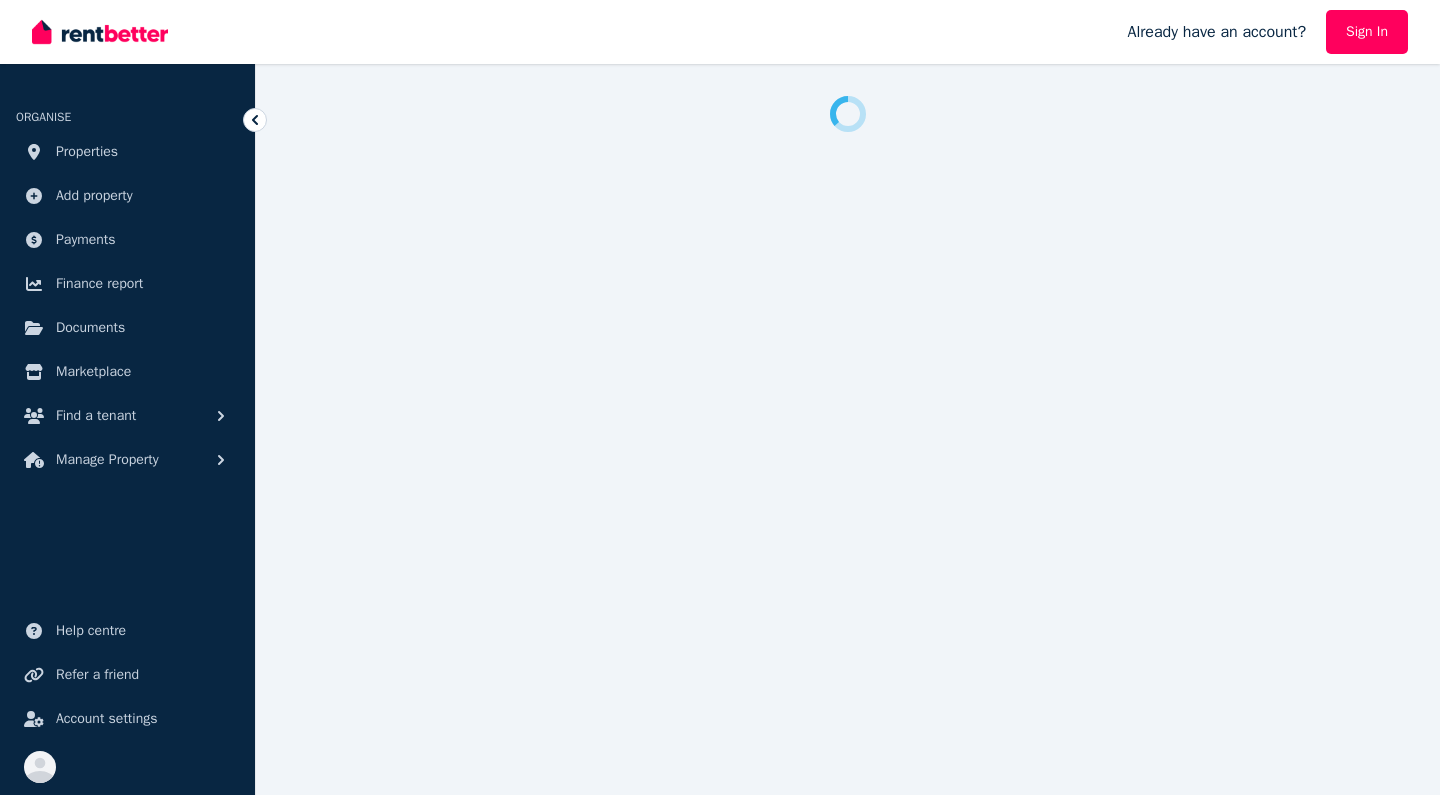 click at bounding box center (100, 32) 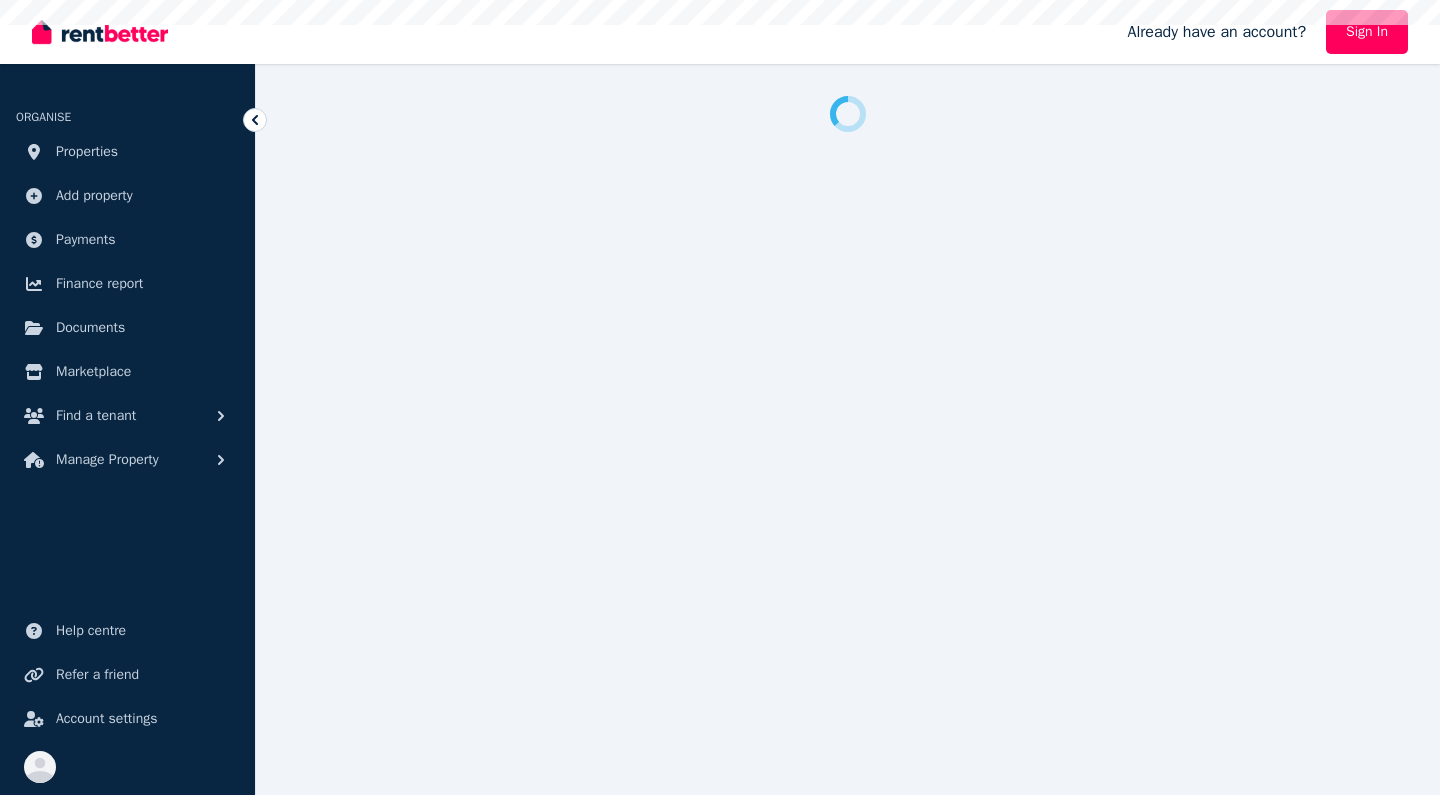 scroll, scrollTop: 0, scrollLeft: 0, axis: both 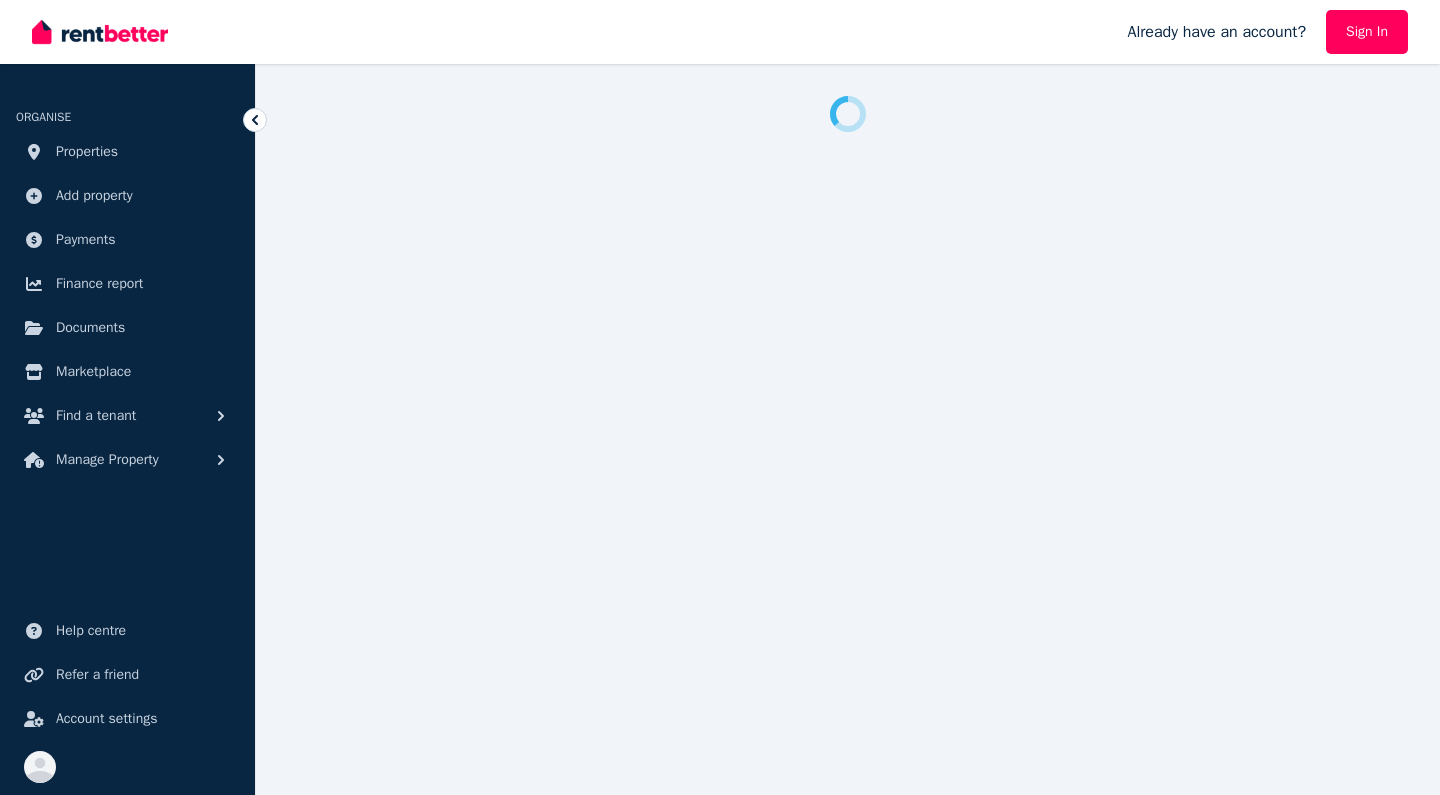 click at bounding box center (100, 32) 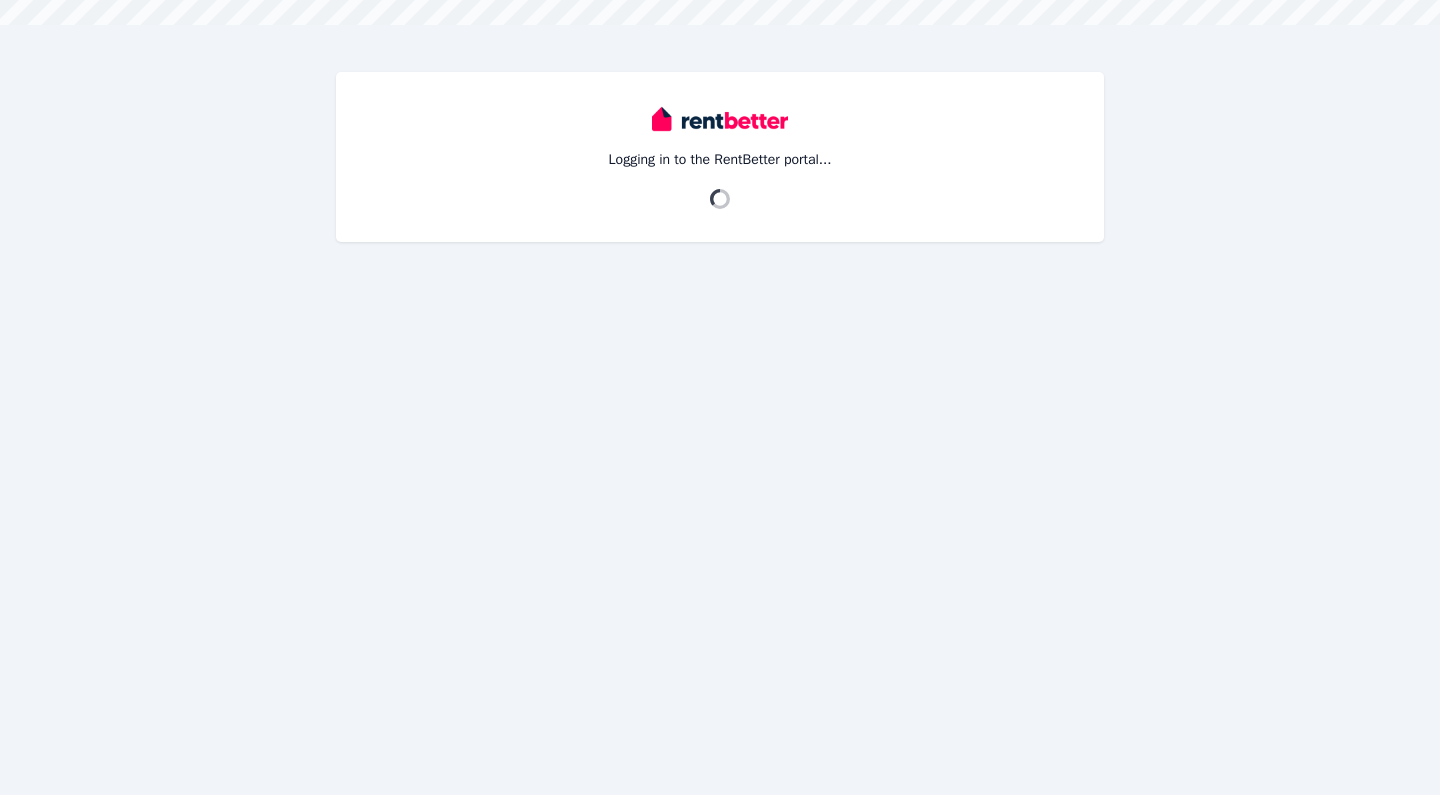 scroll, scrollTop: 0, scrollLeft: 0, axis: both 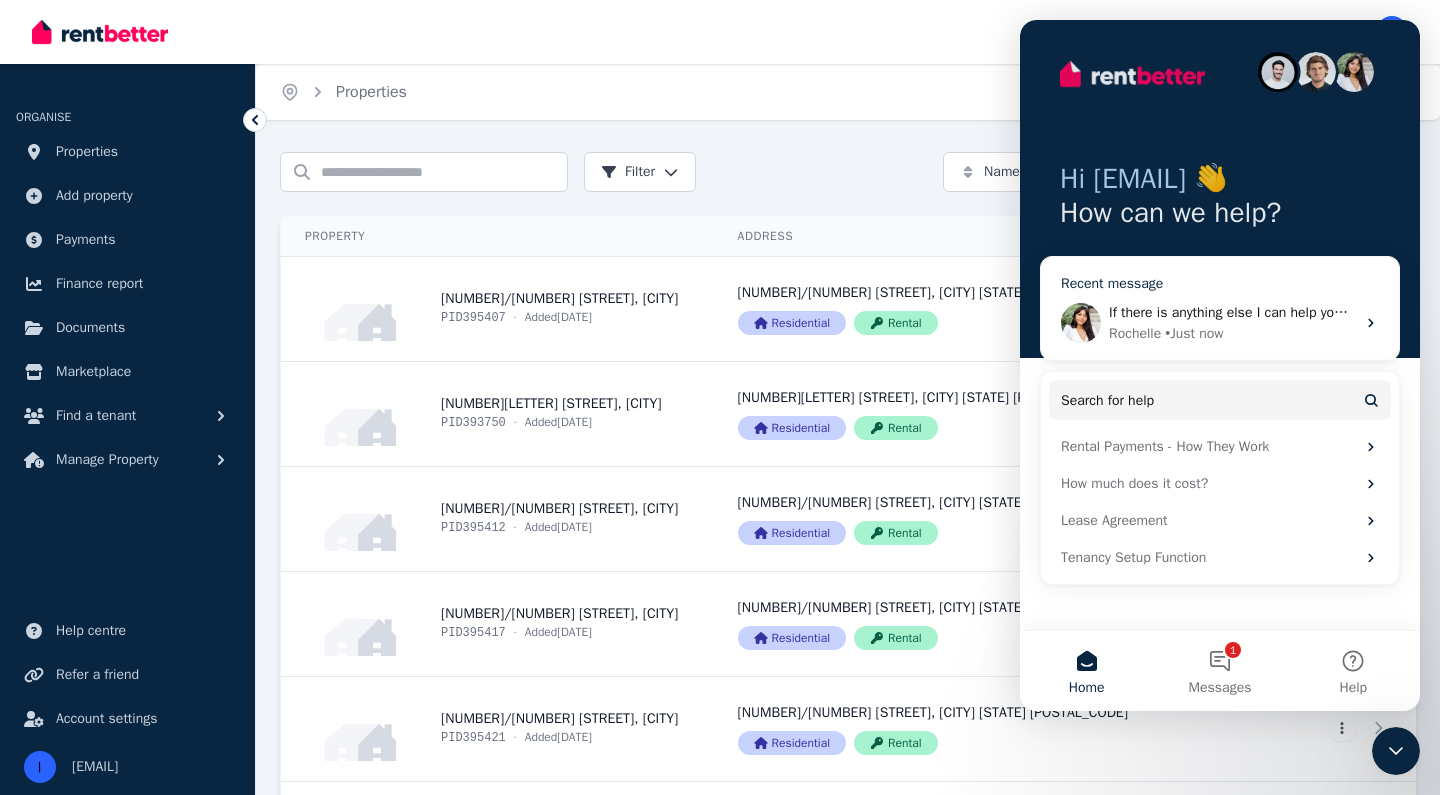 click on "If there is anything else I can help you with, please let me know. Otherwise, I’ll go ahead and close the chat but reach out if you have further questions." at bounding box center [1572, 312] 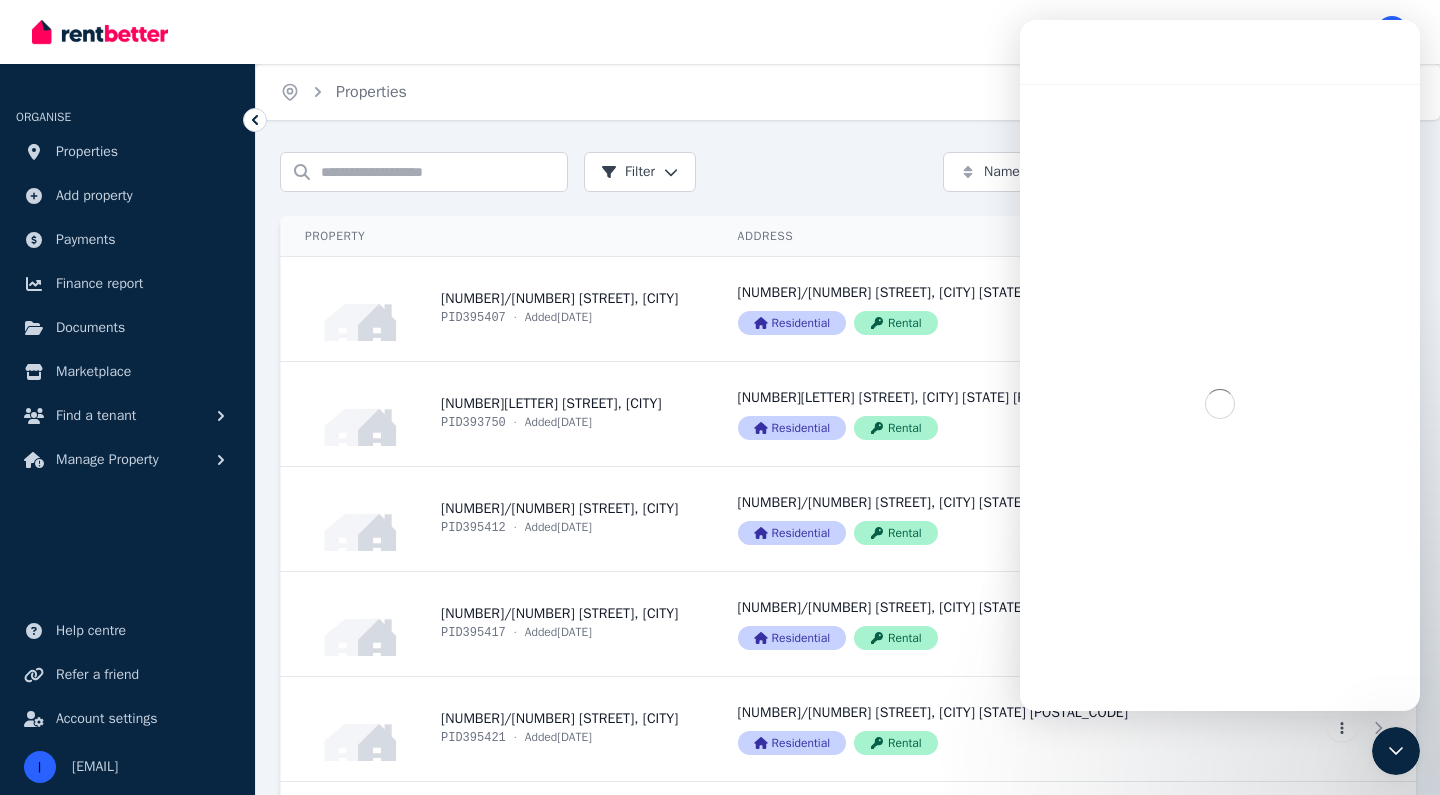 scroll, scrollTop: 0, scrollLeft: 0, axis: both 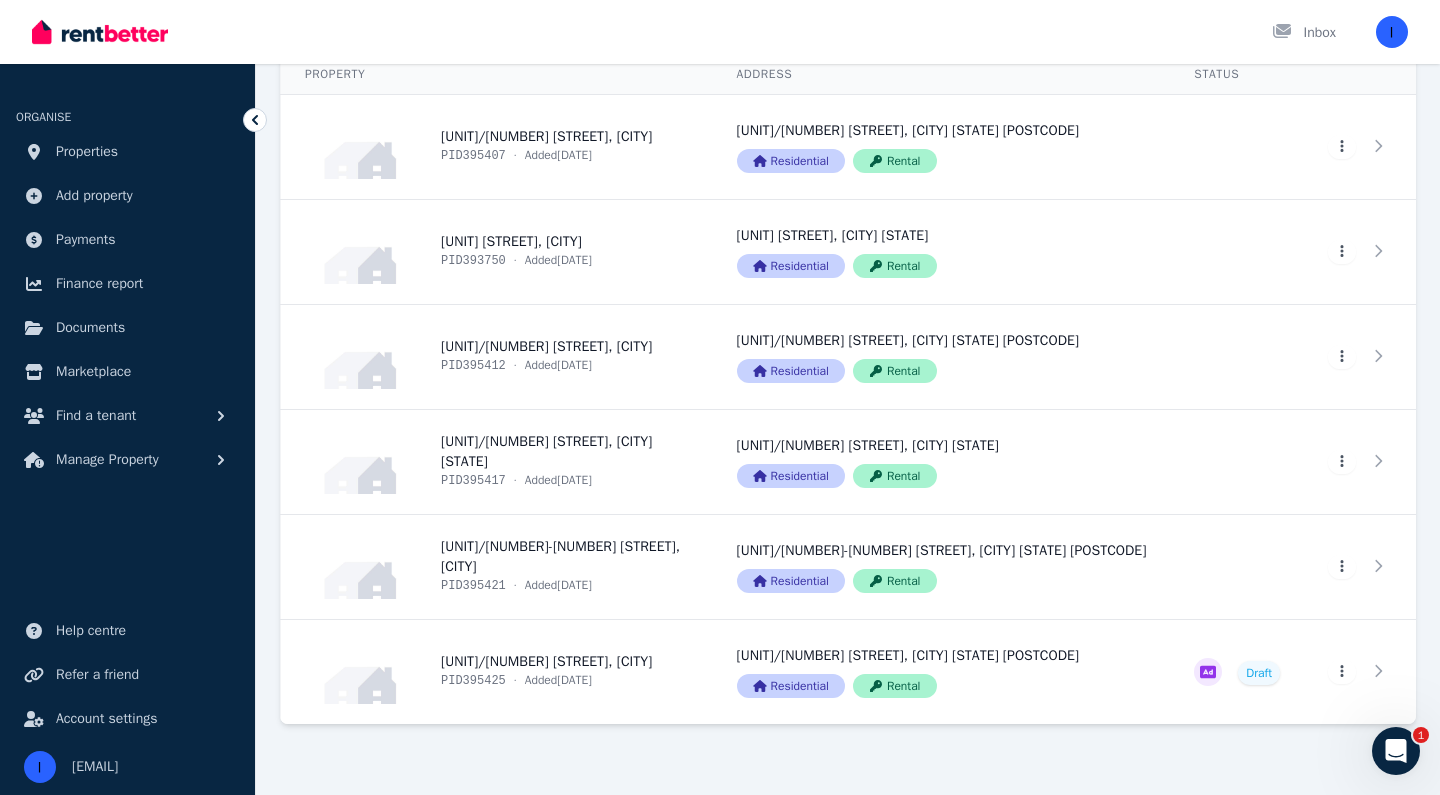 click 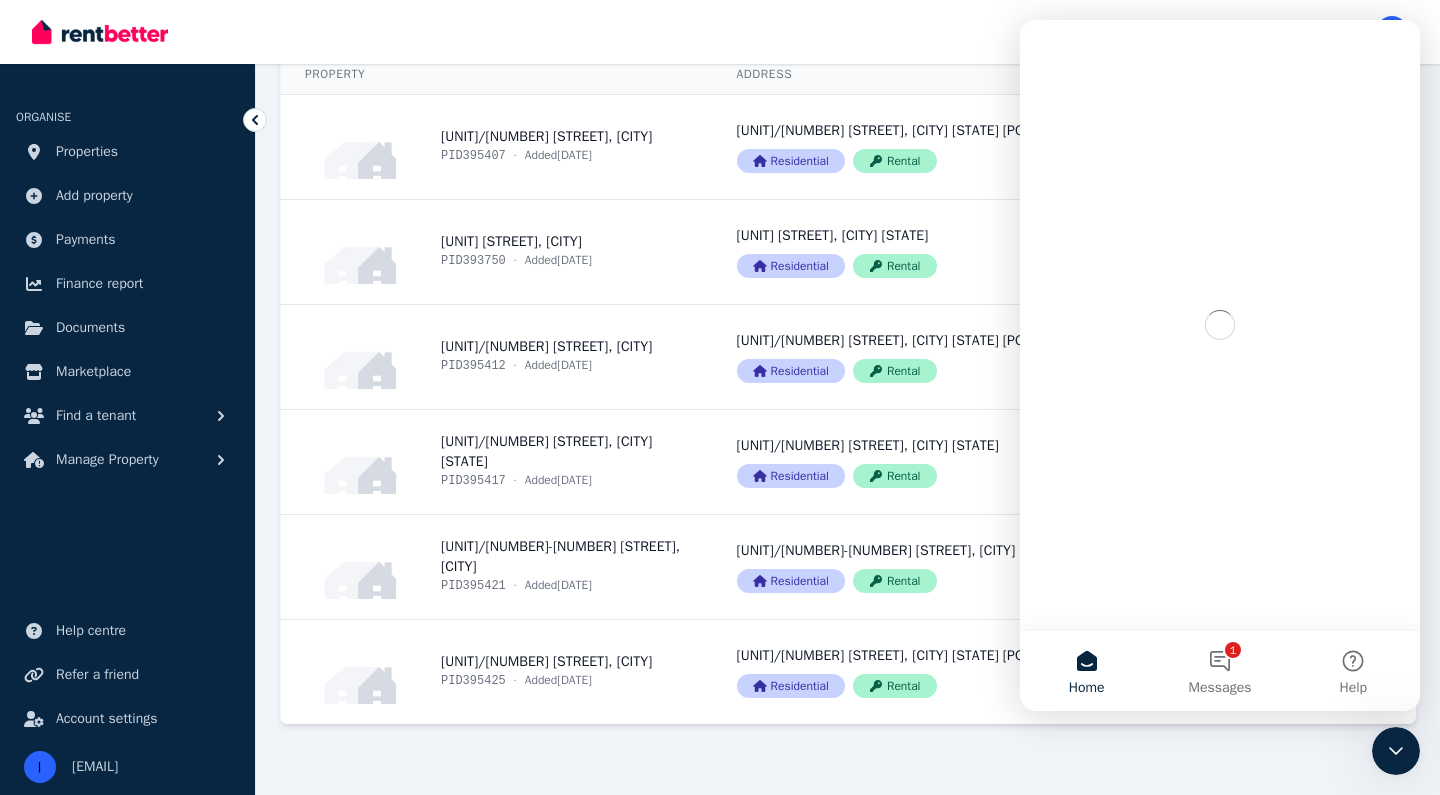 scroll, scrollTop: 0, scrollLeft: 0, axis: both 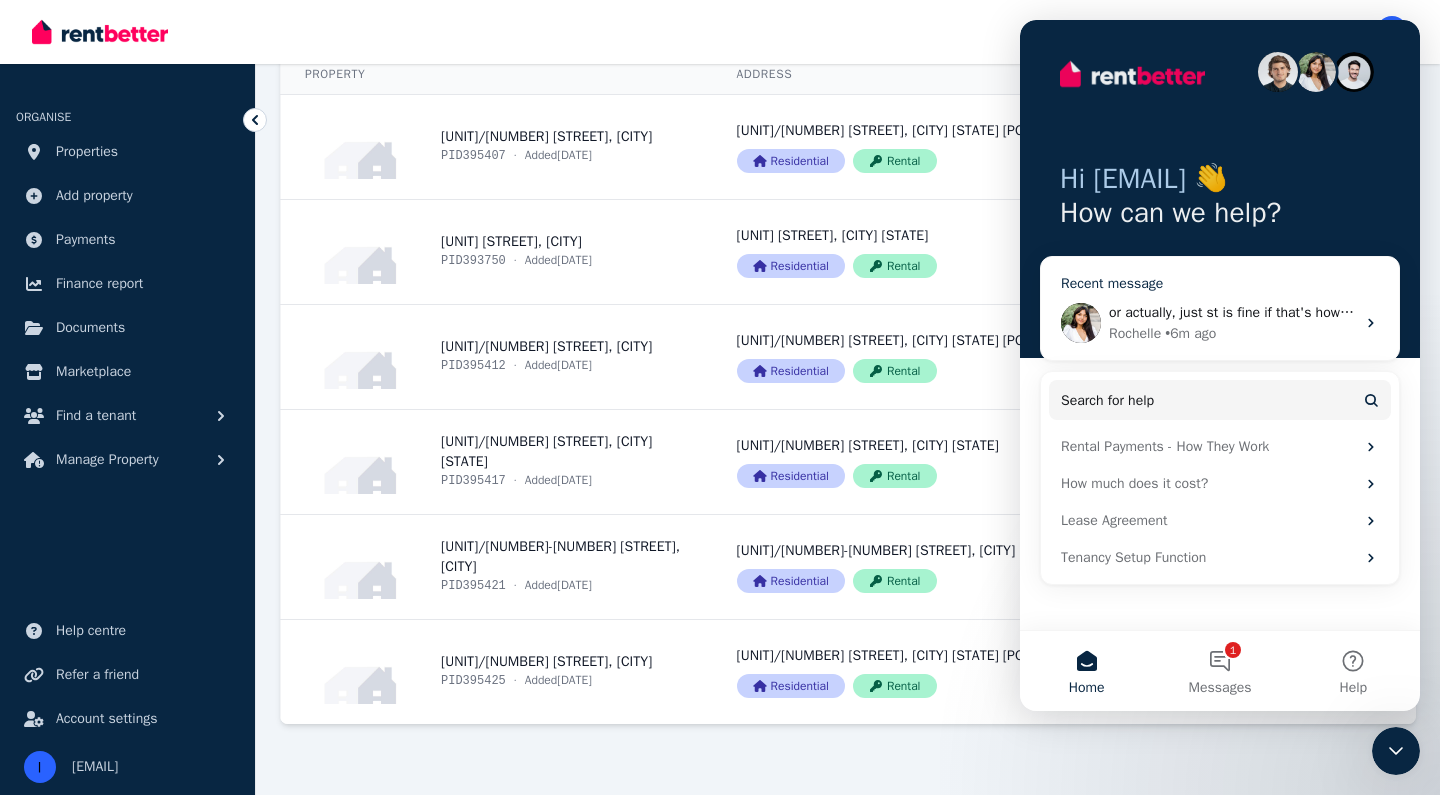 click on "or actually, just st is fine if that's how it comes through automatically" at bounding box center (1320, 312) 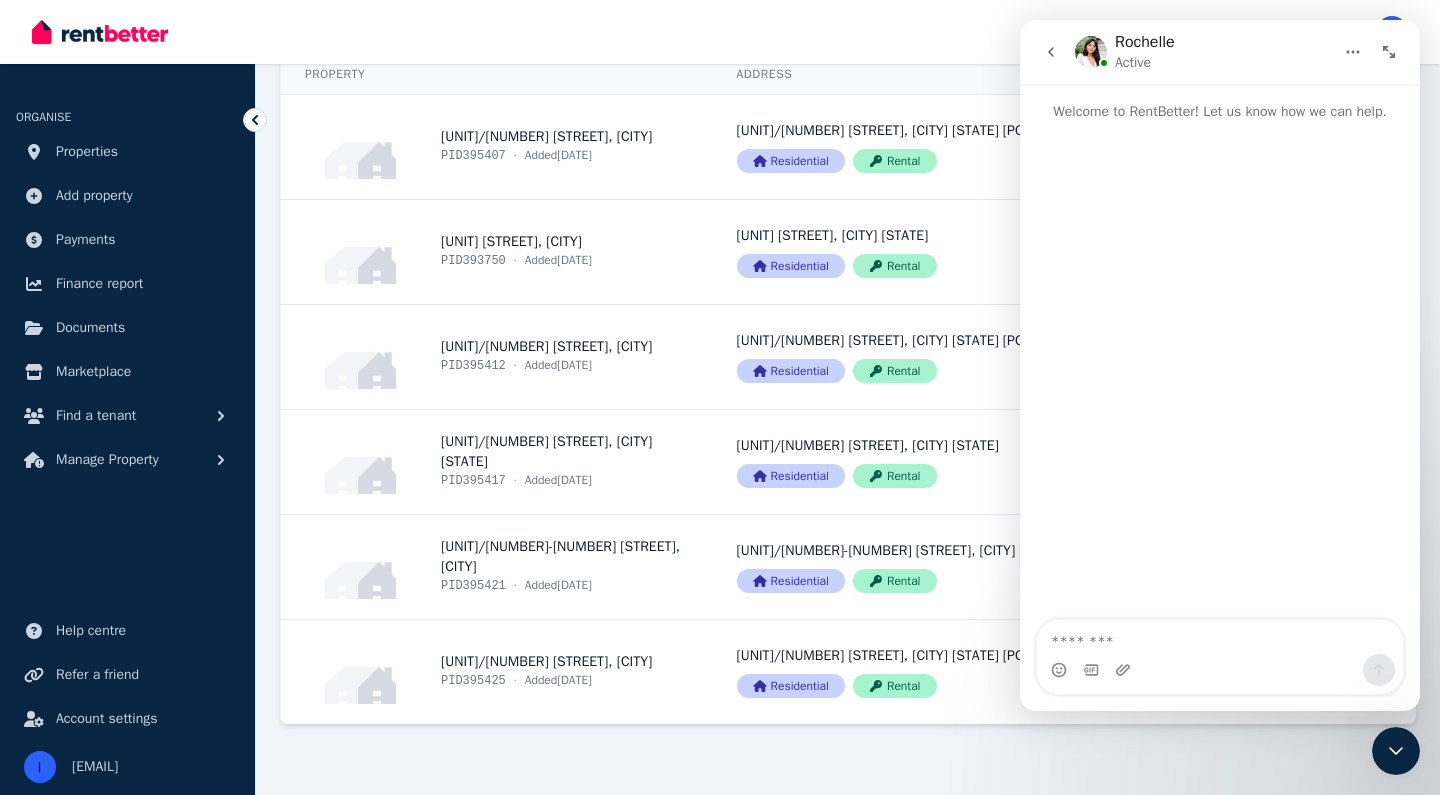 scroll, scrollTop: 6, scrollLeft: 0, axis: vertical 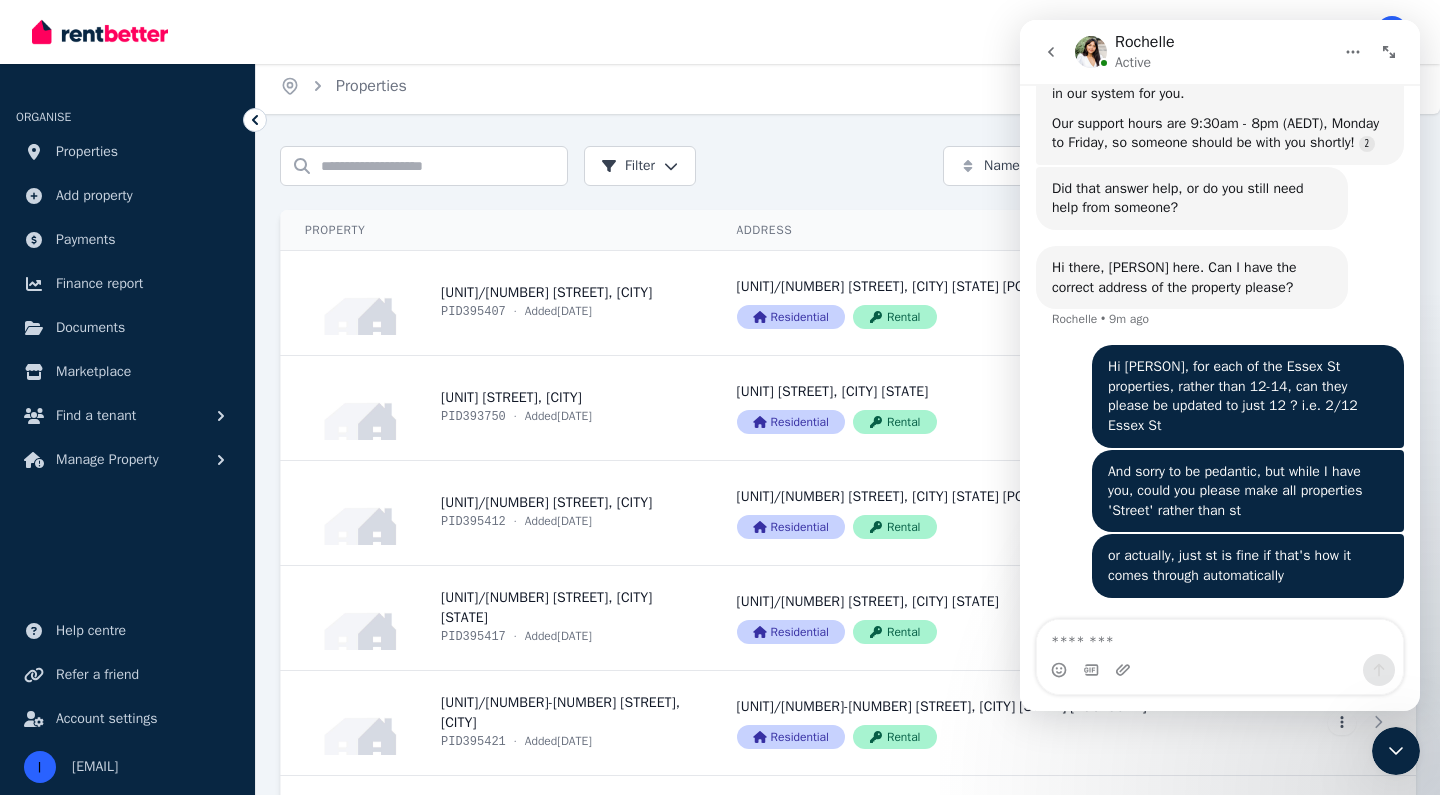 click at bounding box center (1220, 637) 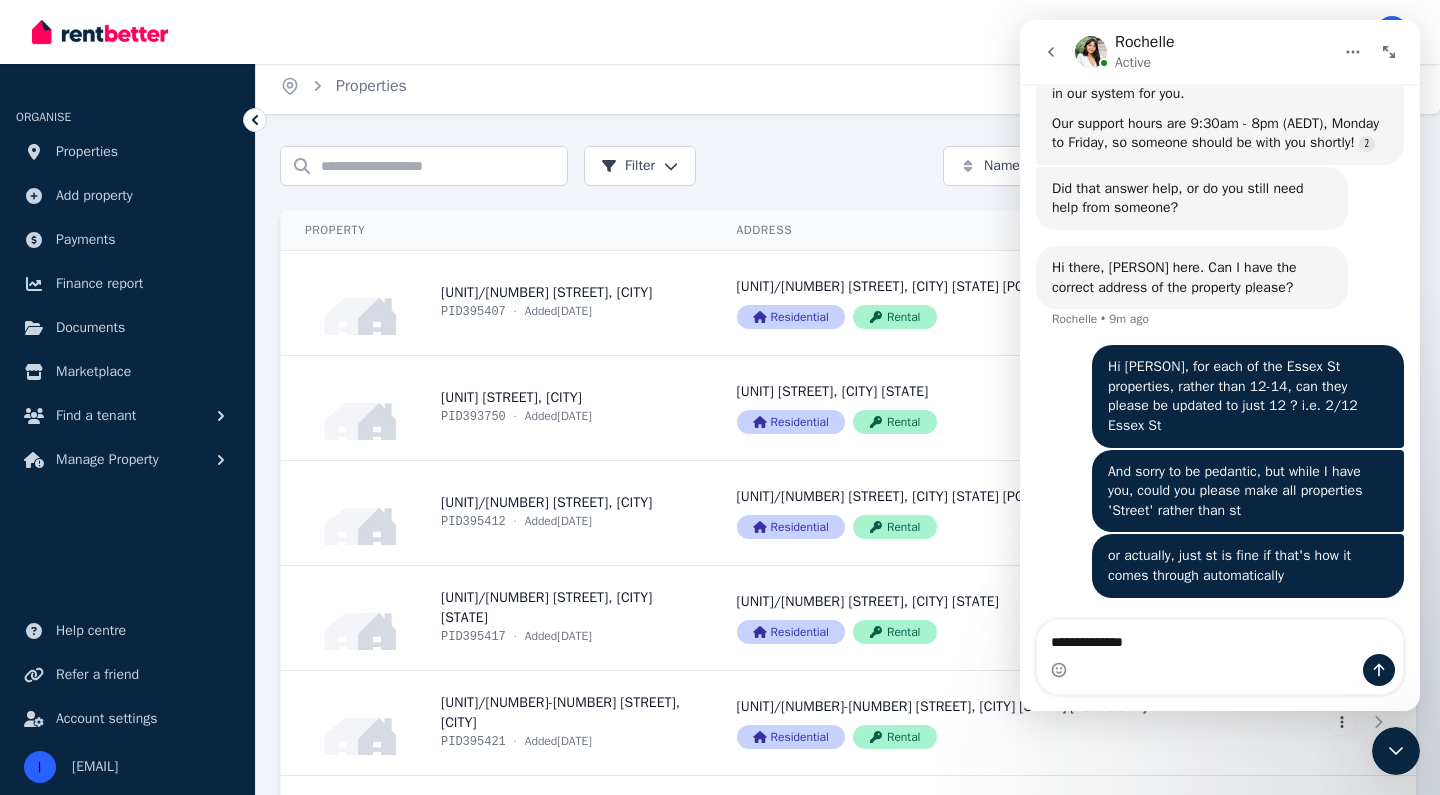 type on "**********" 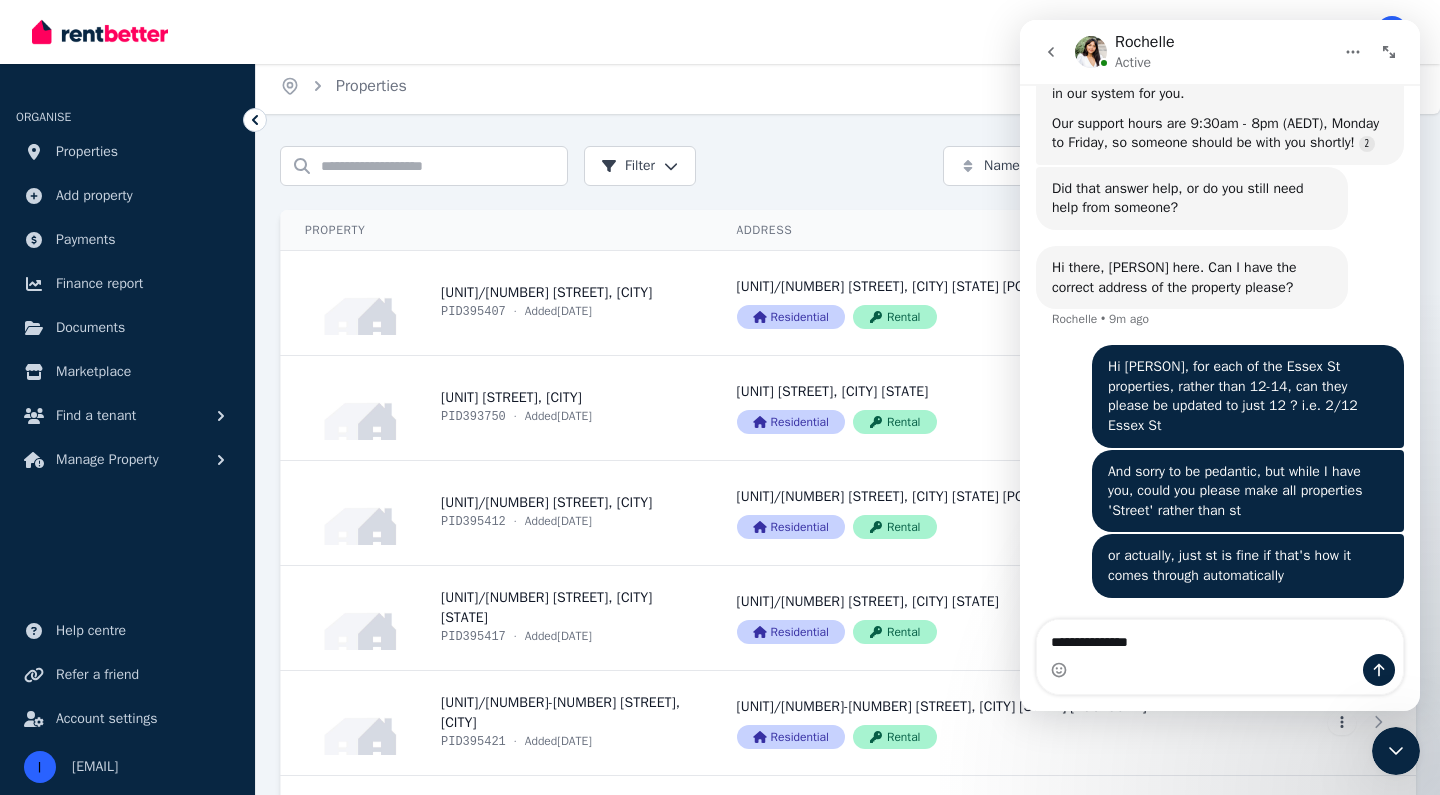 type 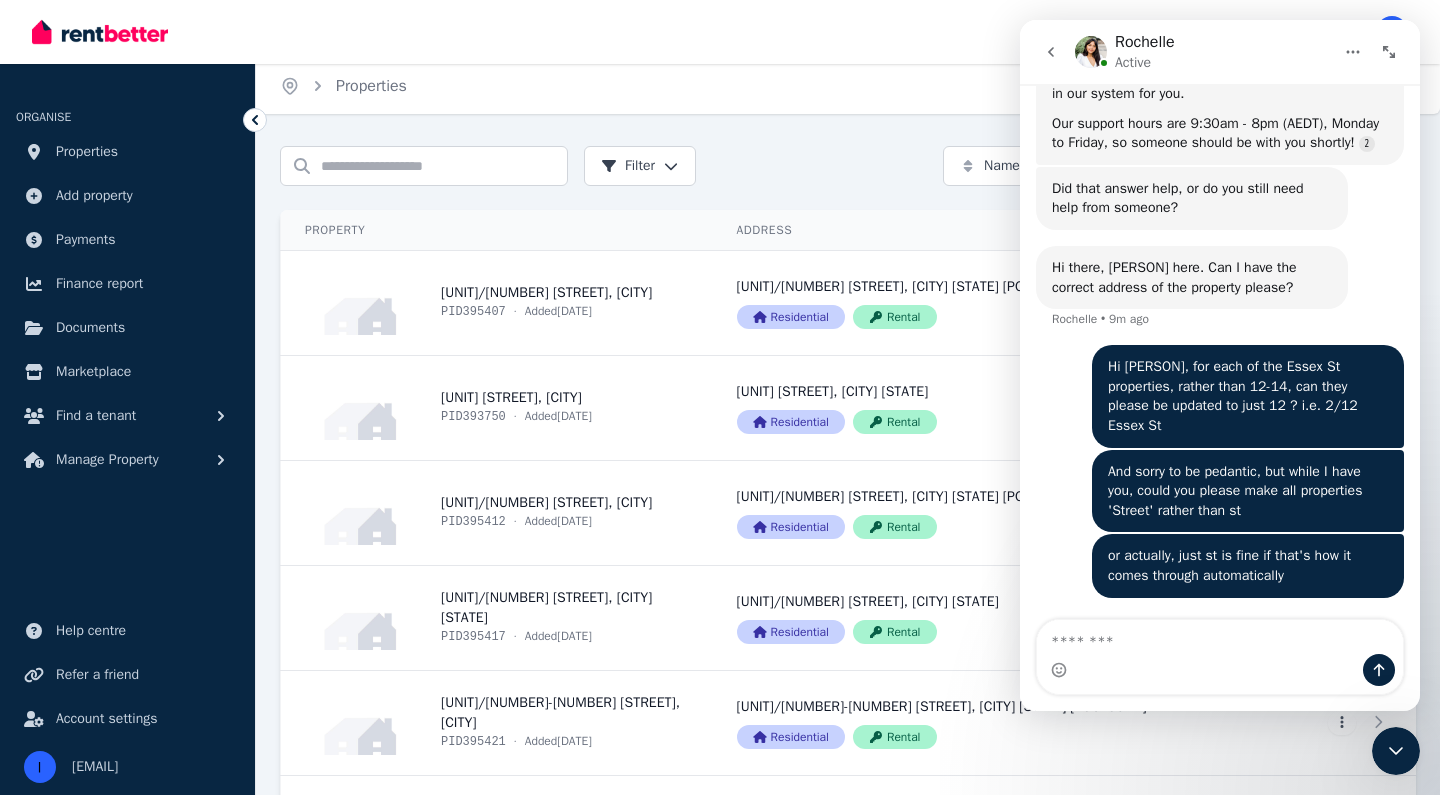 scroll, scrollTop: 0, scrollLeft: 0, axis: both 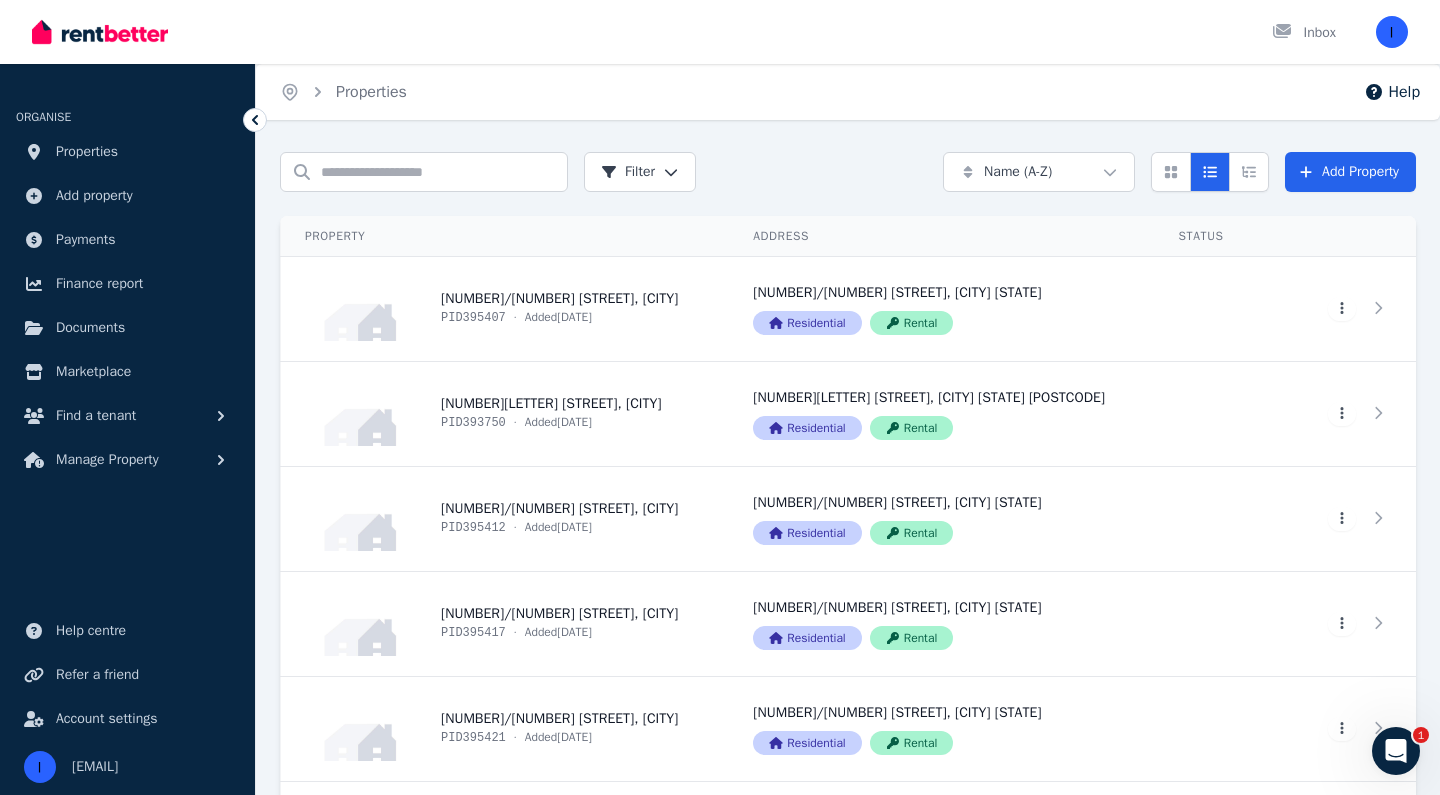 click 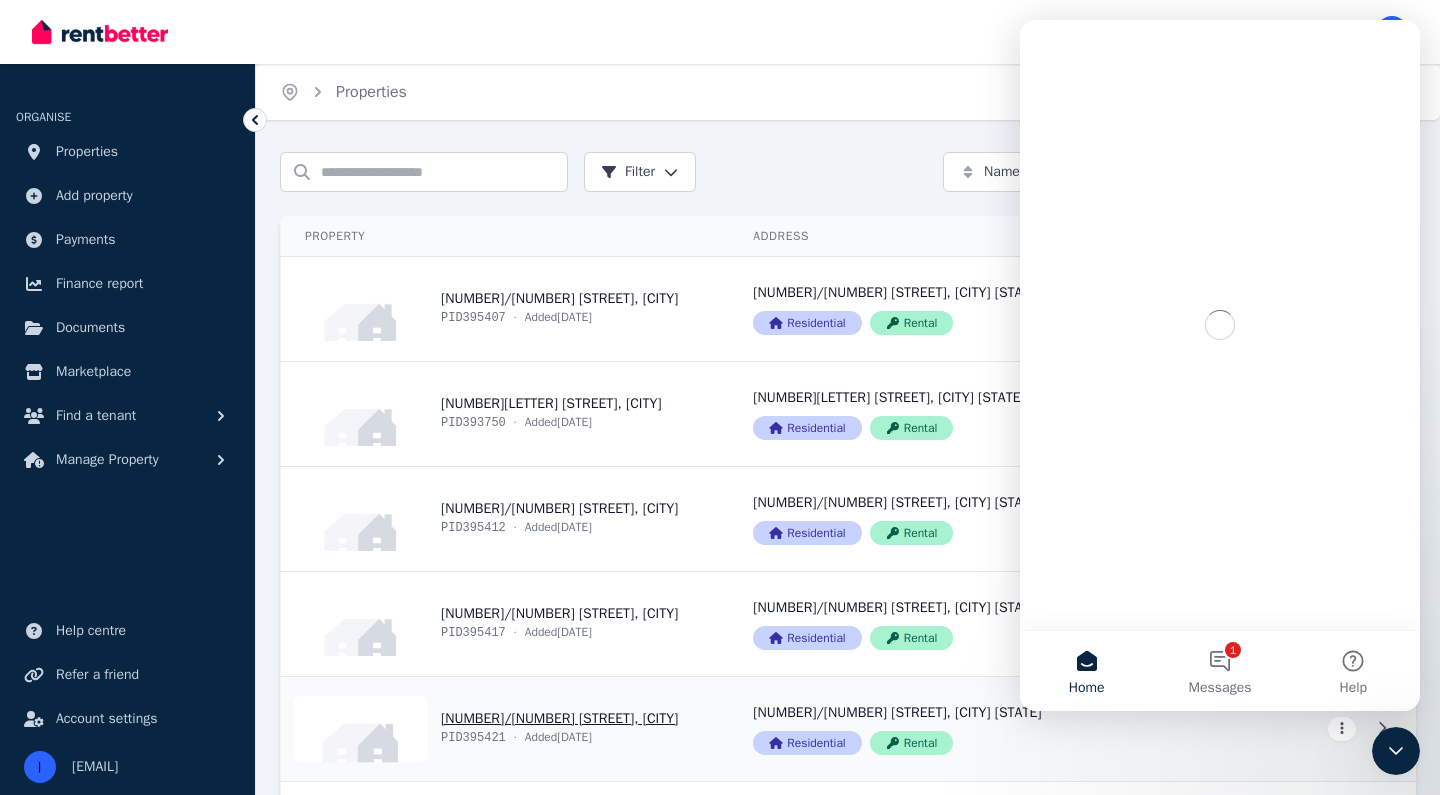 scroll, scrollTop: 0, scrollLeft: 0, axis: both 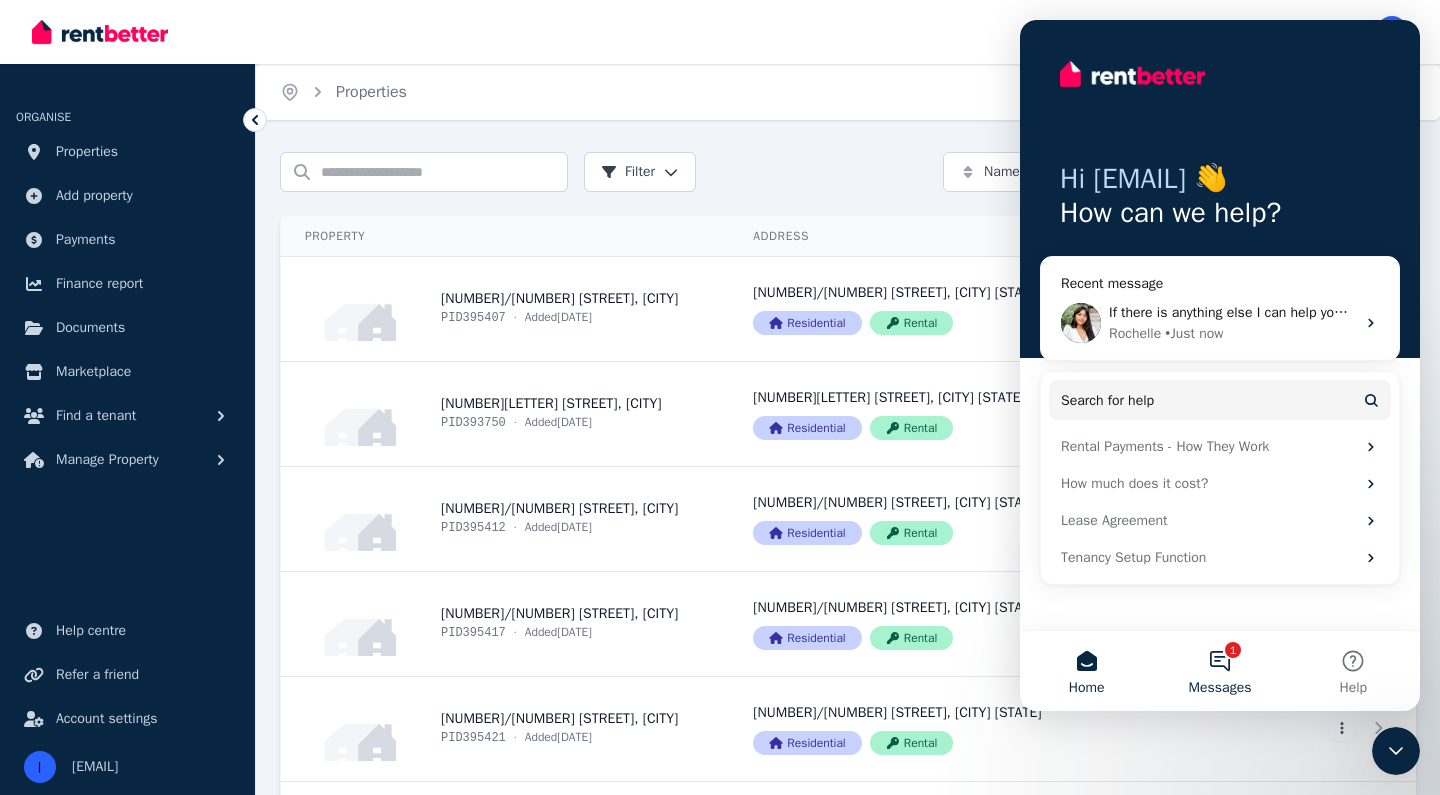 click on "1 Messages" at bounding box center [1219, 671] 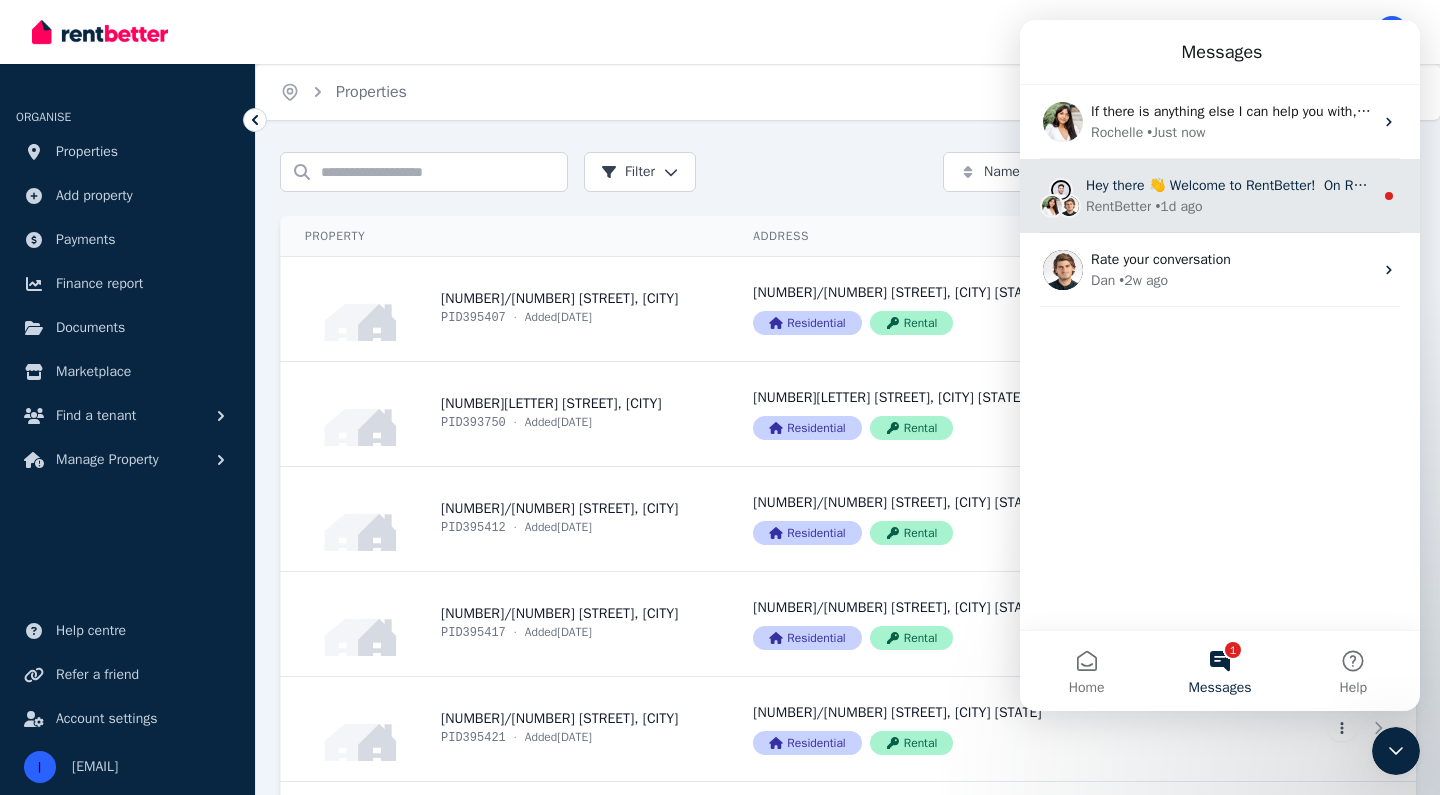 click on "RentBetter •  1d ago" at bounding box center [1229, 206] 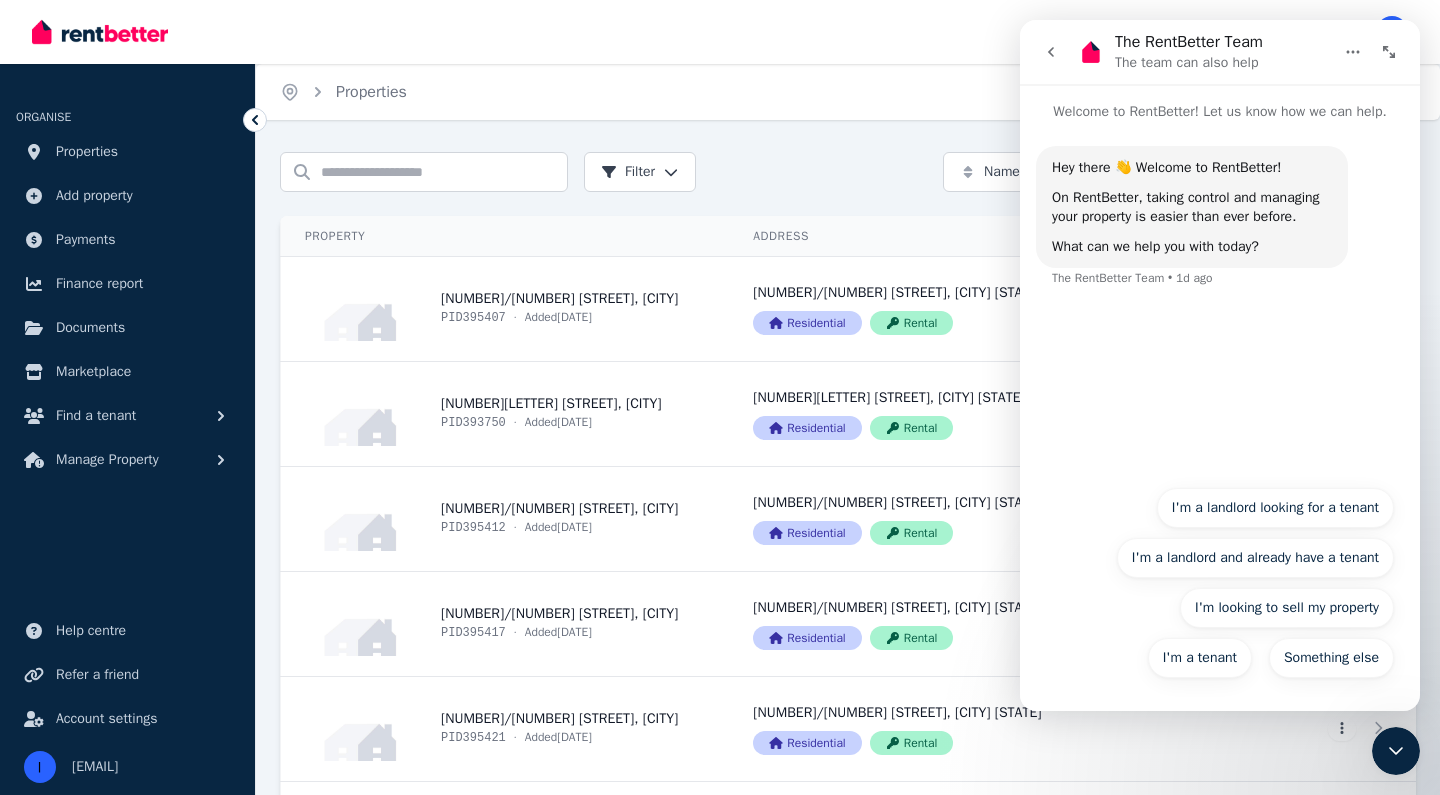 click 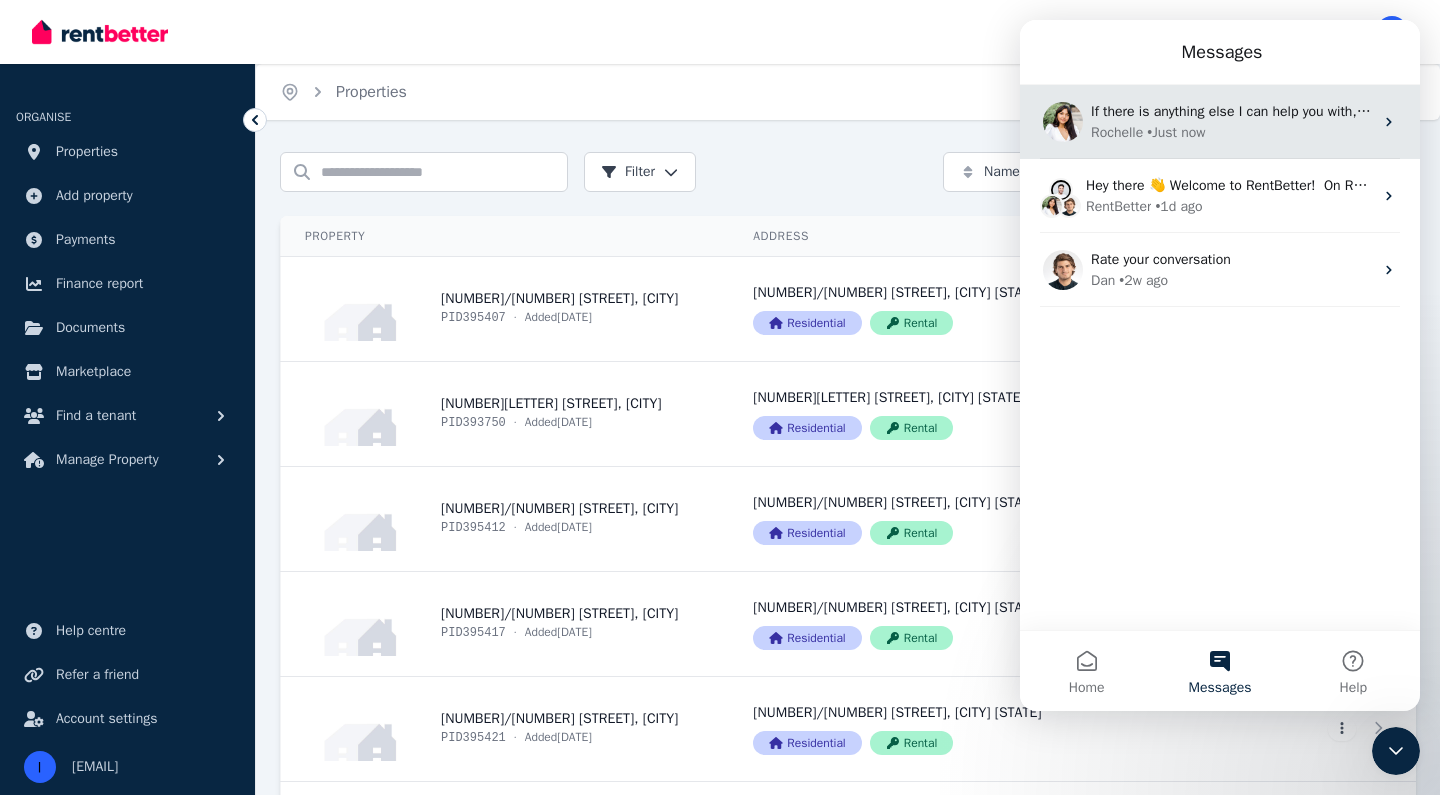 click on "•  Just now" at bounding box center (1176, 132) 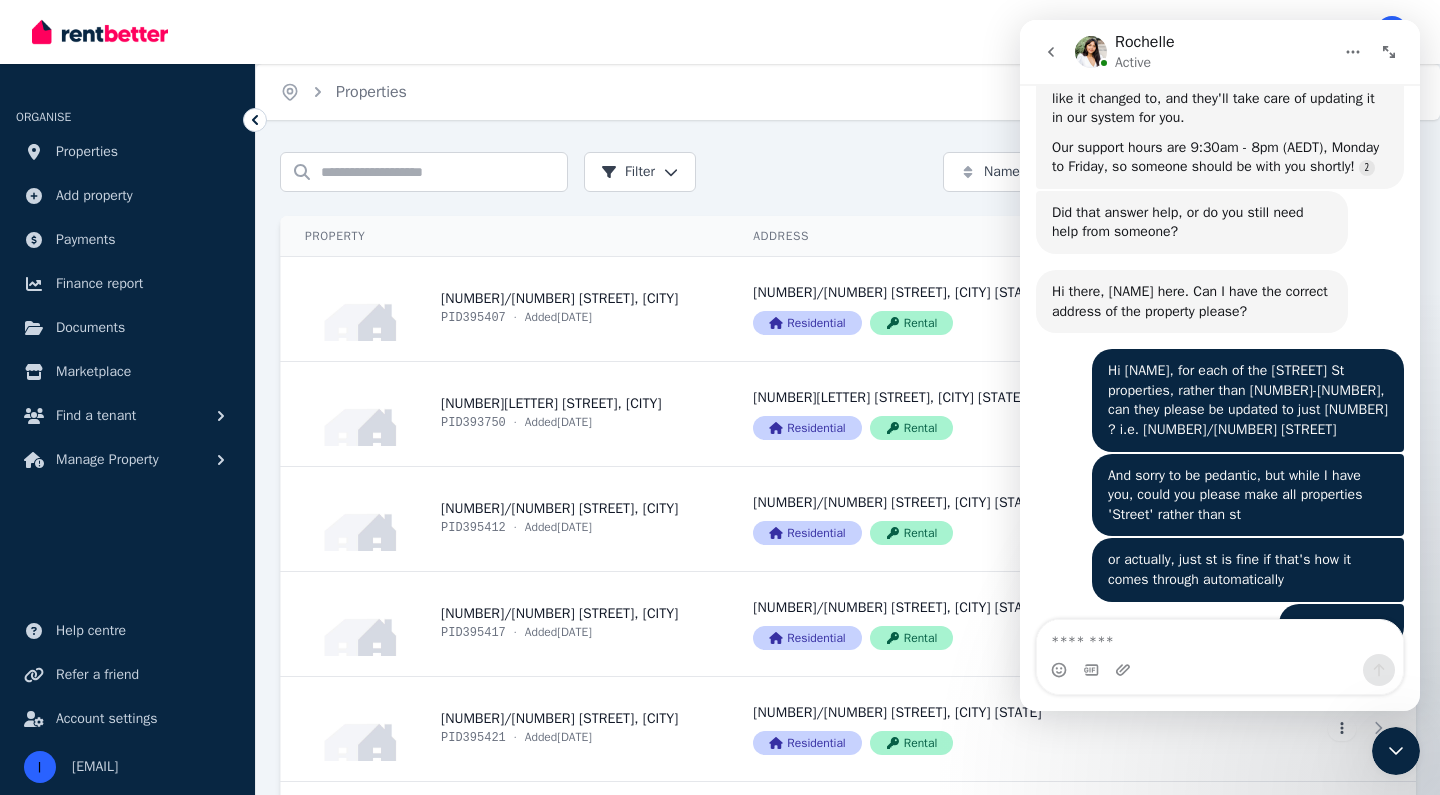 scroll, scrollTop: 1789, scrollLeft: 0, axis: vertical 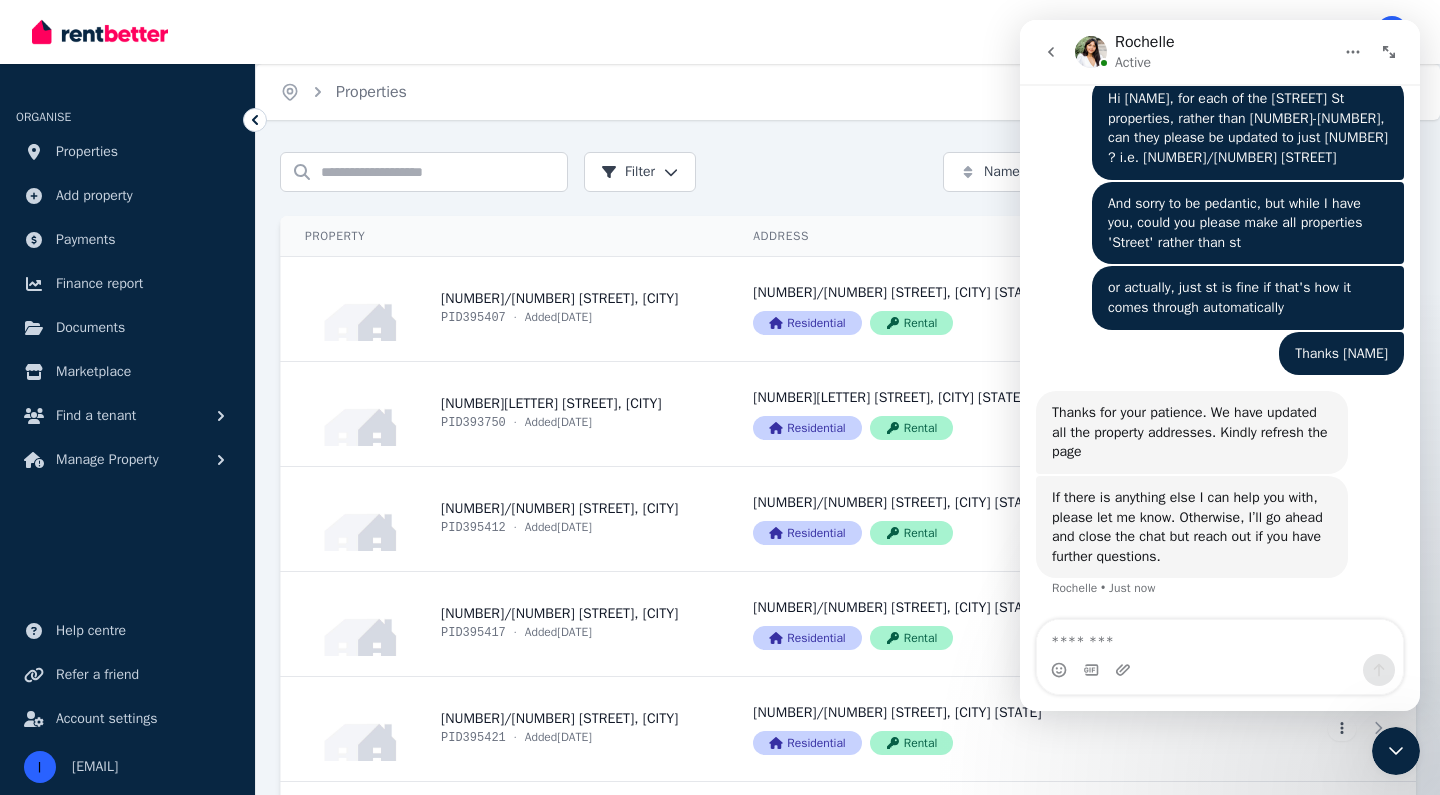 click at bounding box center [1220, 637] 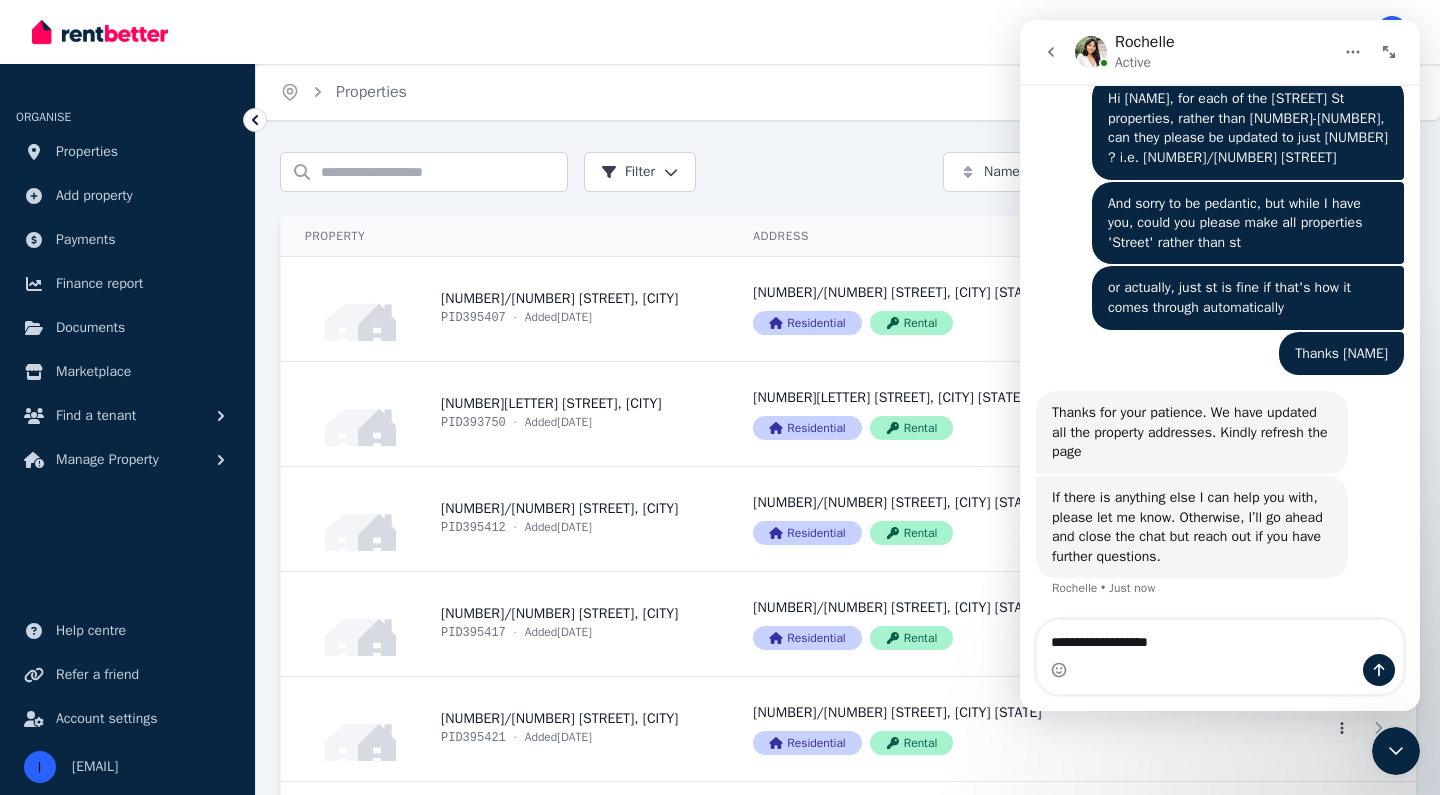 type on "**********" 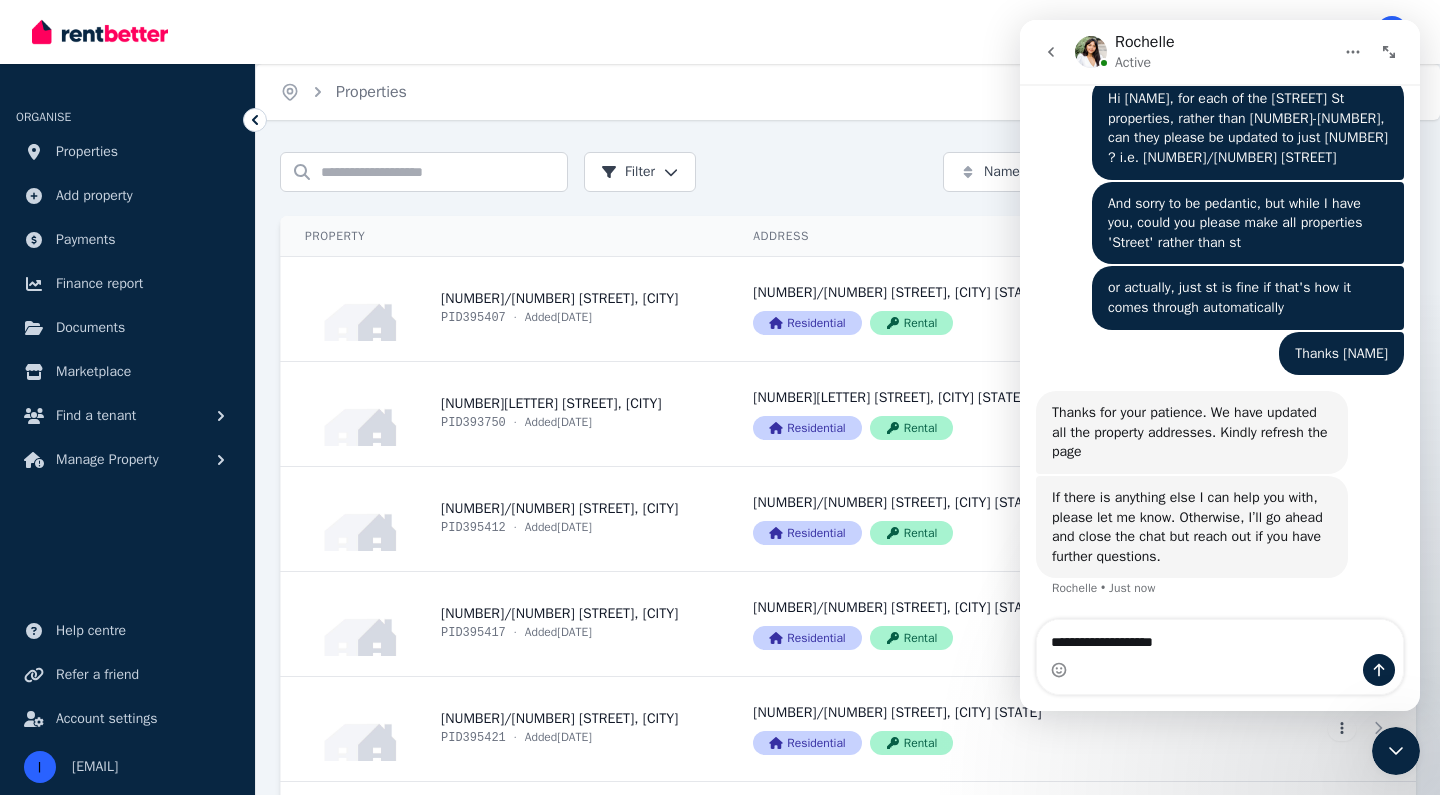 type 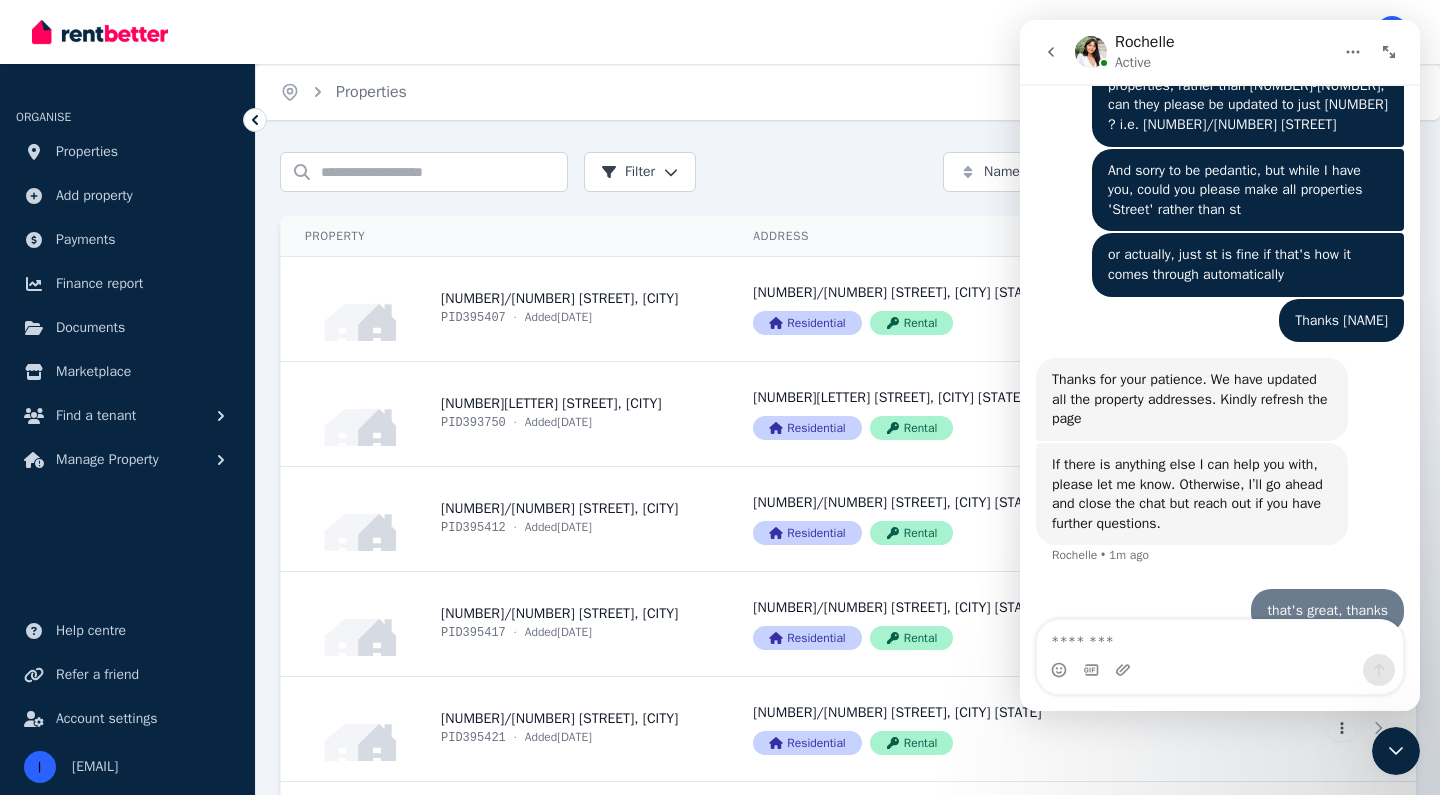 scroll, scrollTop: 1848, scrollLeft: 0, axis: vertical 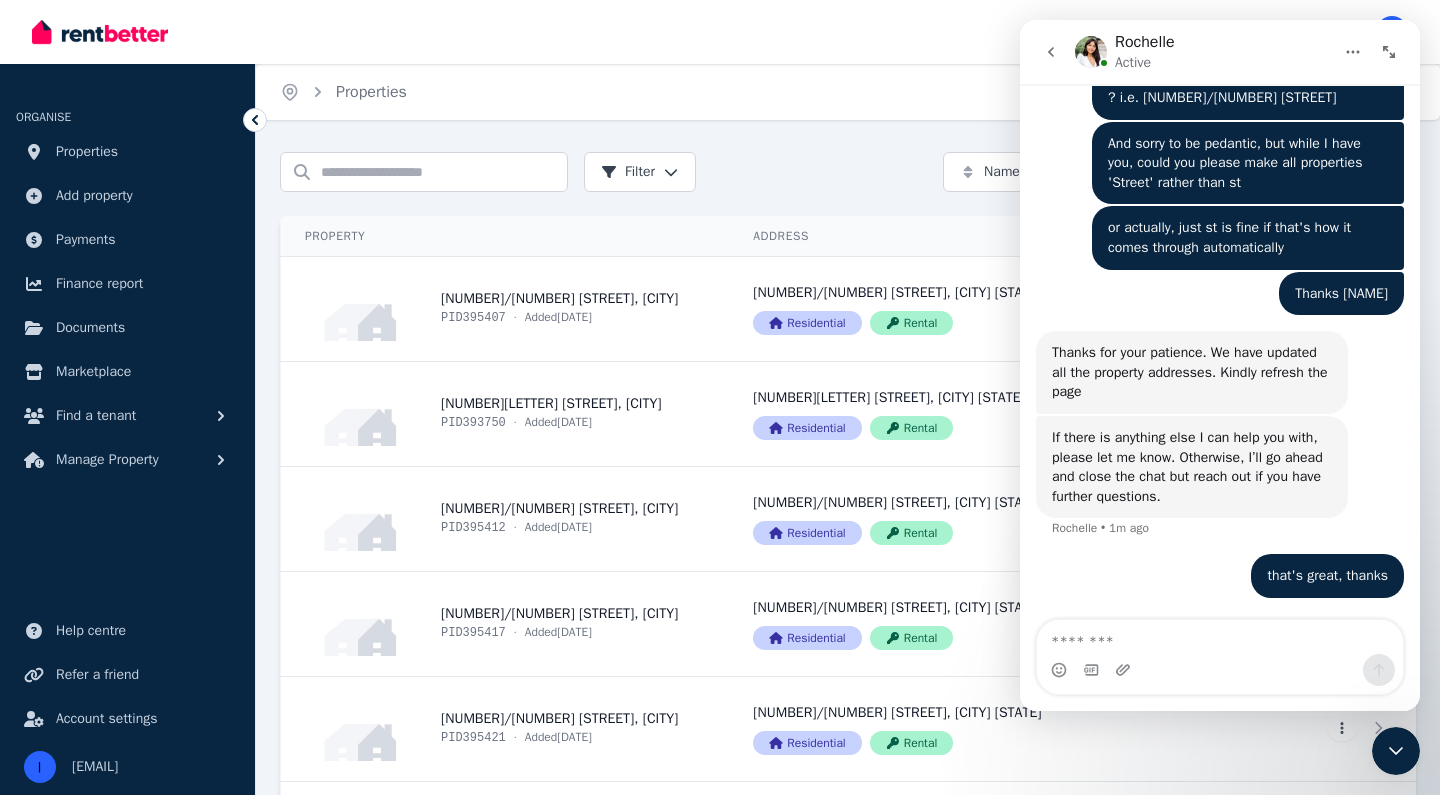 click at bounding box center [1051, 52] 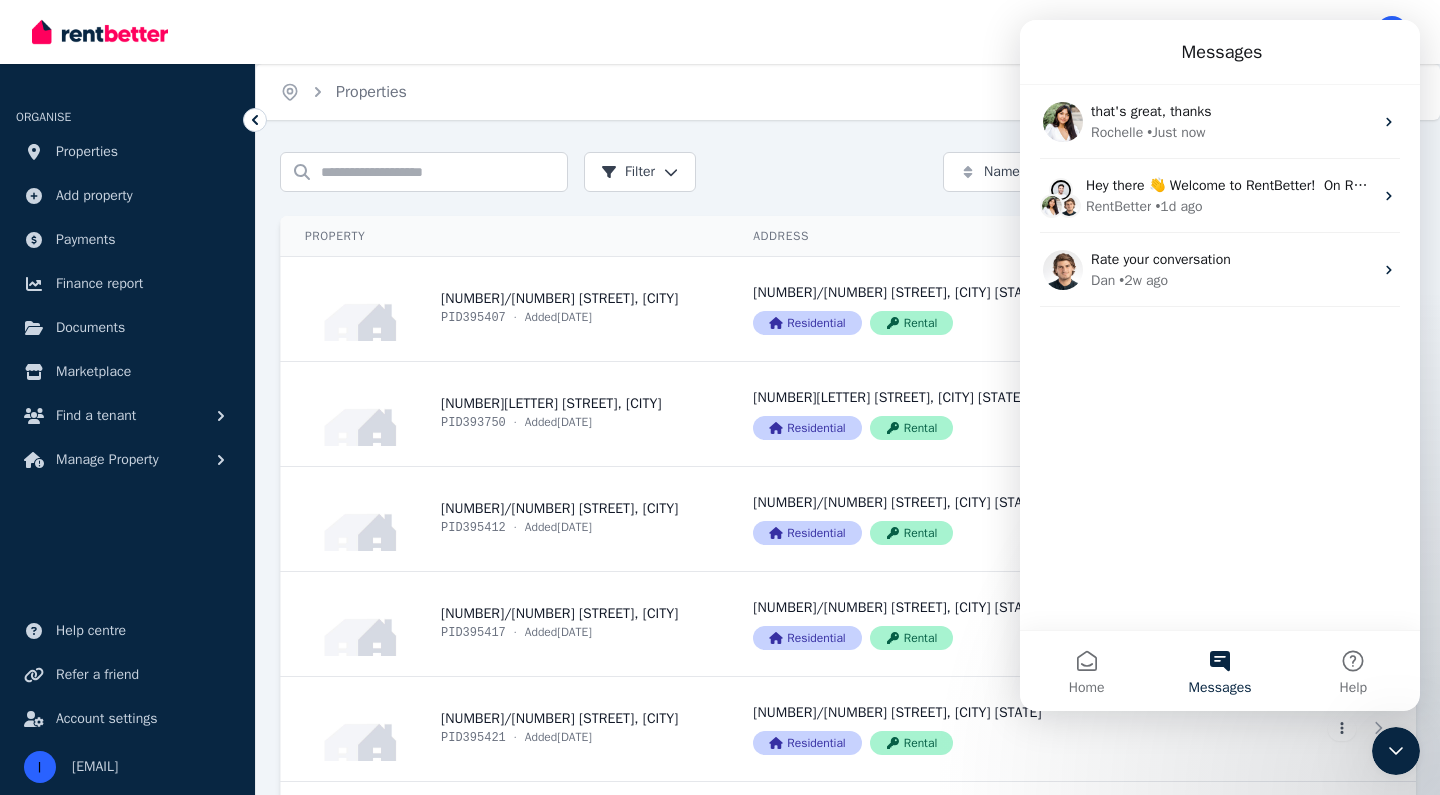 scroll, scrollTop: 0, scrollLeft: 0, axis: both 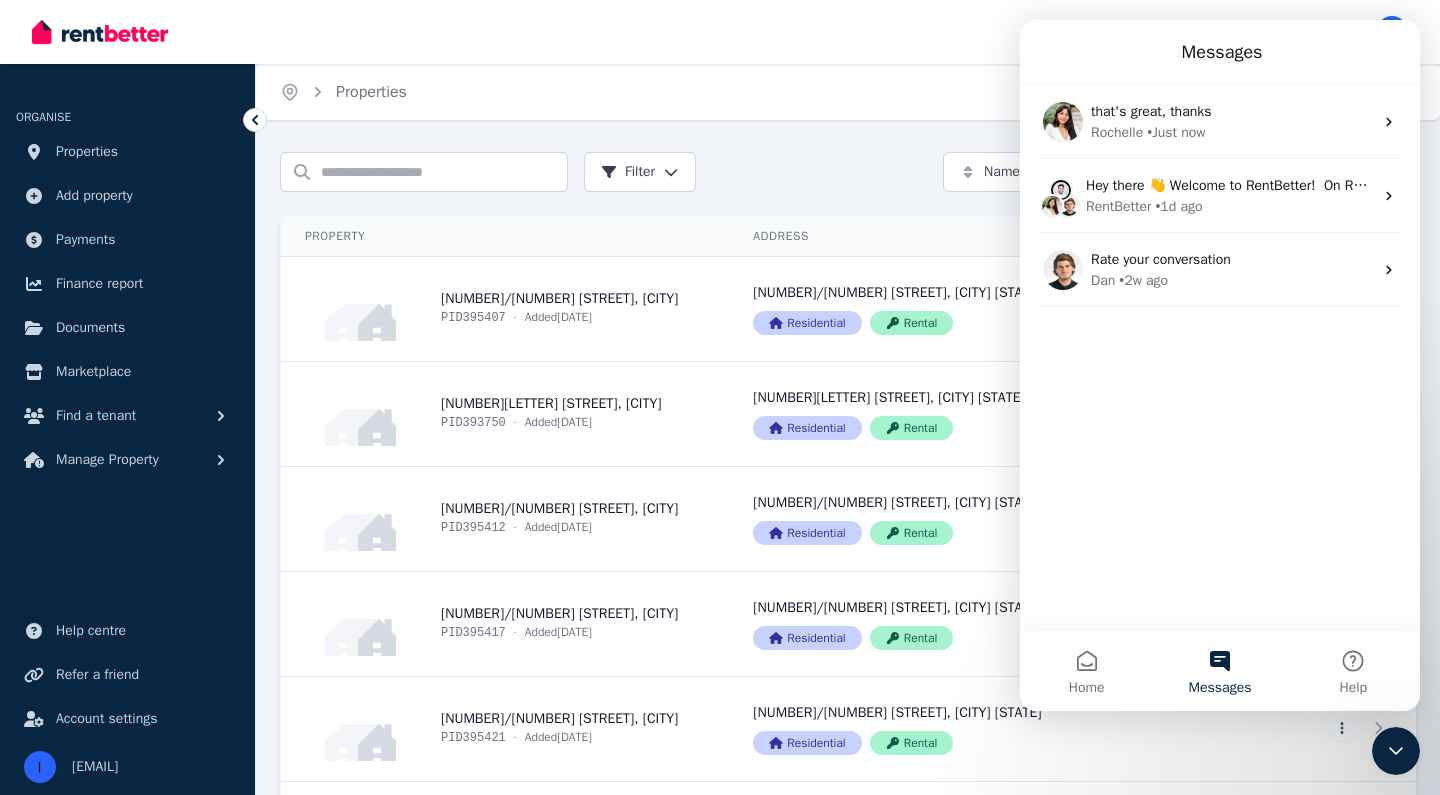click at bounding box center [1396, 751] 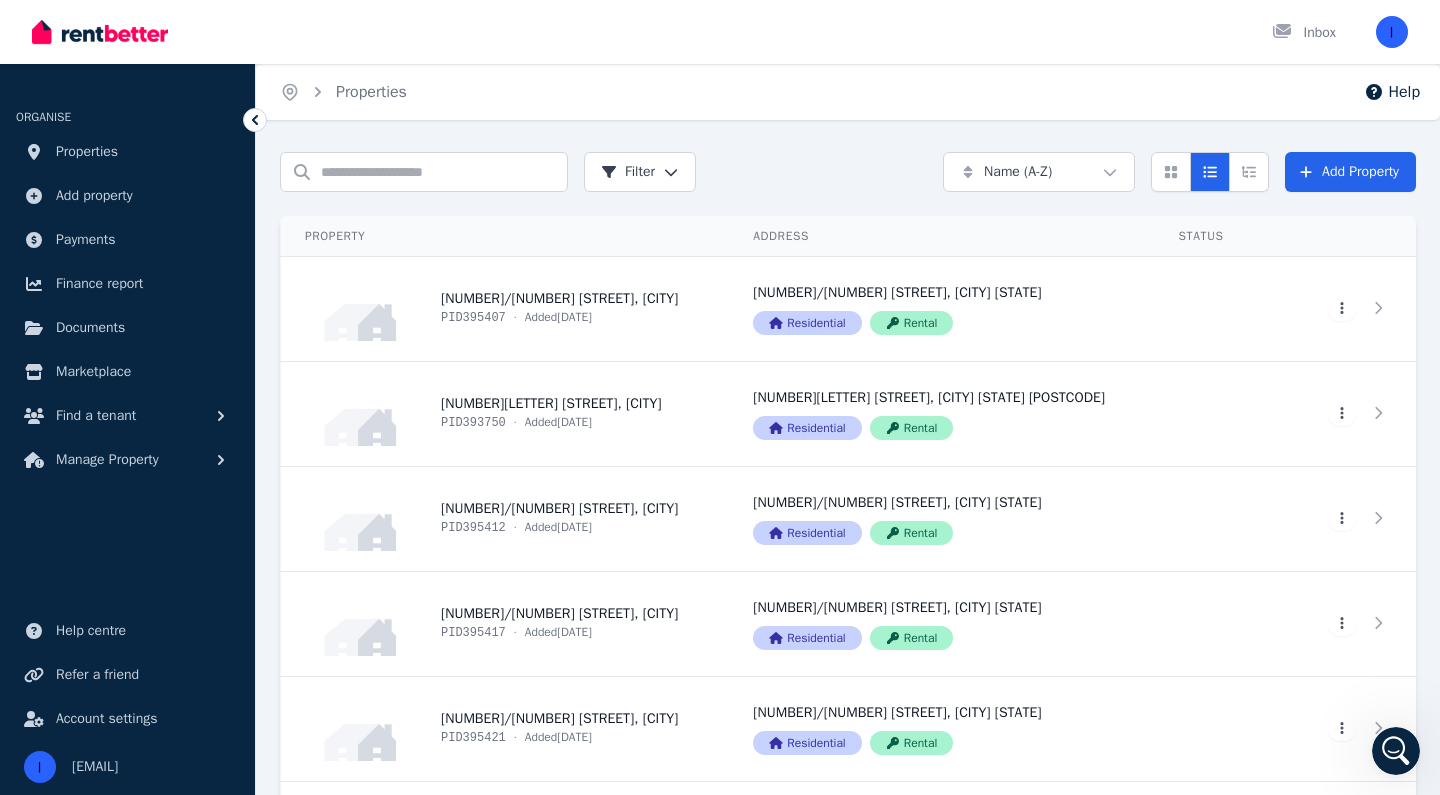 scroll, scrollTop: 0, scrollLeft: 0, axis: both 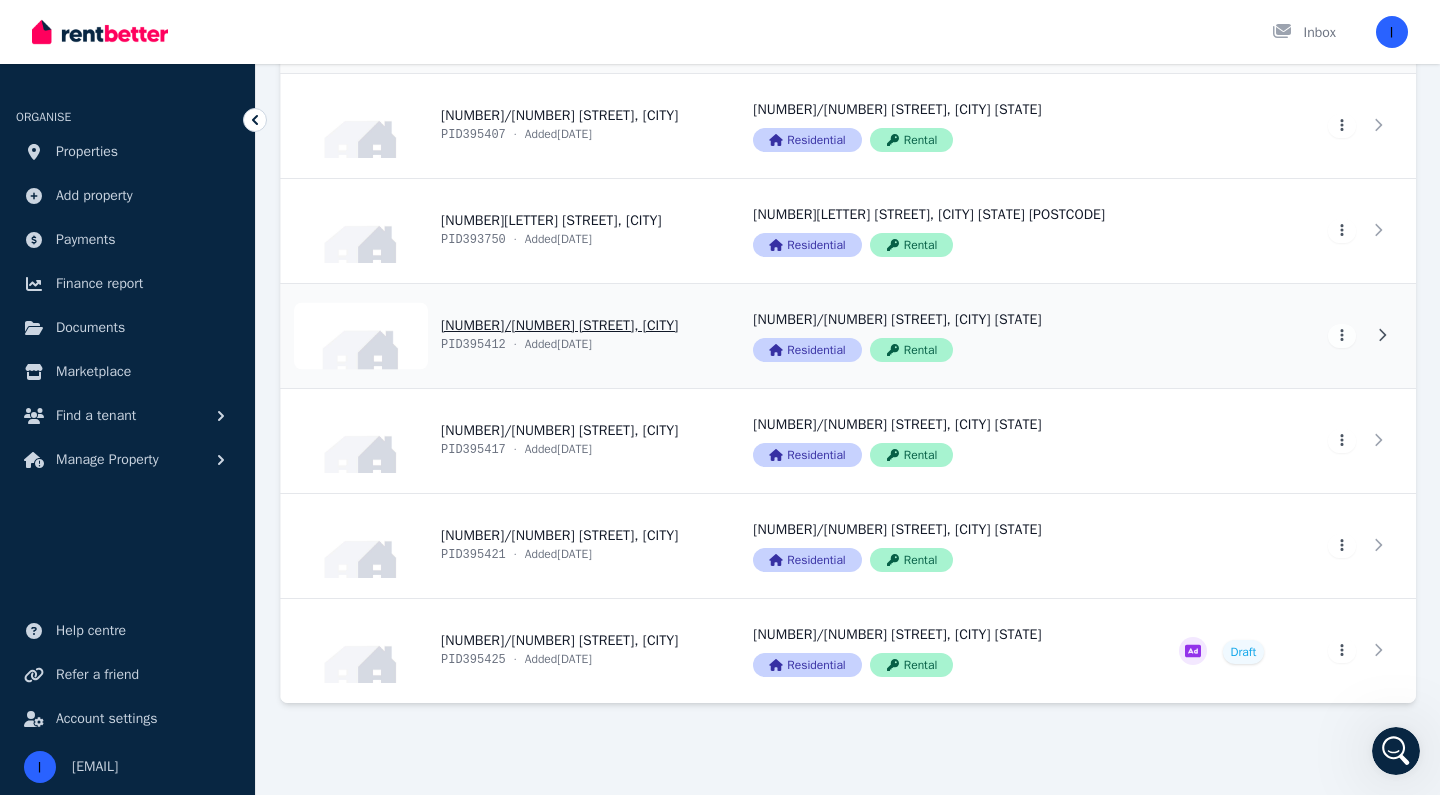 click on "View property details" at bounding box center [941, 336] 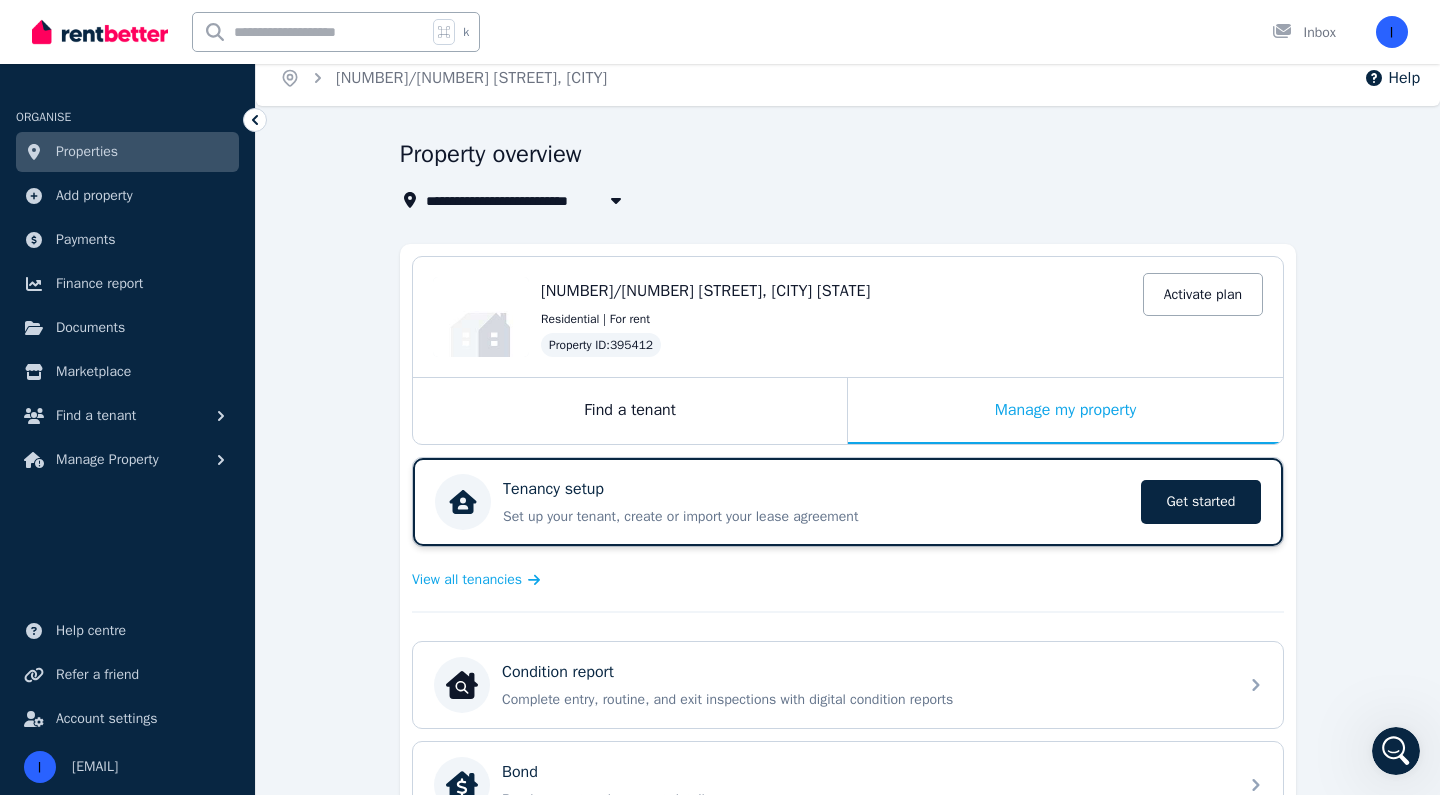 scroll, scrollTop: 14, scrollLeft: 0, axis: vertical 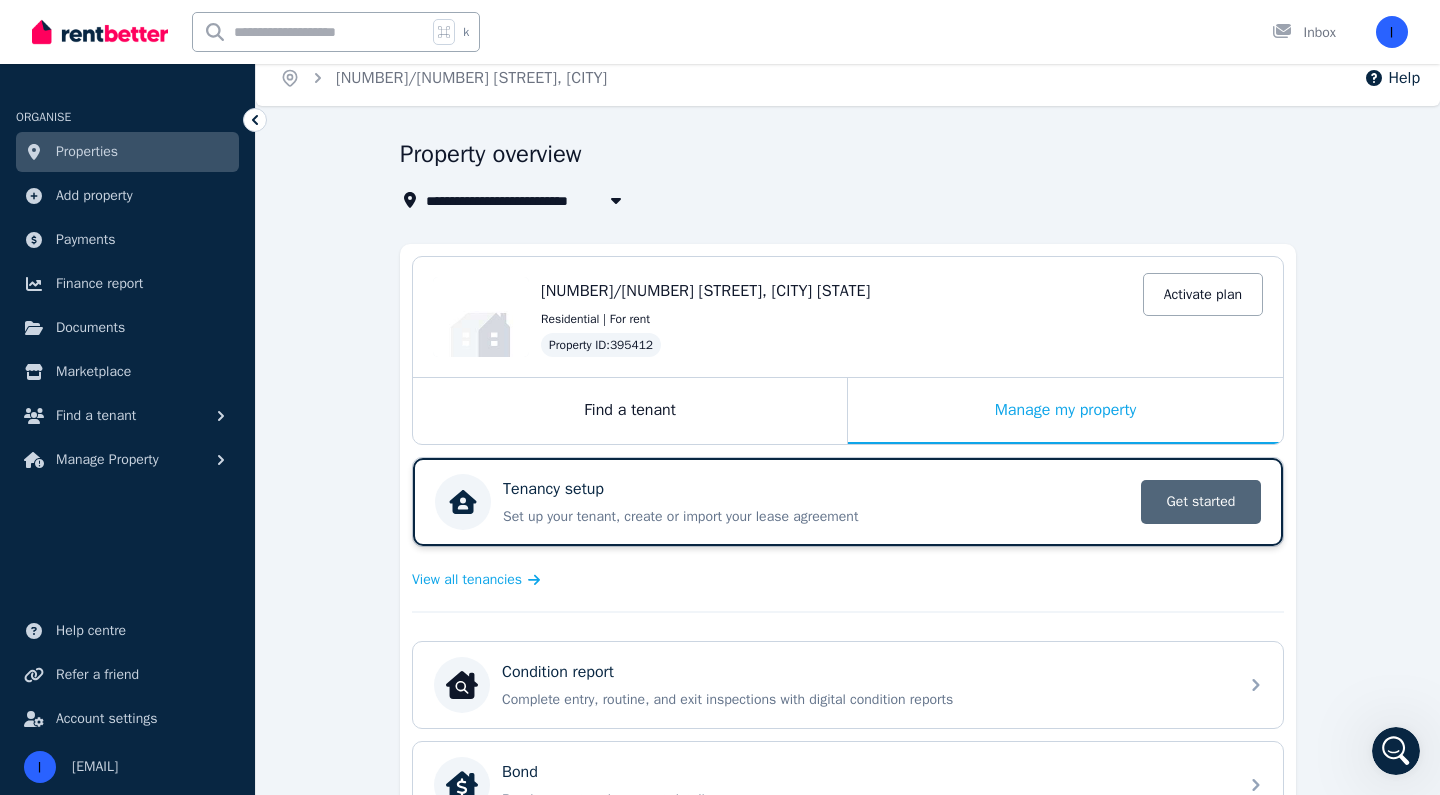 click on "Get started" at bounding box center (1201, 502) 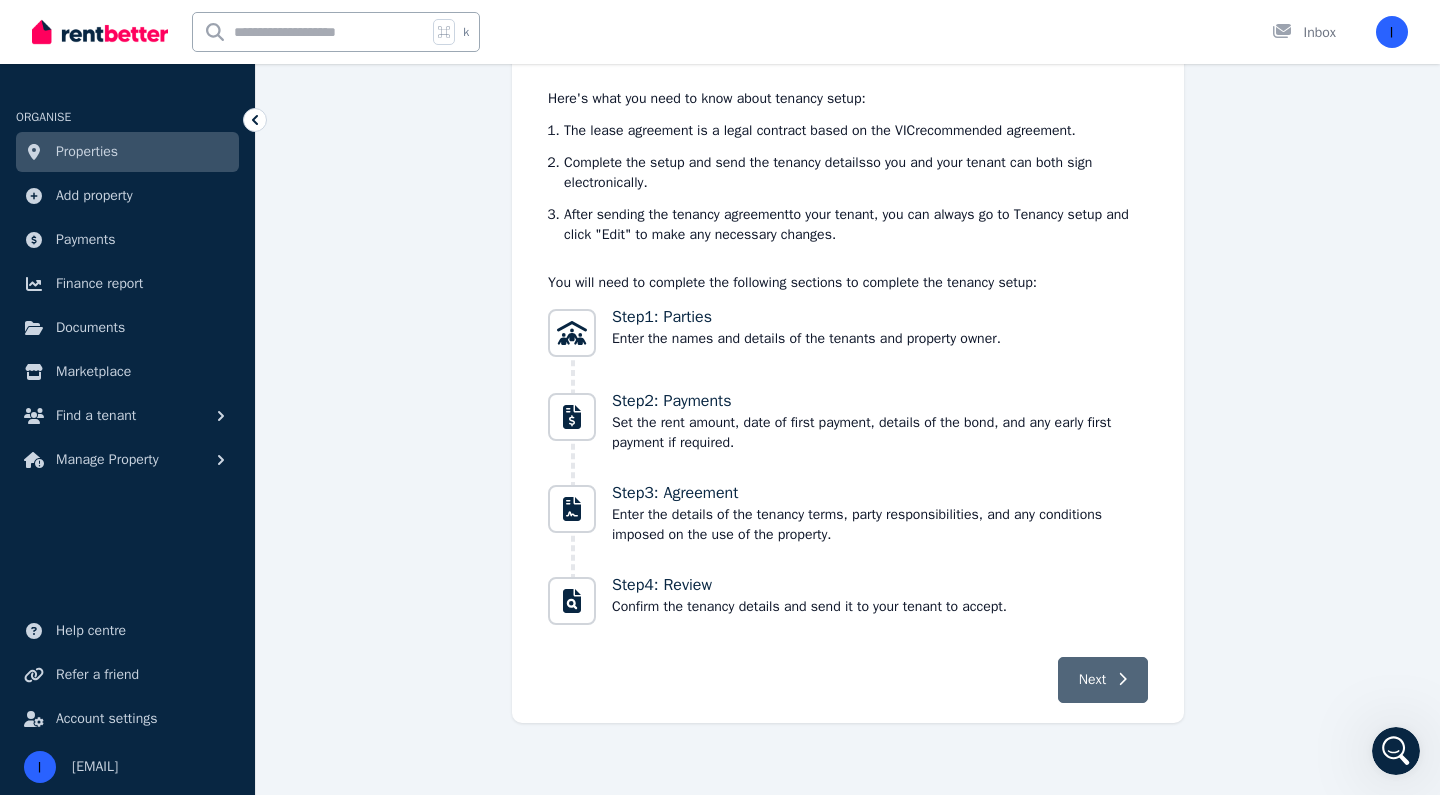 click on "Next" at bounding box center [1103, 680] 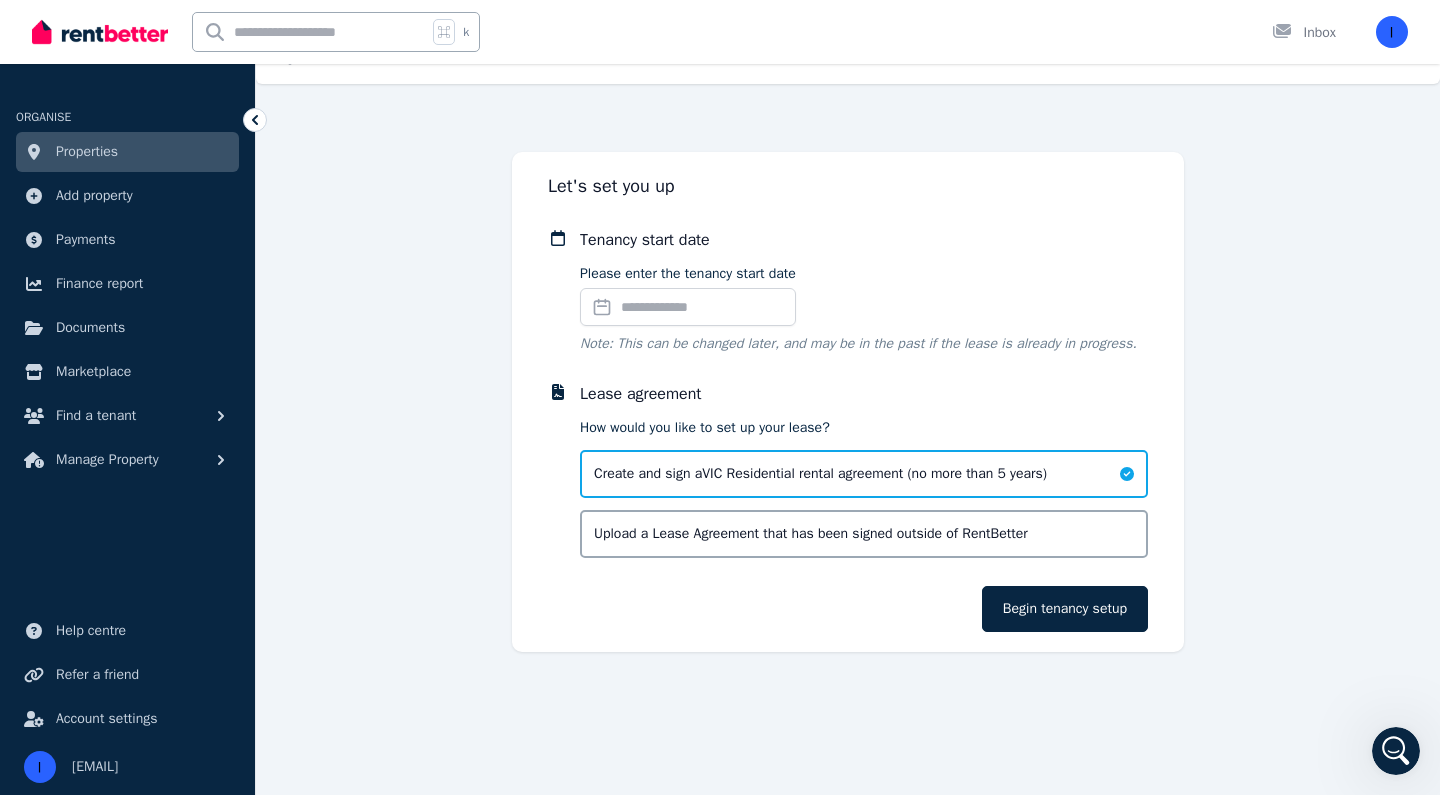 scroll, scrollTop: 36, scrollLeft: 0, axis: vertical 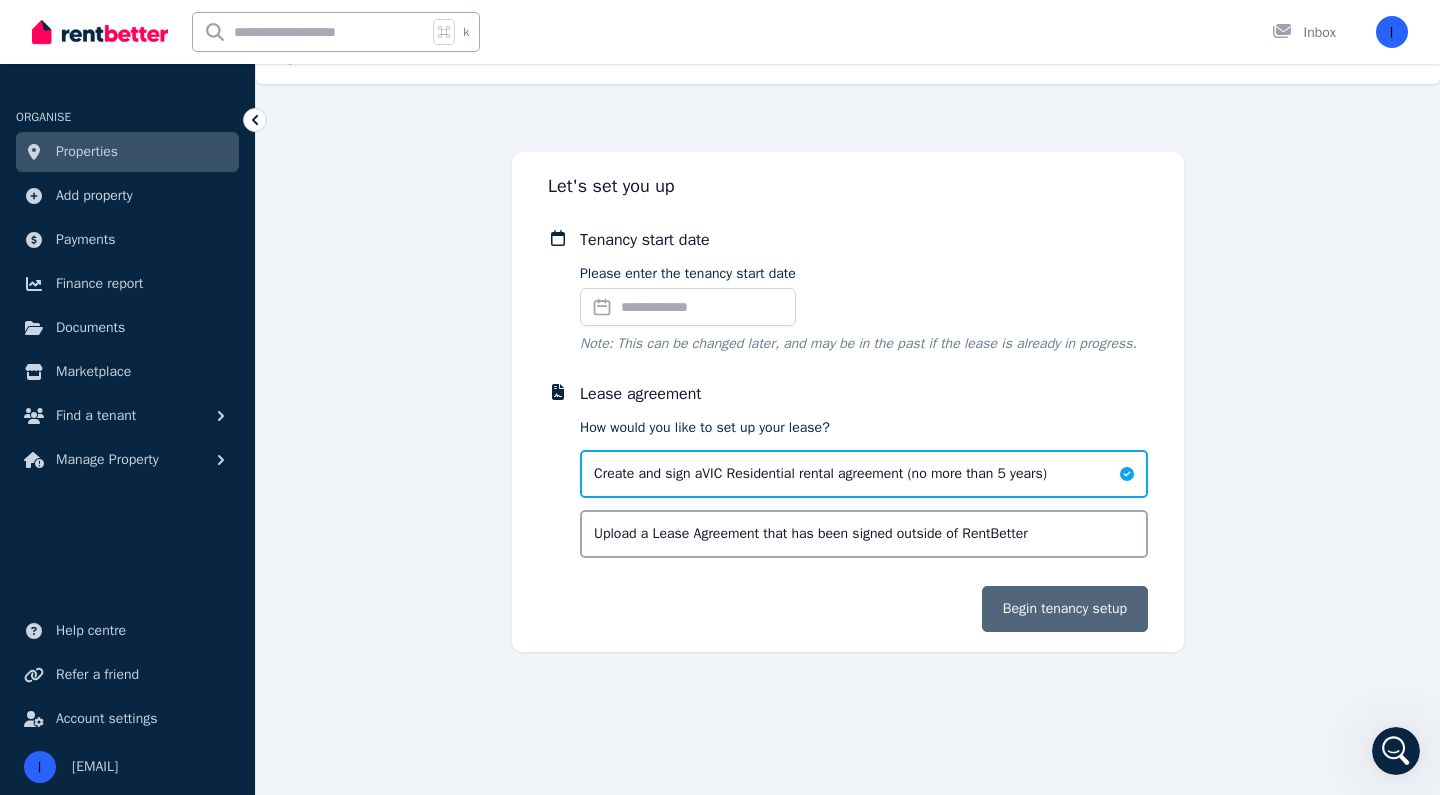 click on "Begin tenancy setup" at bounding box center [1065, 609] 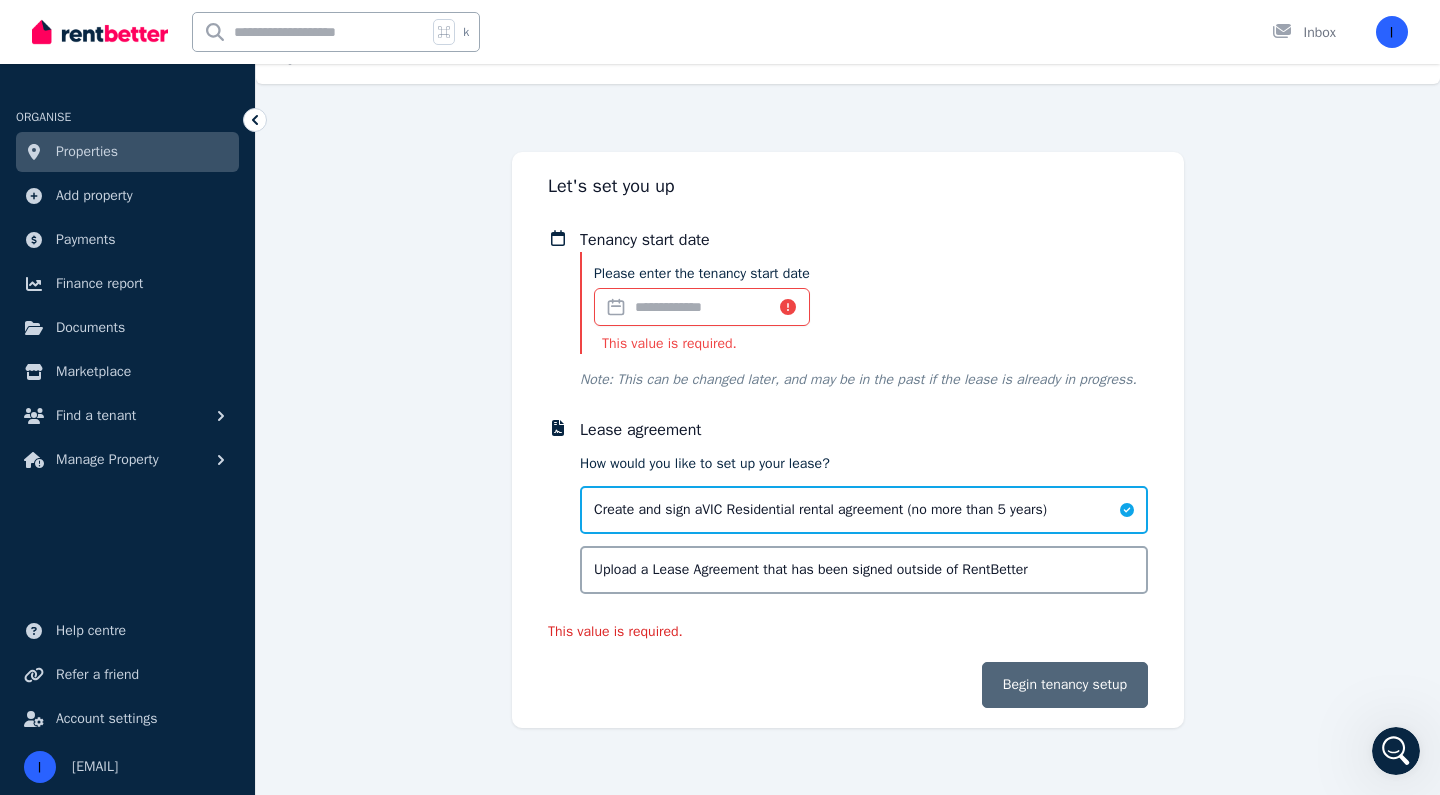 click on "Begin tenancy setup" at bounding box center (1065, 685) 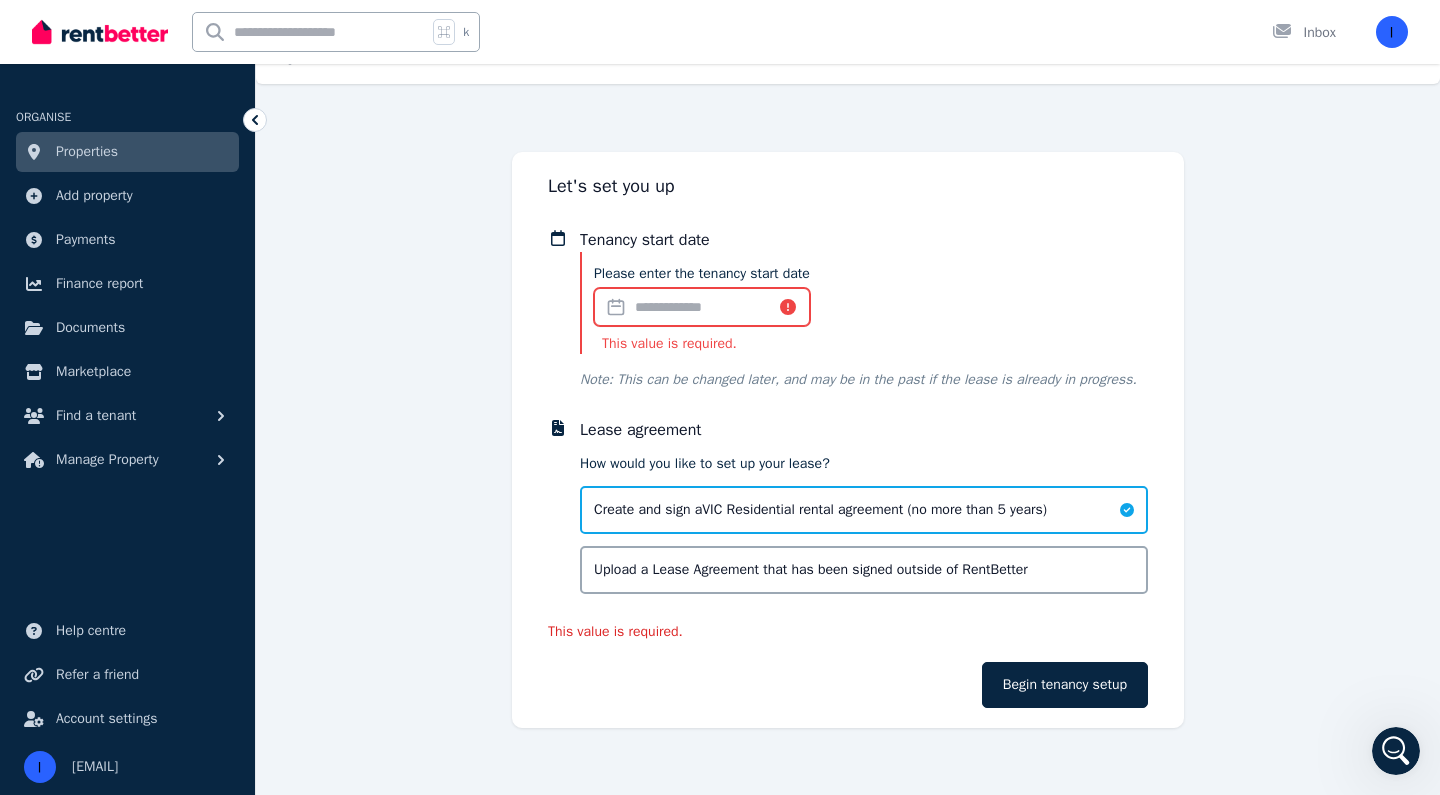 click on "Please enter the tenancy start date" at bounding box center [702, 307] 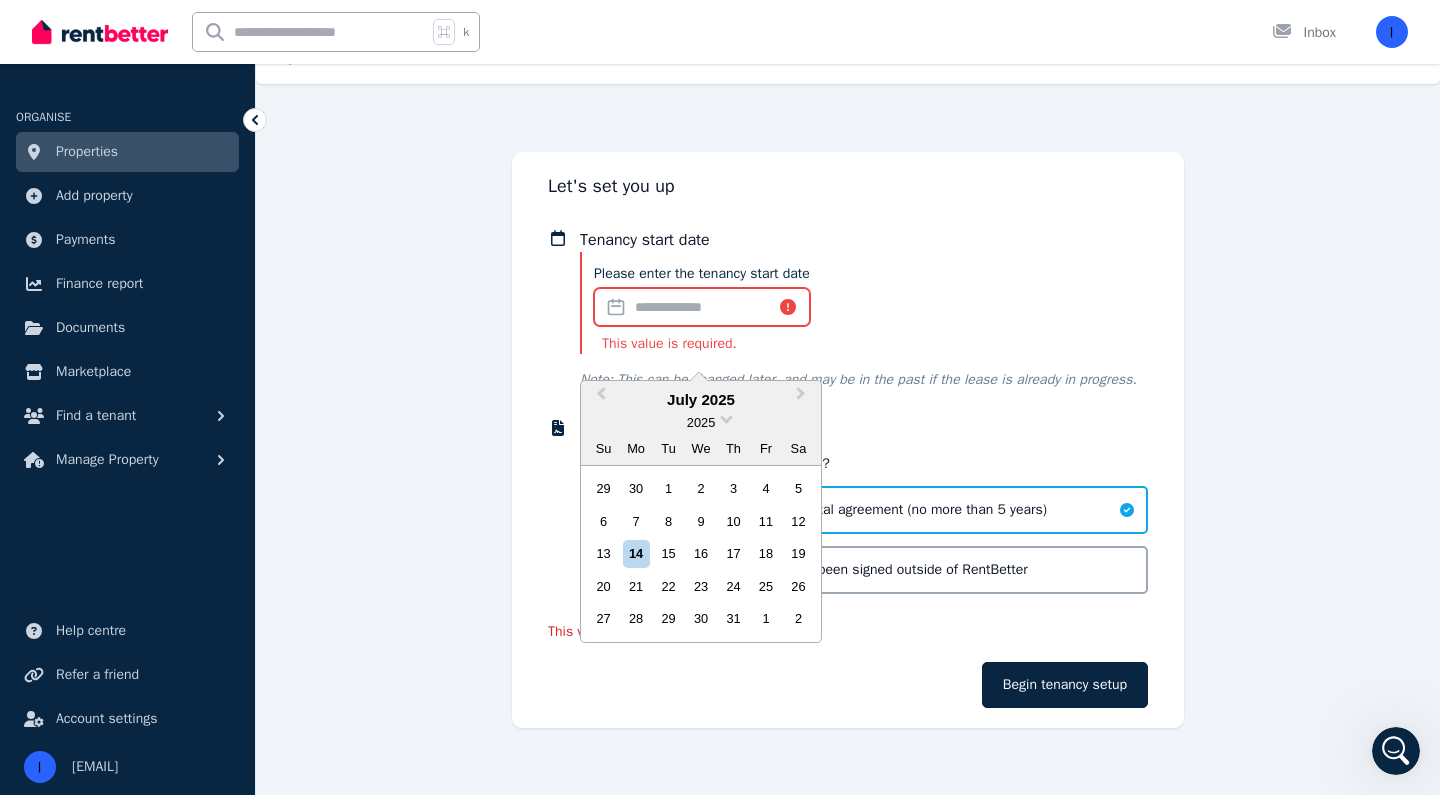 click on "Please enter the tenancy start date" at bounding box center (702, 307) 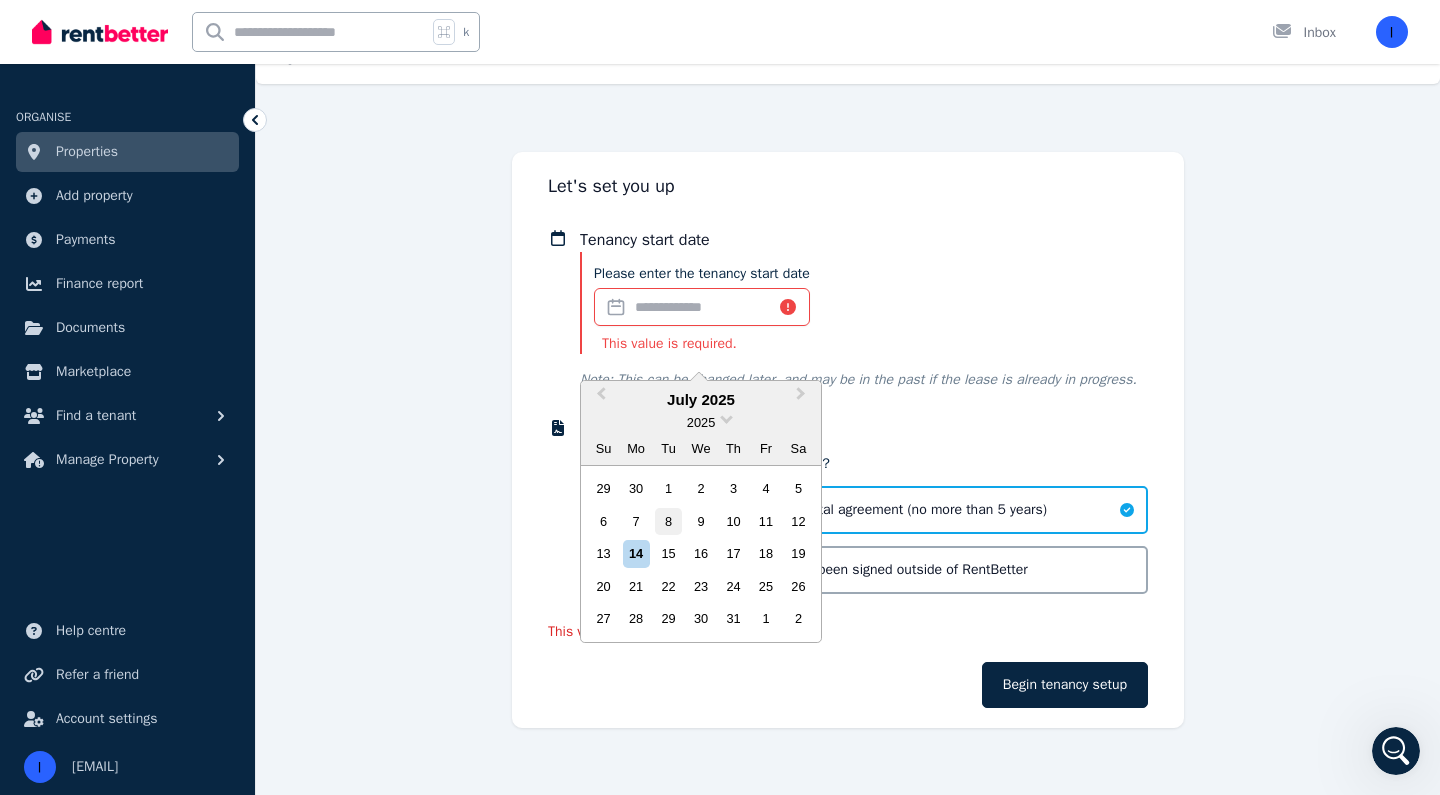 click on "8" at bounding box center (668, 521) 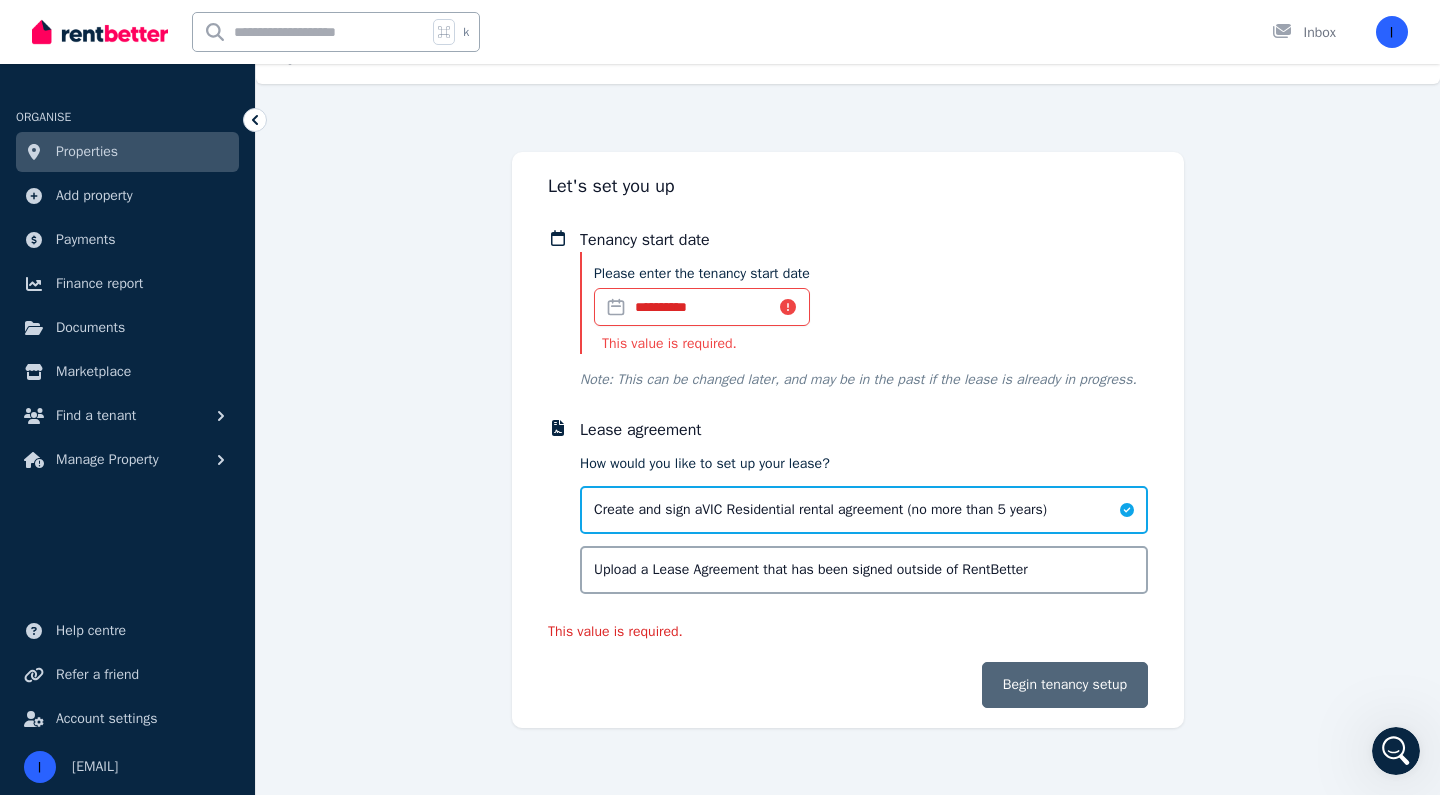 click on "Begin tenancy setup" at bounding box center [1065, 685] 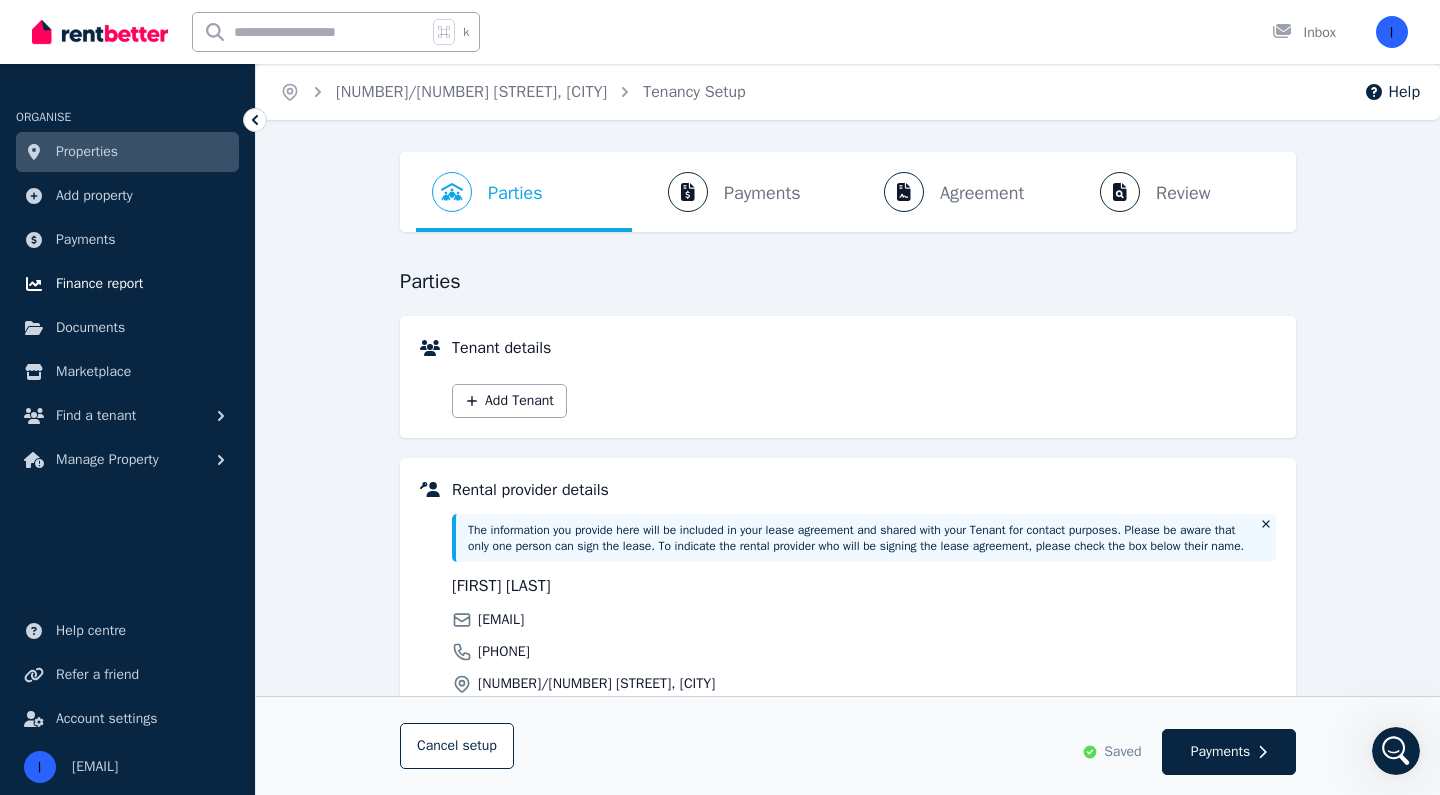 scroll, scrollTop: 0, scrollLeft: 0, axis: both 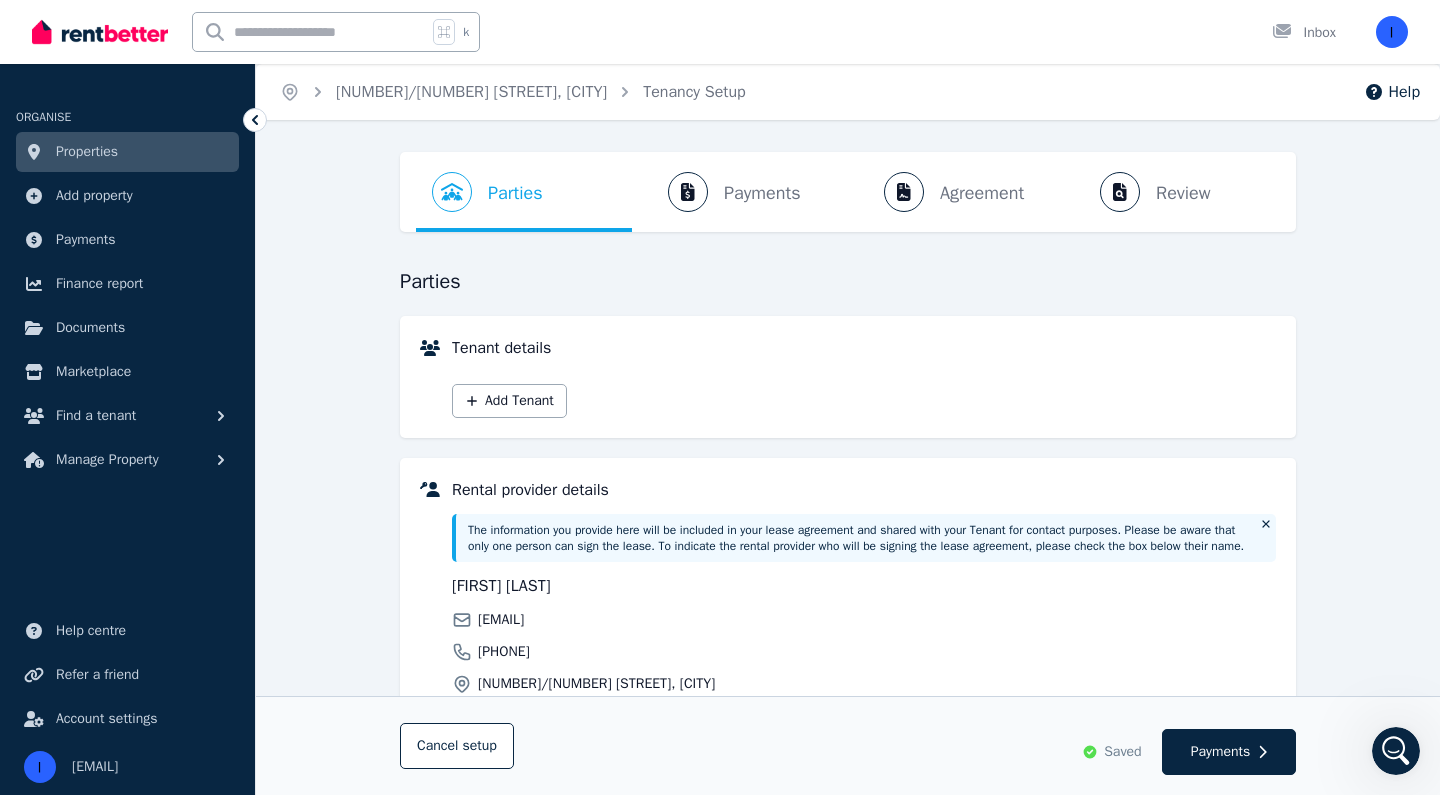 click on "Properties" at bounding box center [127, 152] 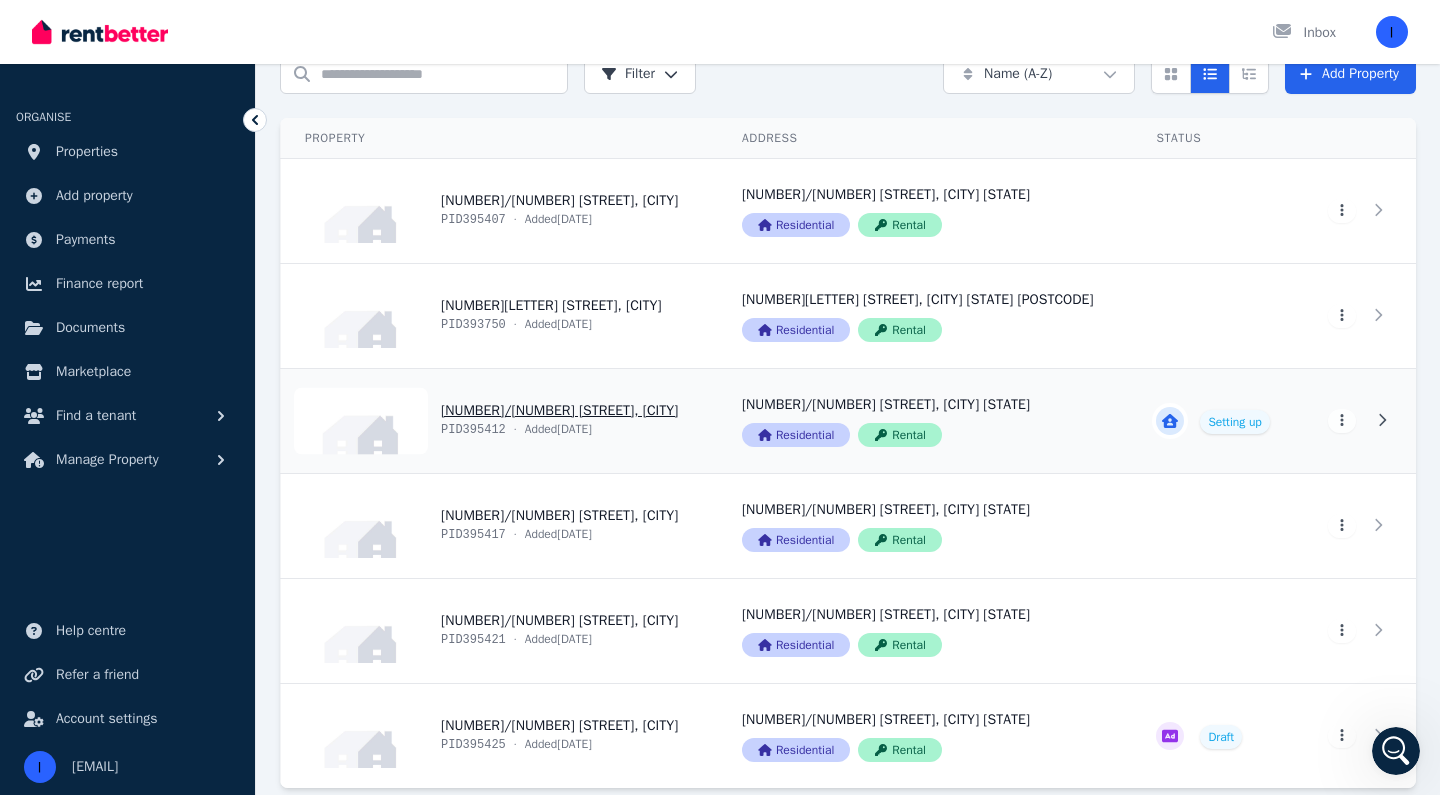 scroll, scrollTop: 123, scrollLeft: 0, axis: vertical 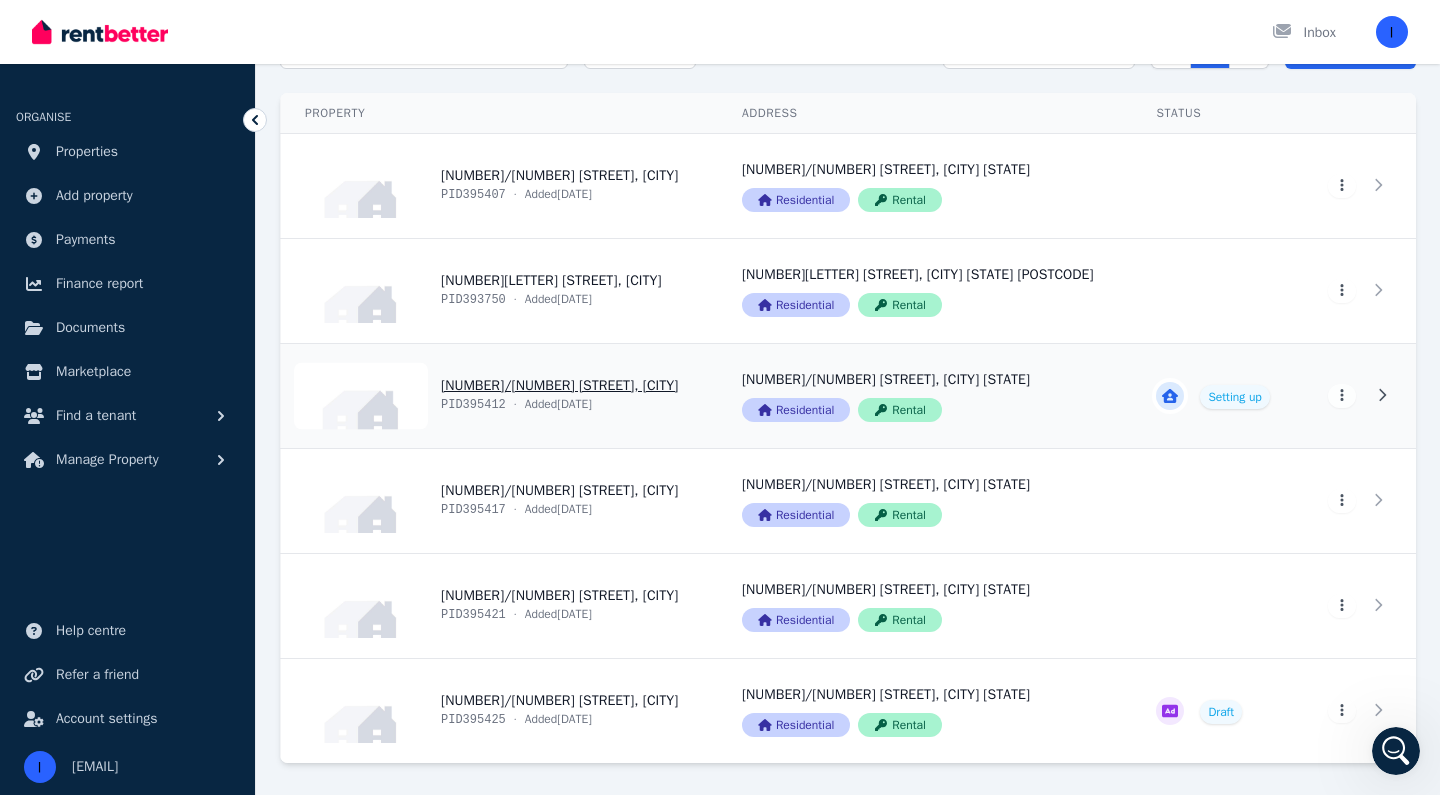 click on "View property details" at bounding box center [1215, 396] 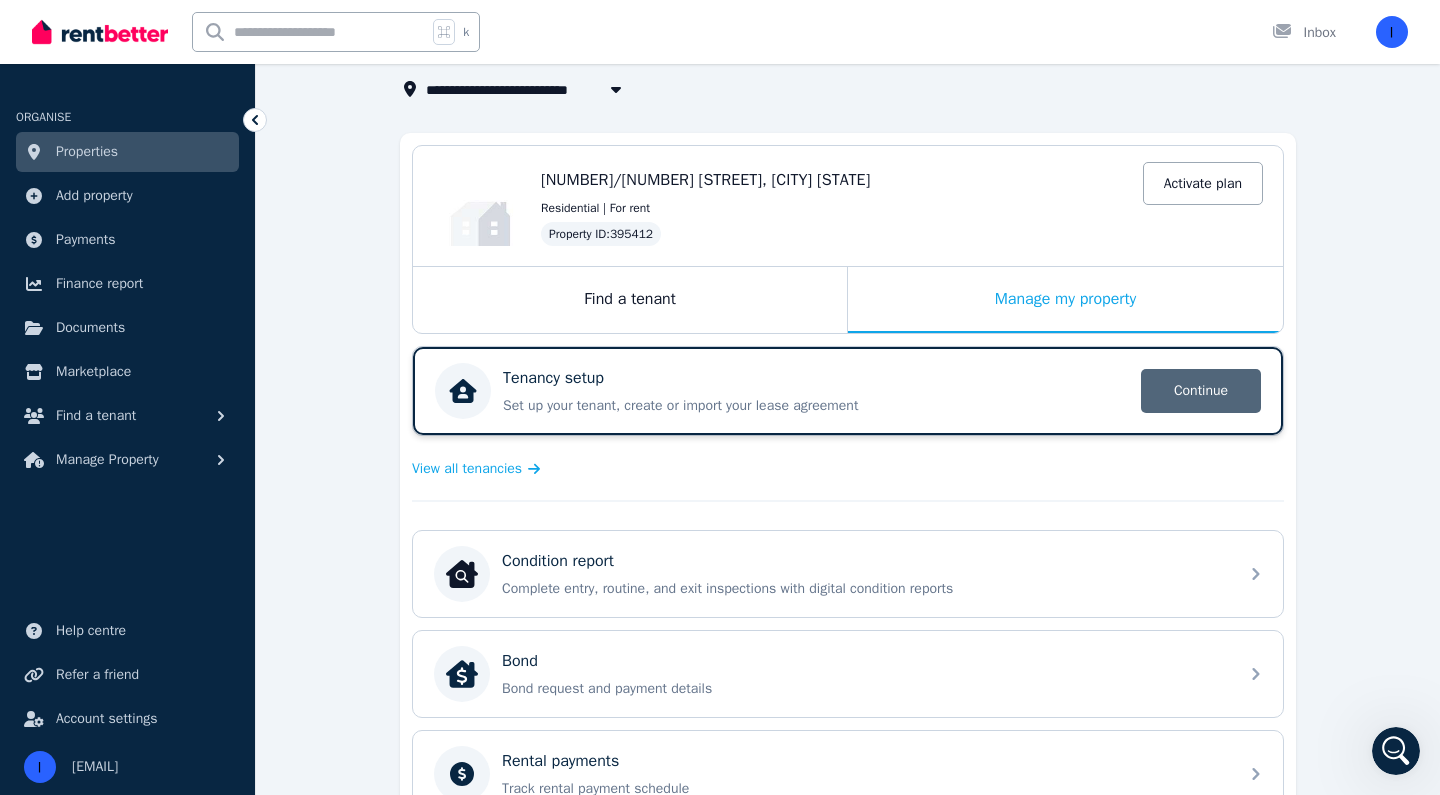 scroll, scrollTop: 157, scrollLeft: 0, axis: vertical 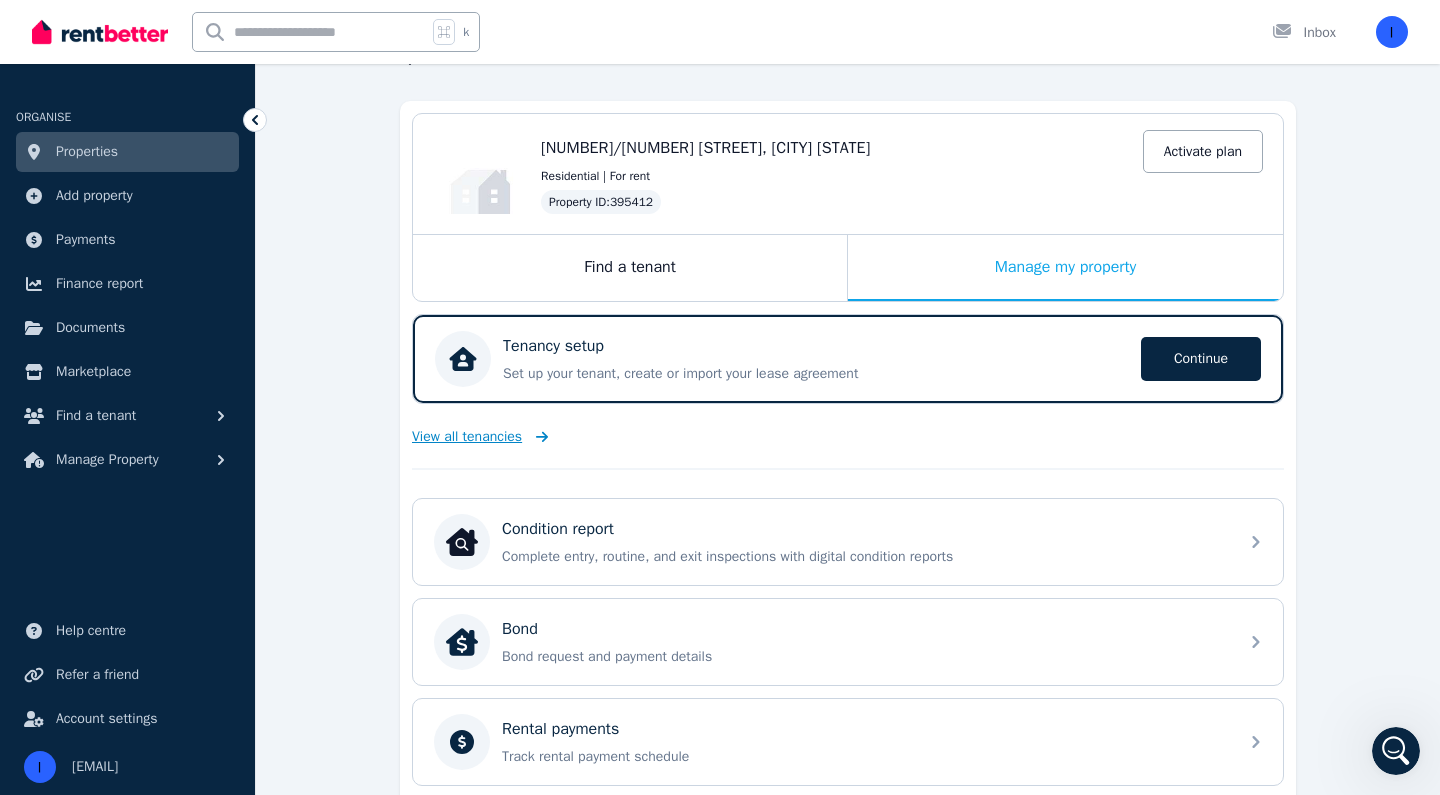 click on "View all tenancies" at bounding box center (467, 437) 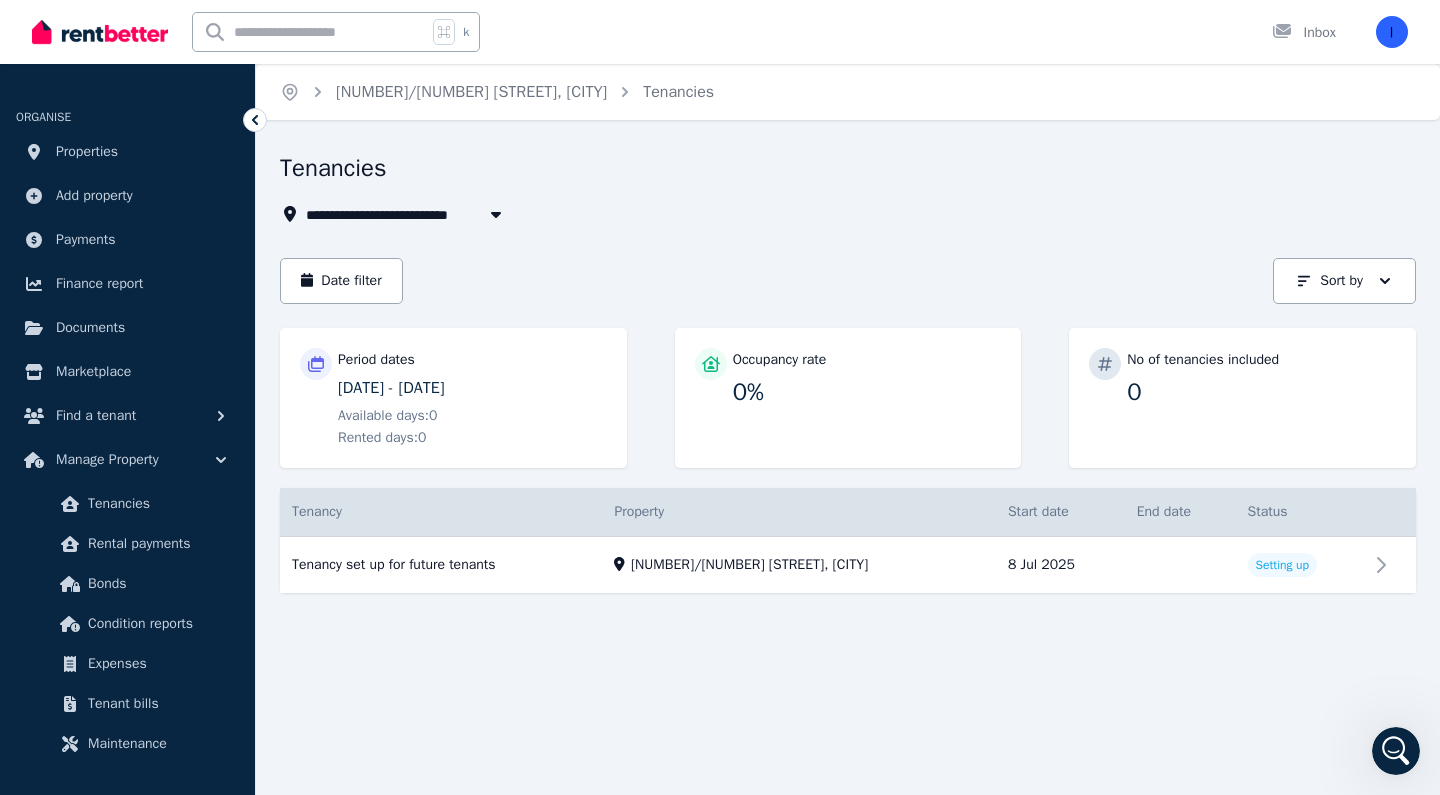 scroll, scrollTop: 0, scrollLeft: 0, axis: both 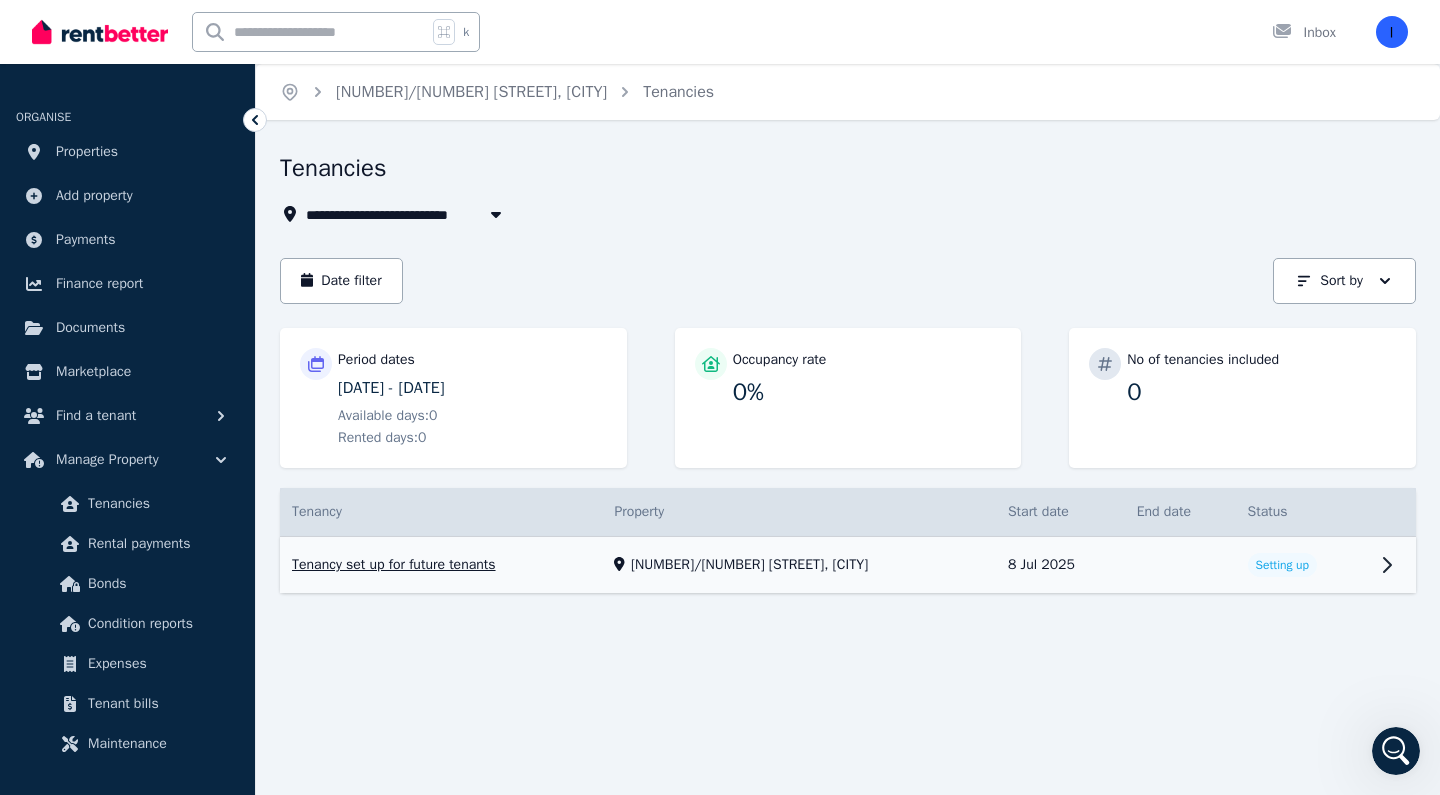 click on "View property details" at bounding box center [848, 565] 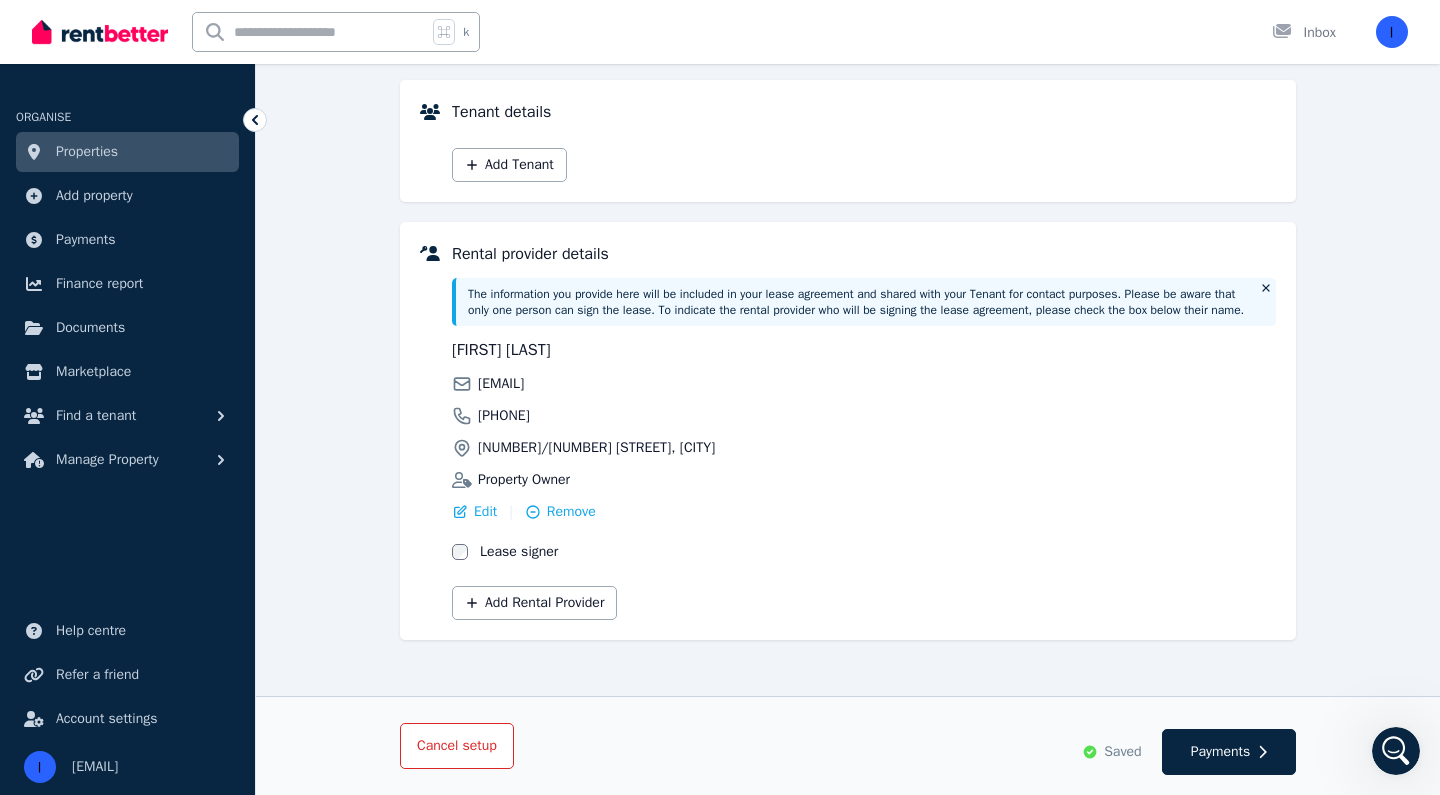 scroll, scrollTop: 252, scrollLeft: 0, axis: vertical 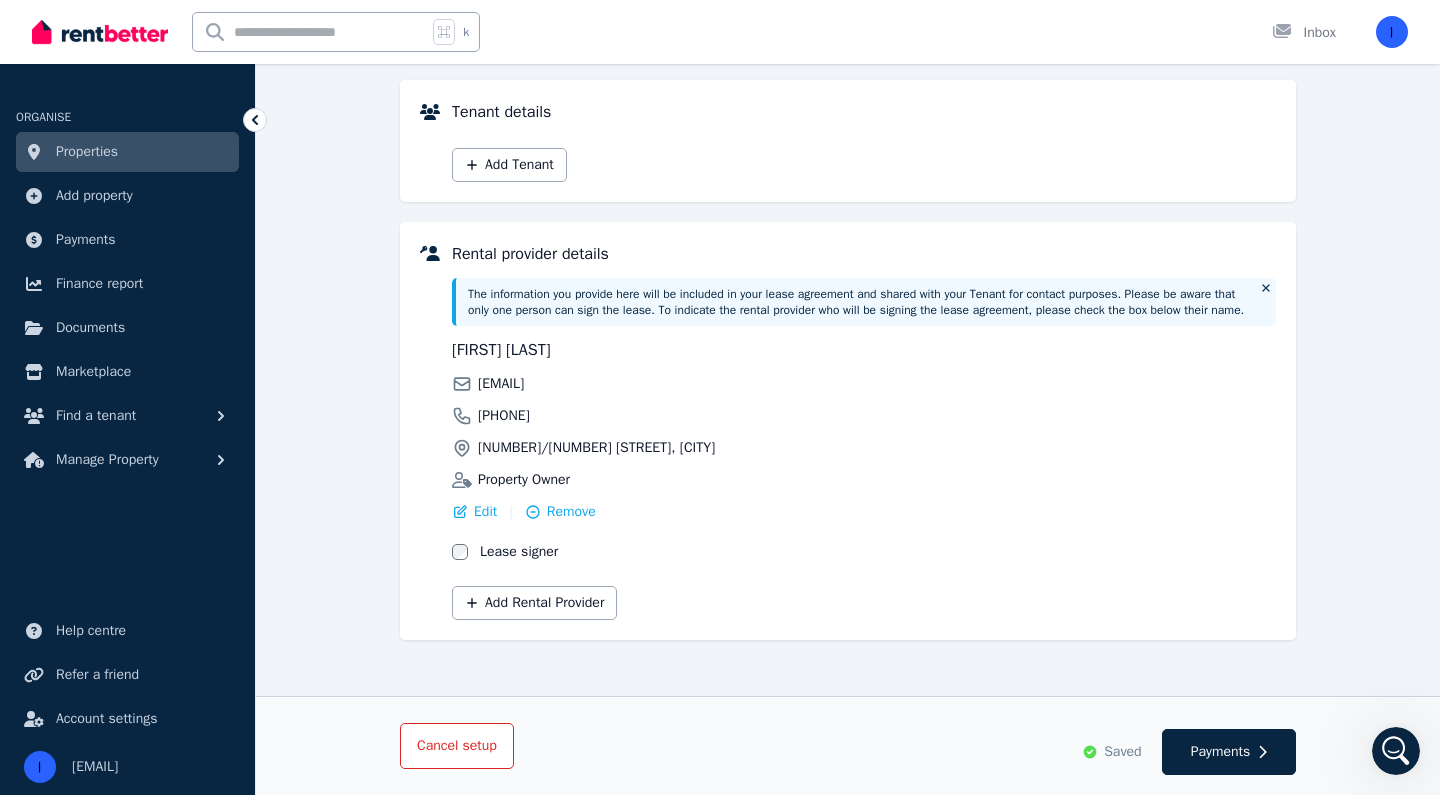 click on "setup" at bounding box center (479, 746) 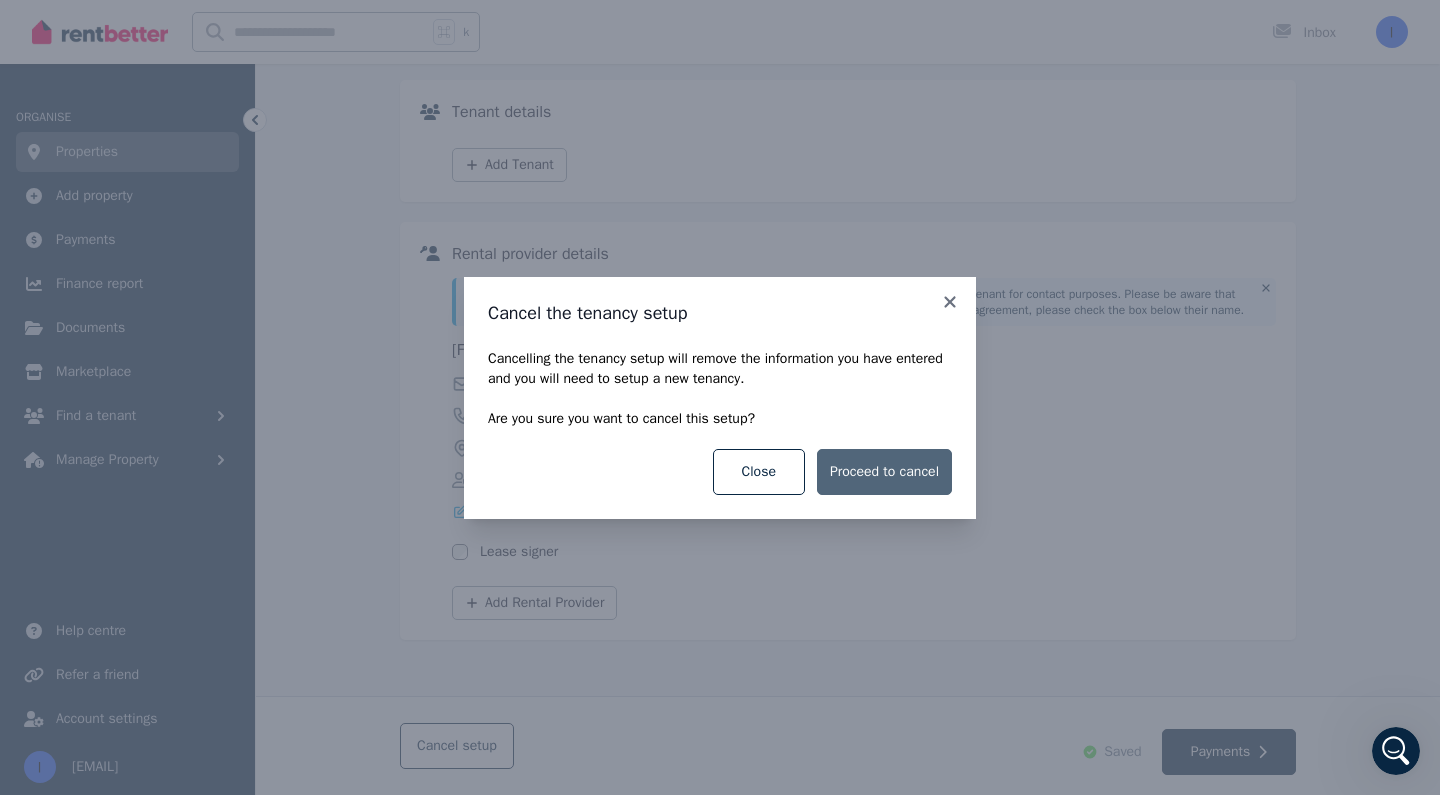 click on "Proceed to cancel" at bounding box center (884, 472) 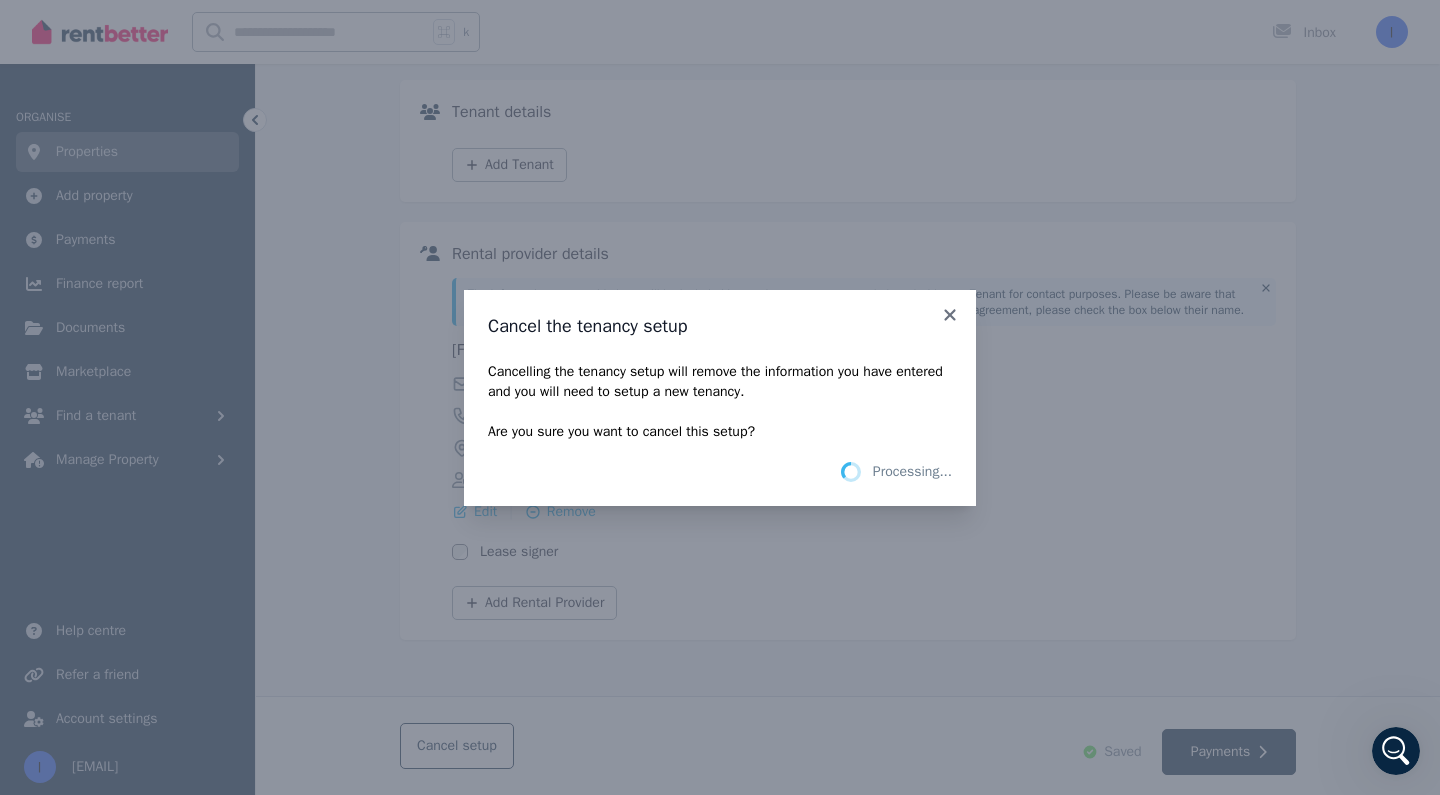 scroll, scrollTop: 0, scrollLeft: 0, axis: both 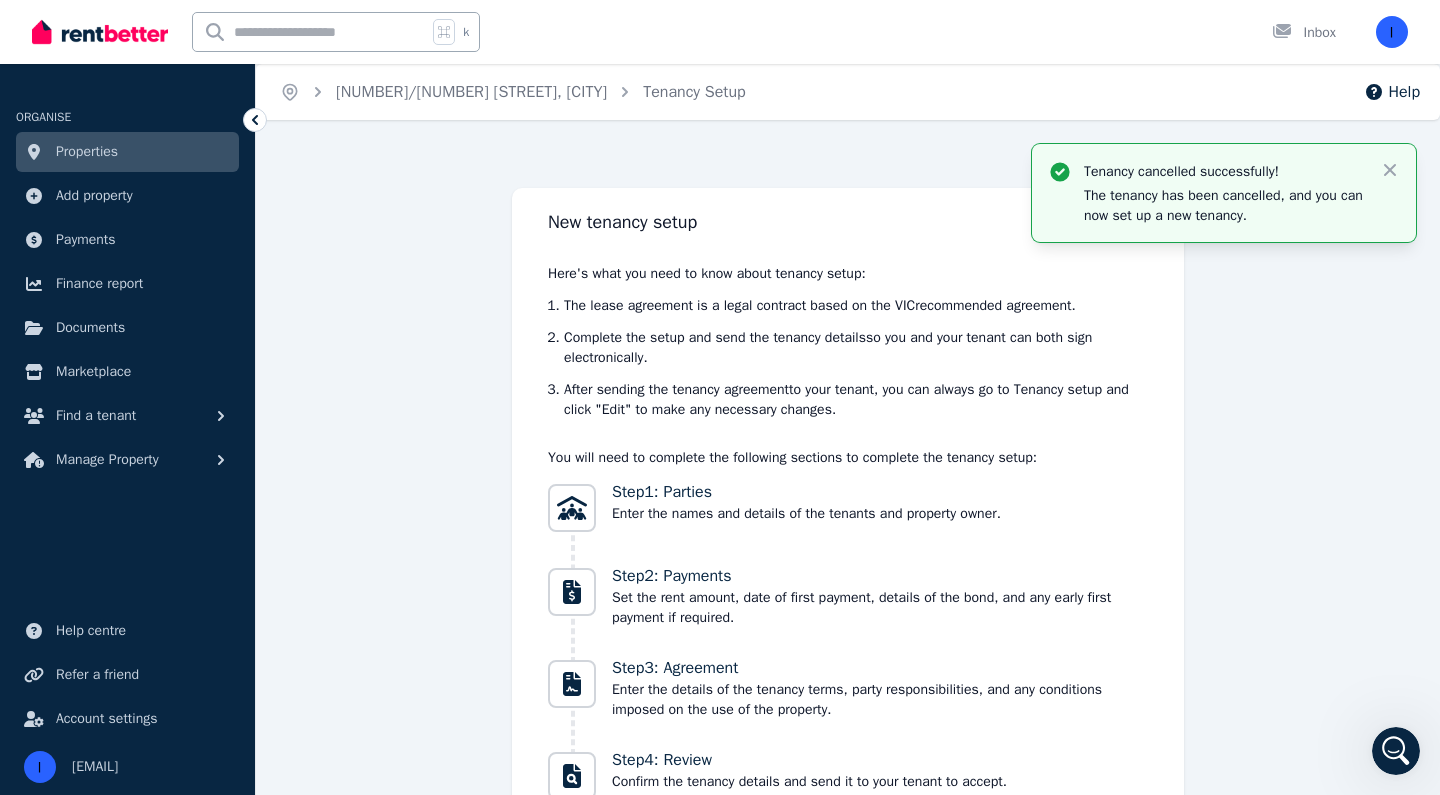 click on "Properties" at bounding box center [127, 152] 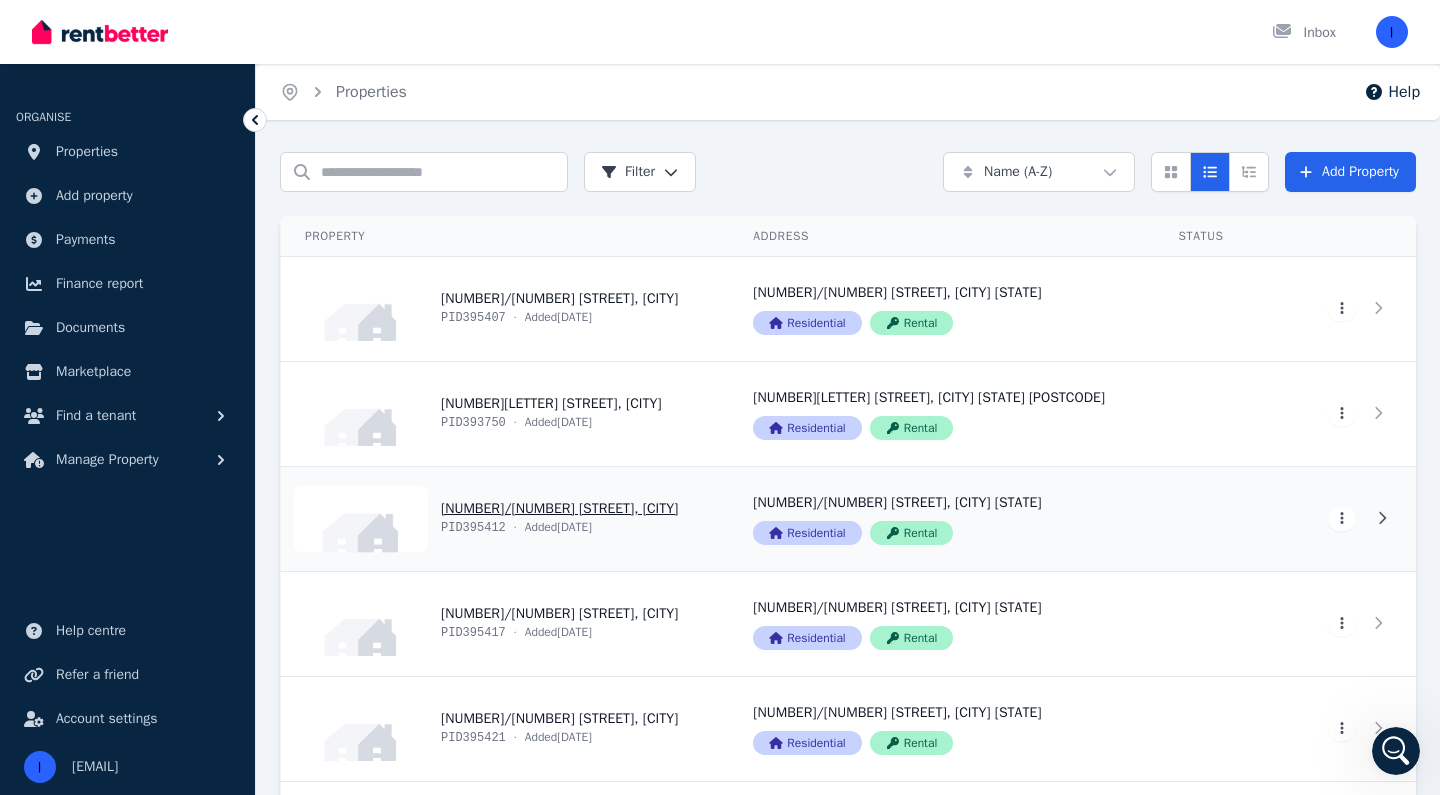 click on "View property details" at bounding box center [505, 519] 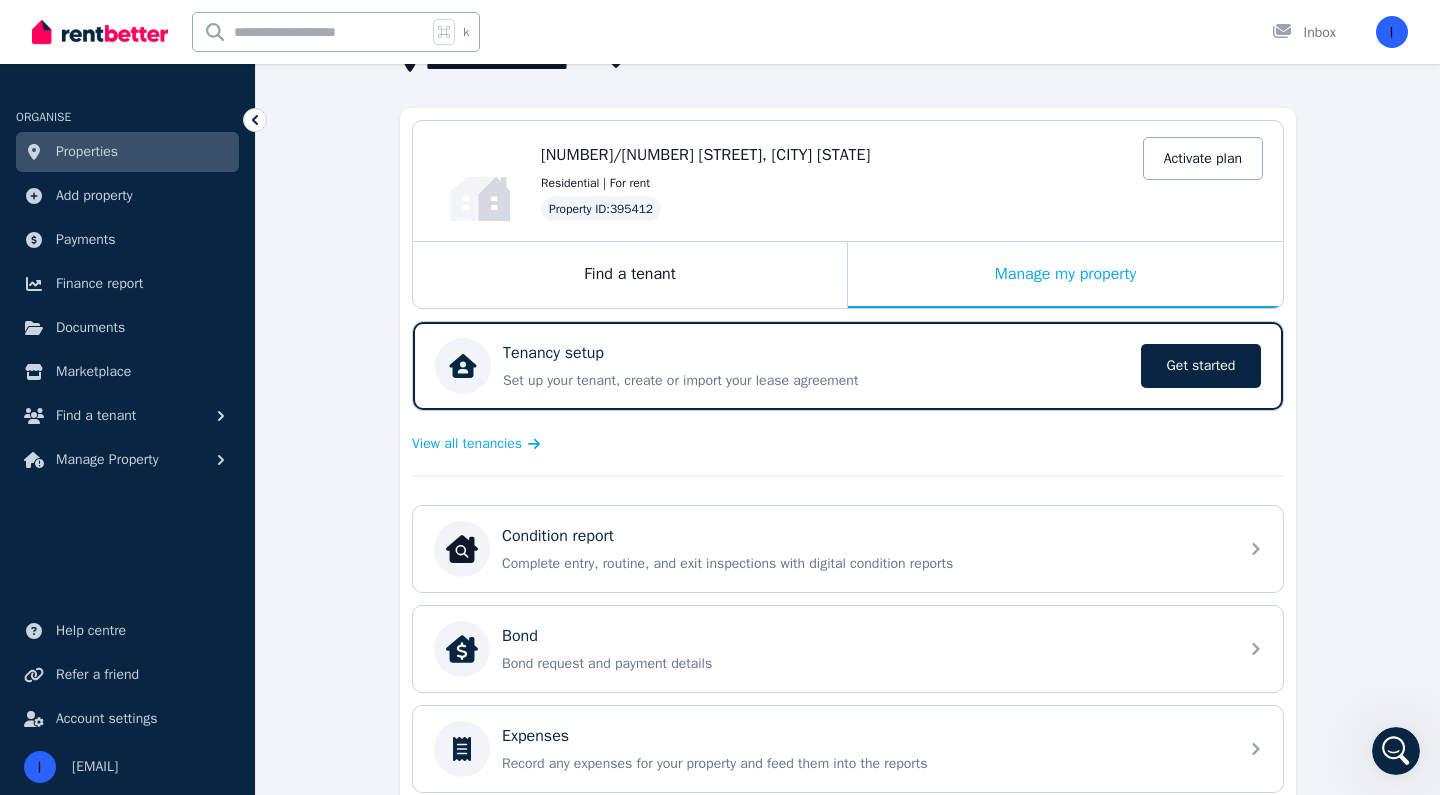 scroll, scrollTop: 62, scrollLeft: 0, axis: vertical 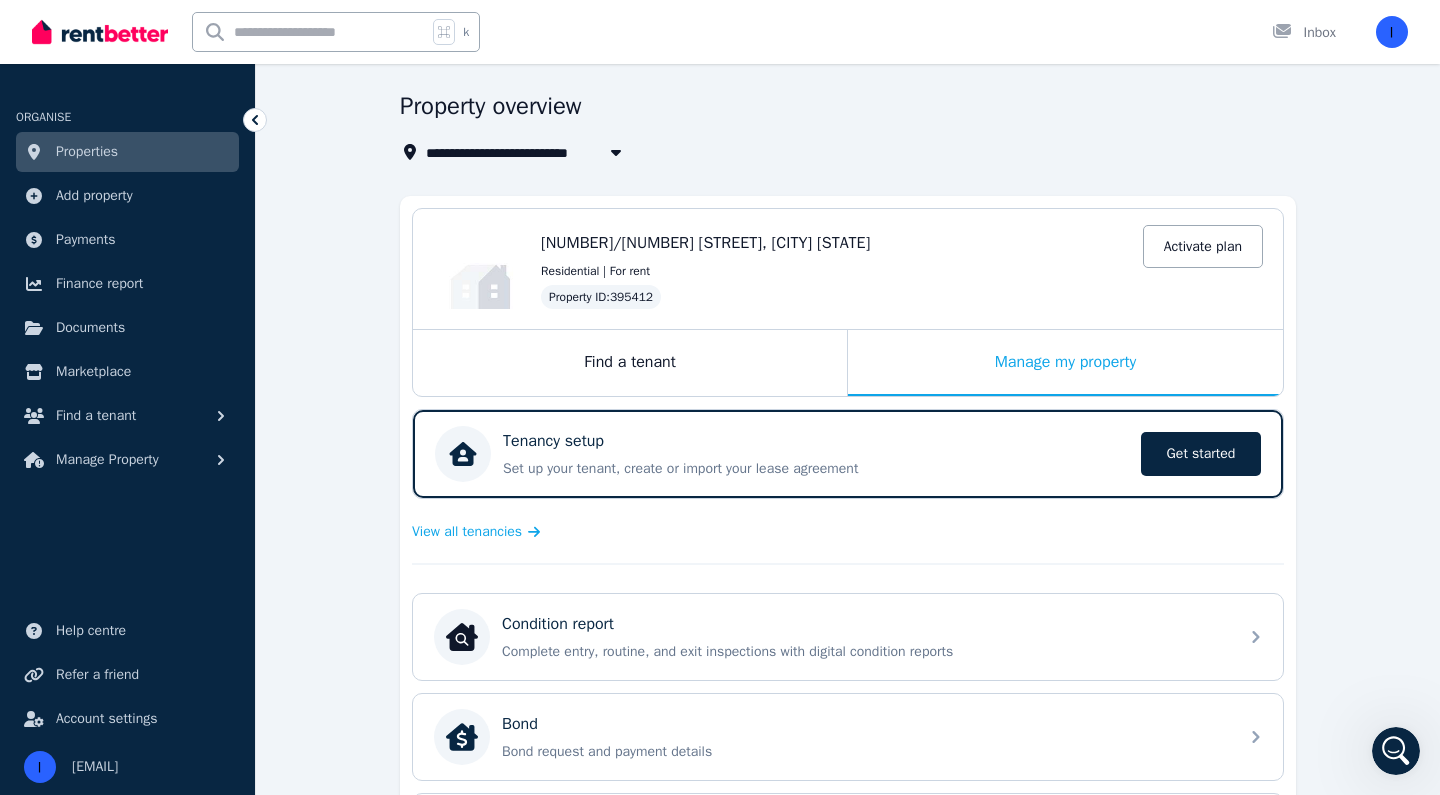 click at bounding box center [616, 152] 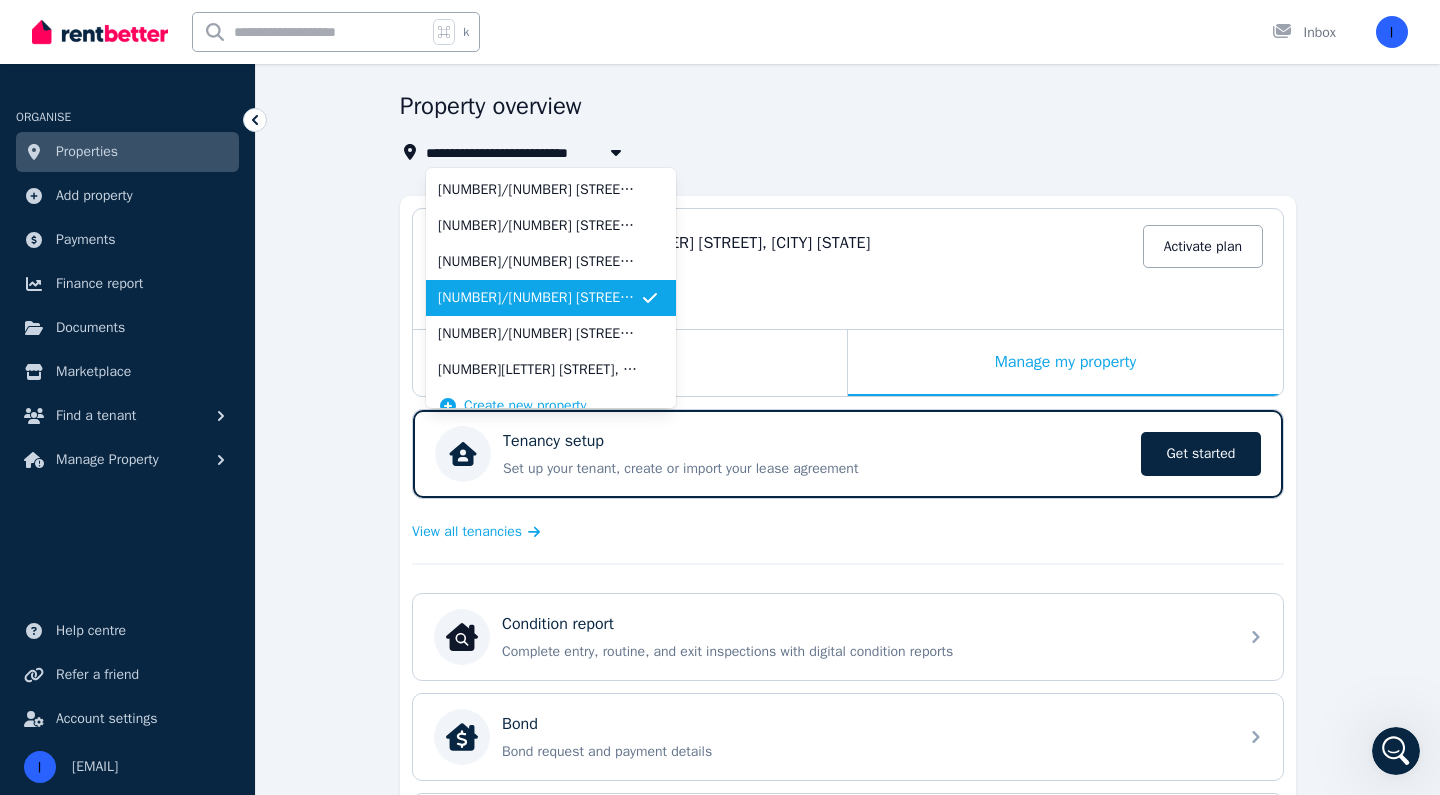 type on "**********" 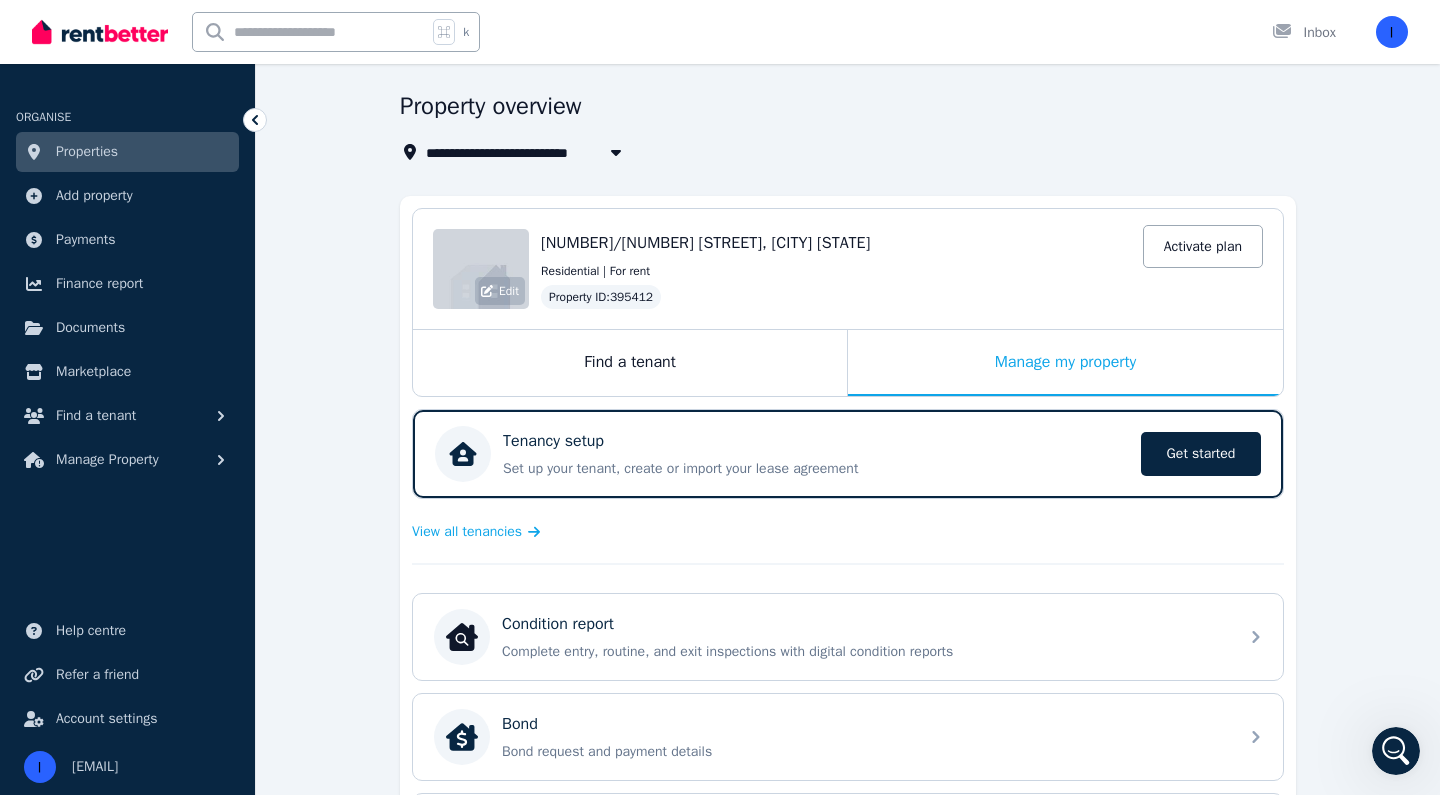 click on "Edit" at bounding box center [500, 291] 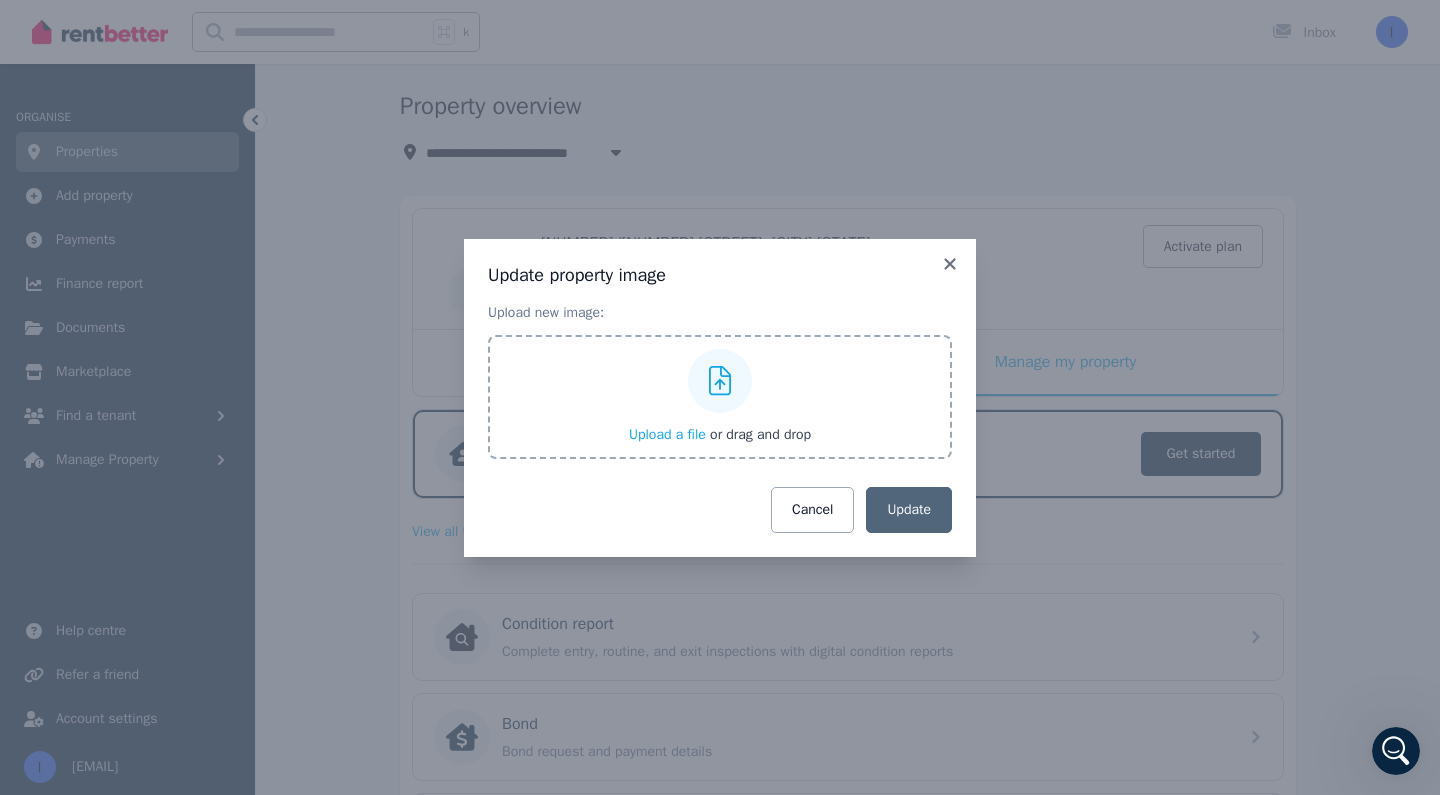 click on "Upload a file   or drag and drop" at bounding box center (720, 435) 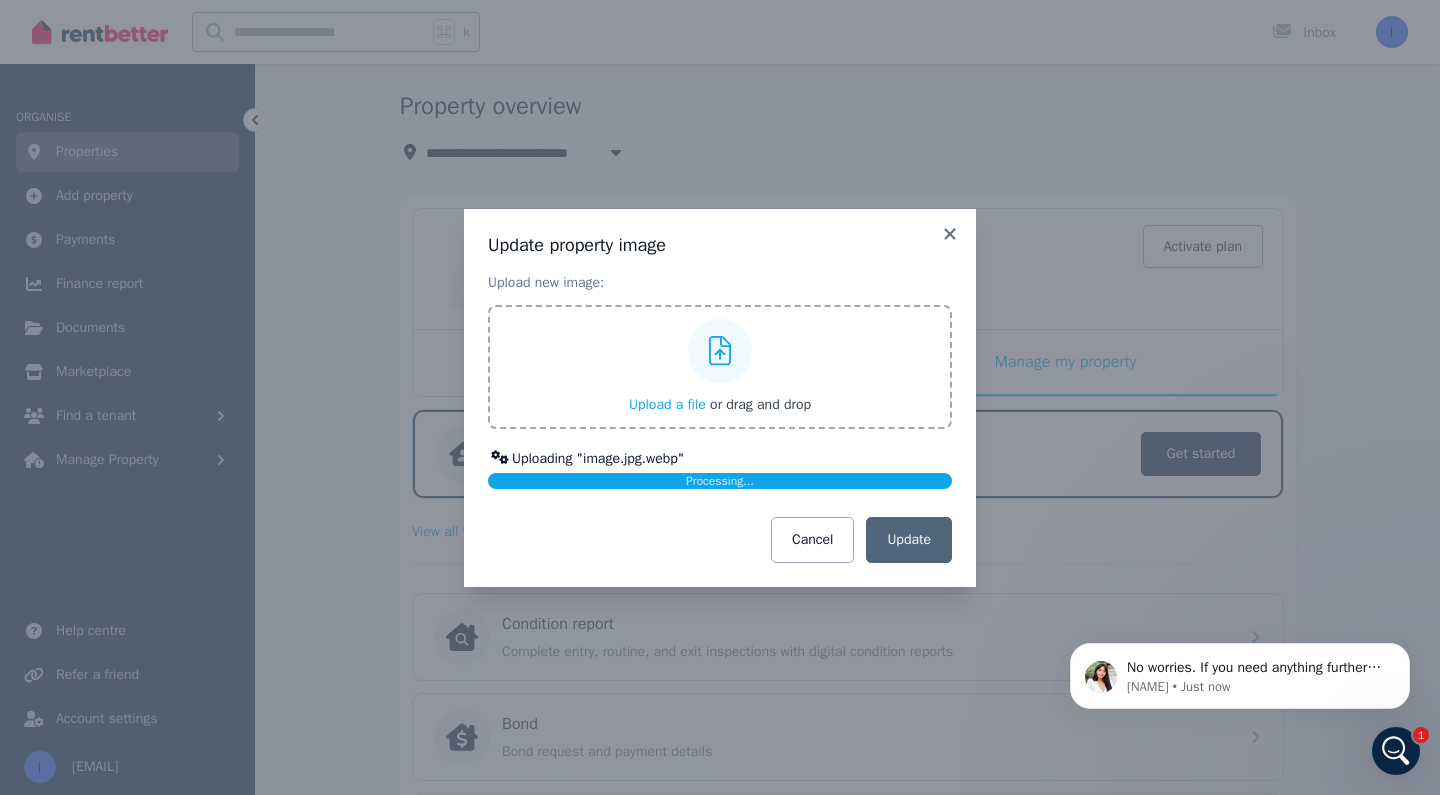 scroll, scrollTop: 0, scrollLeft: 0, axis: both 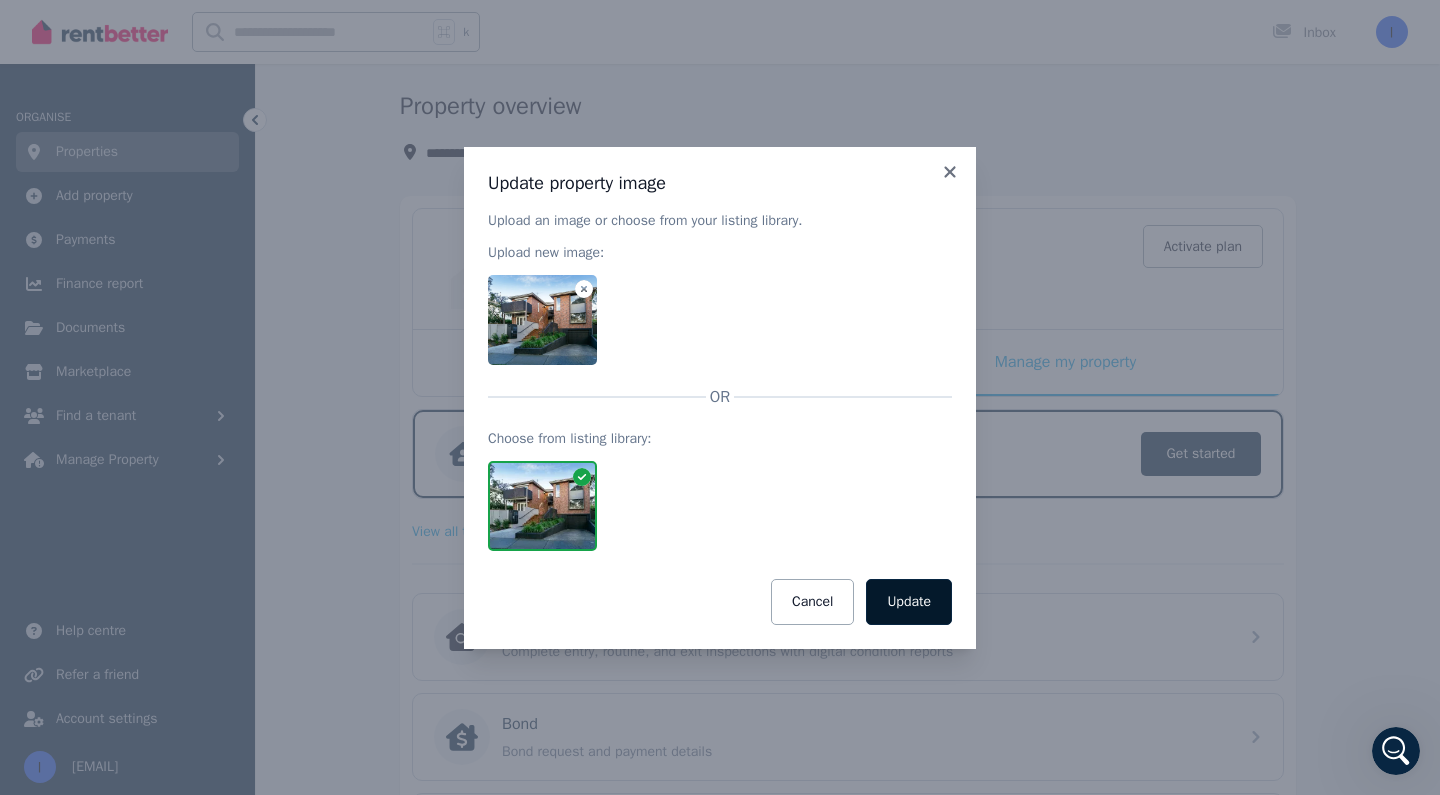 click on "Update" at bounding box center [909, 602] 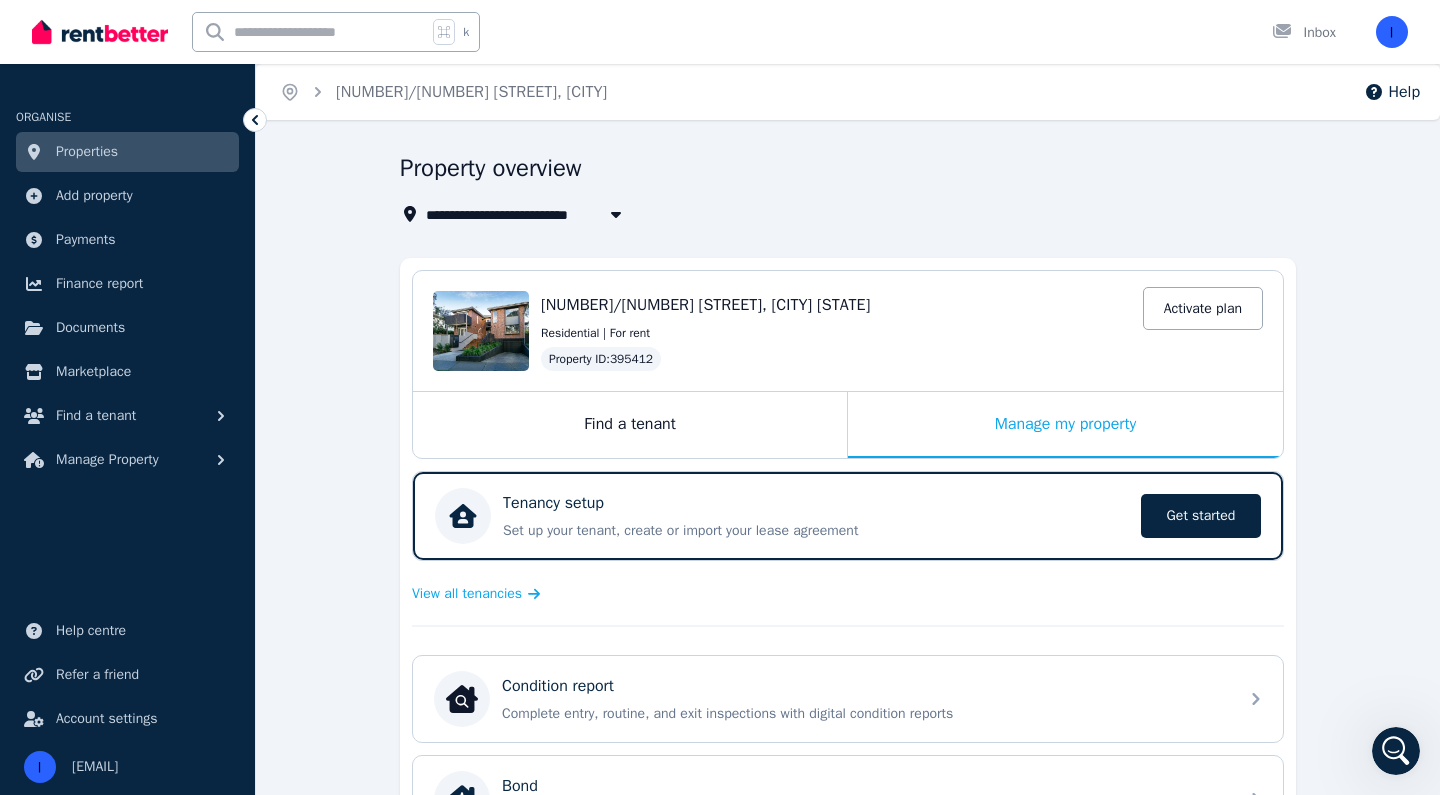 scroll, scrollTop: 0, scrollLeft: 0, axis: both 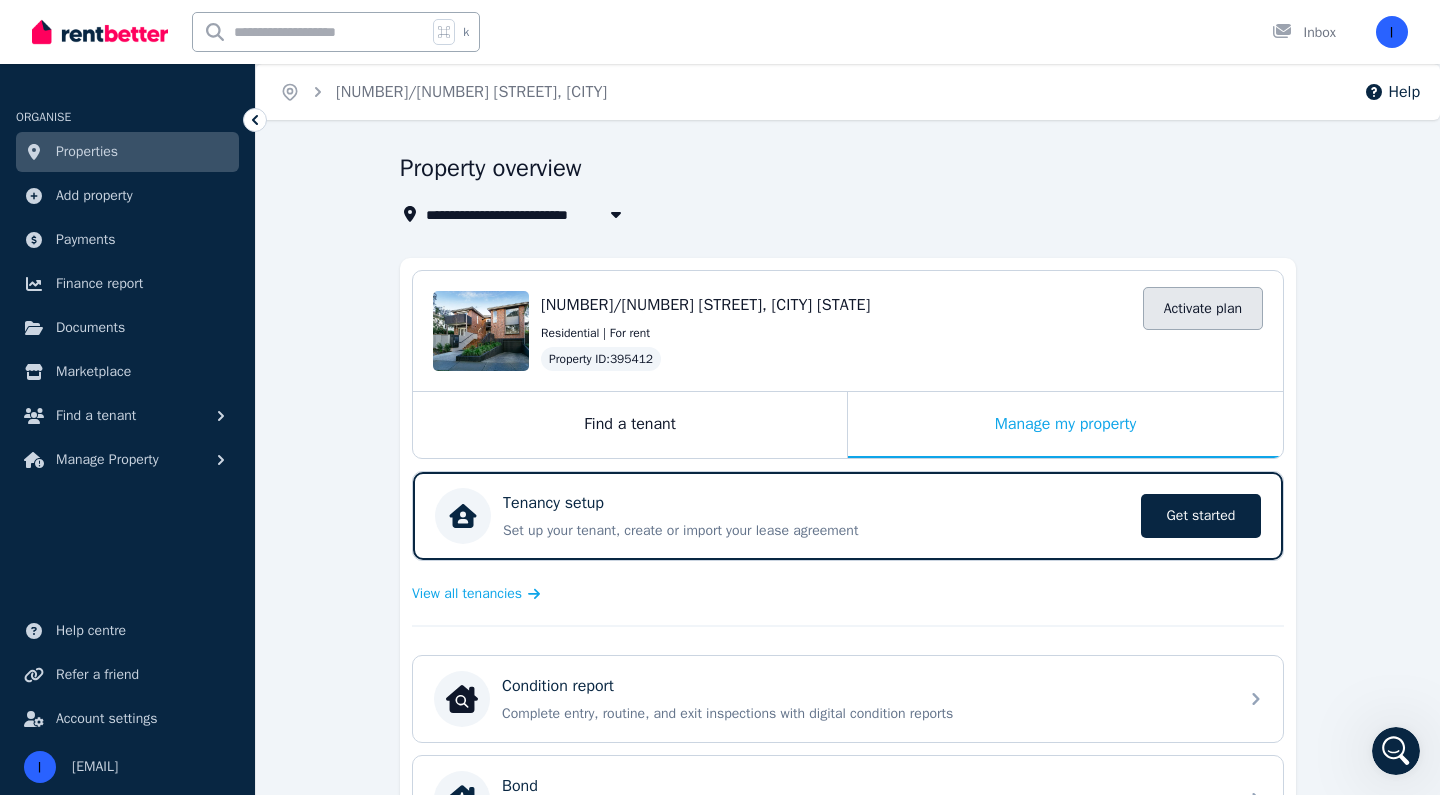 click on "Activate plan" at bounding box center (1203, 308) 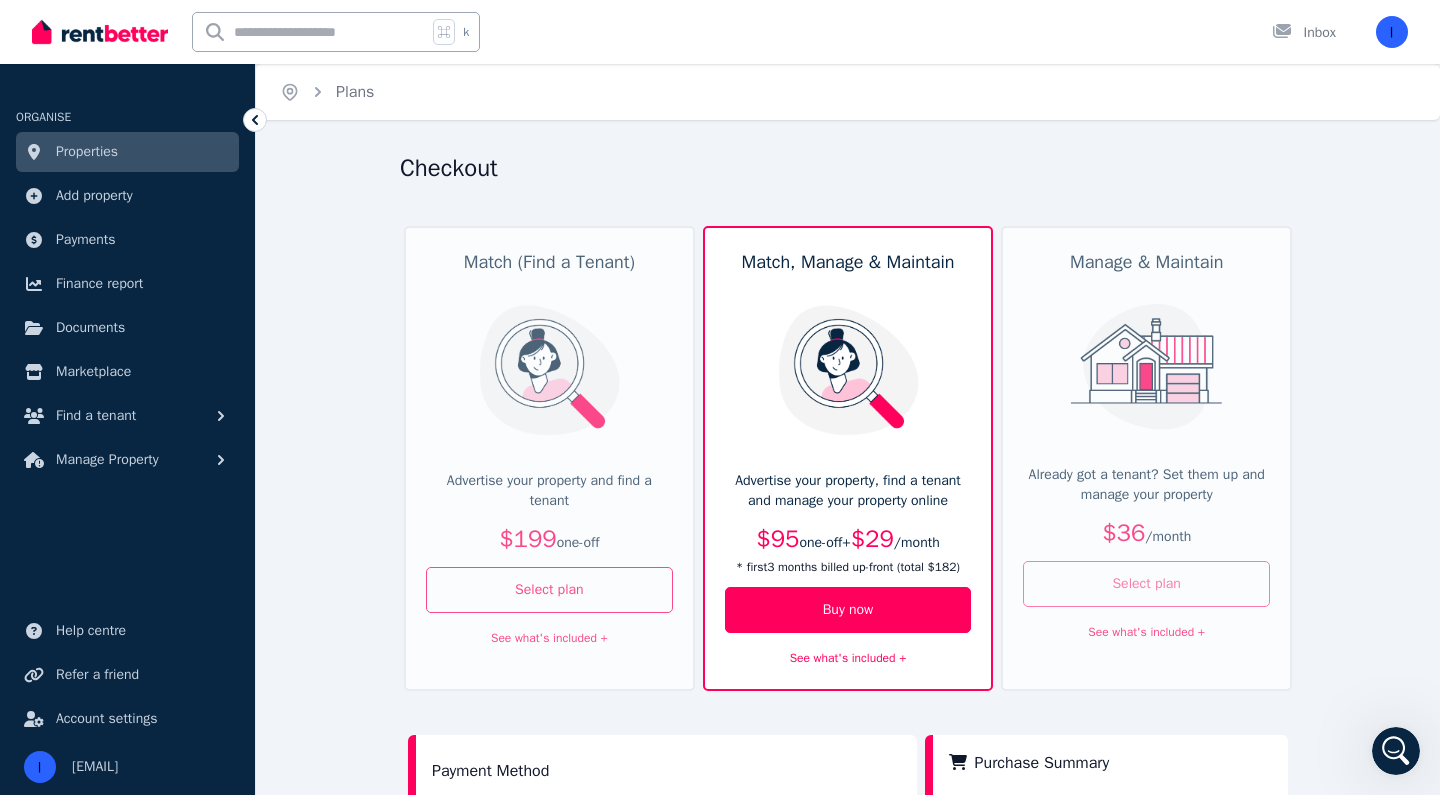 click on "Select plan" at bounding box center [1146, 584] 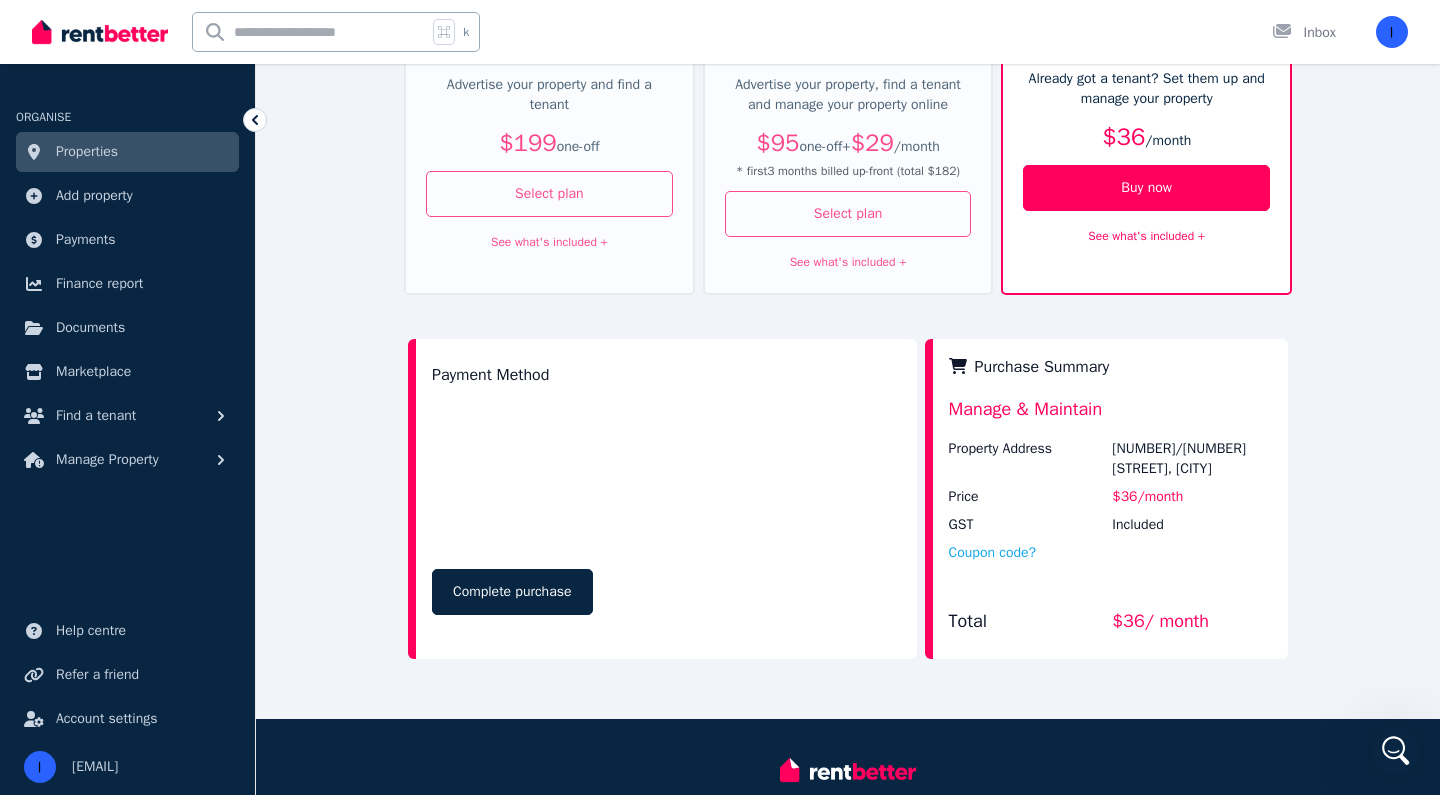 scroll, scrollTop: 445, scrollLeft: 0, axis: vertical 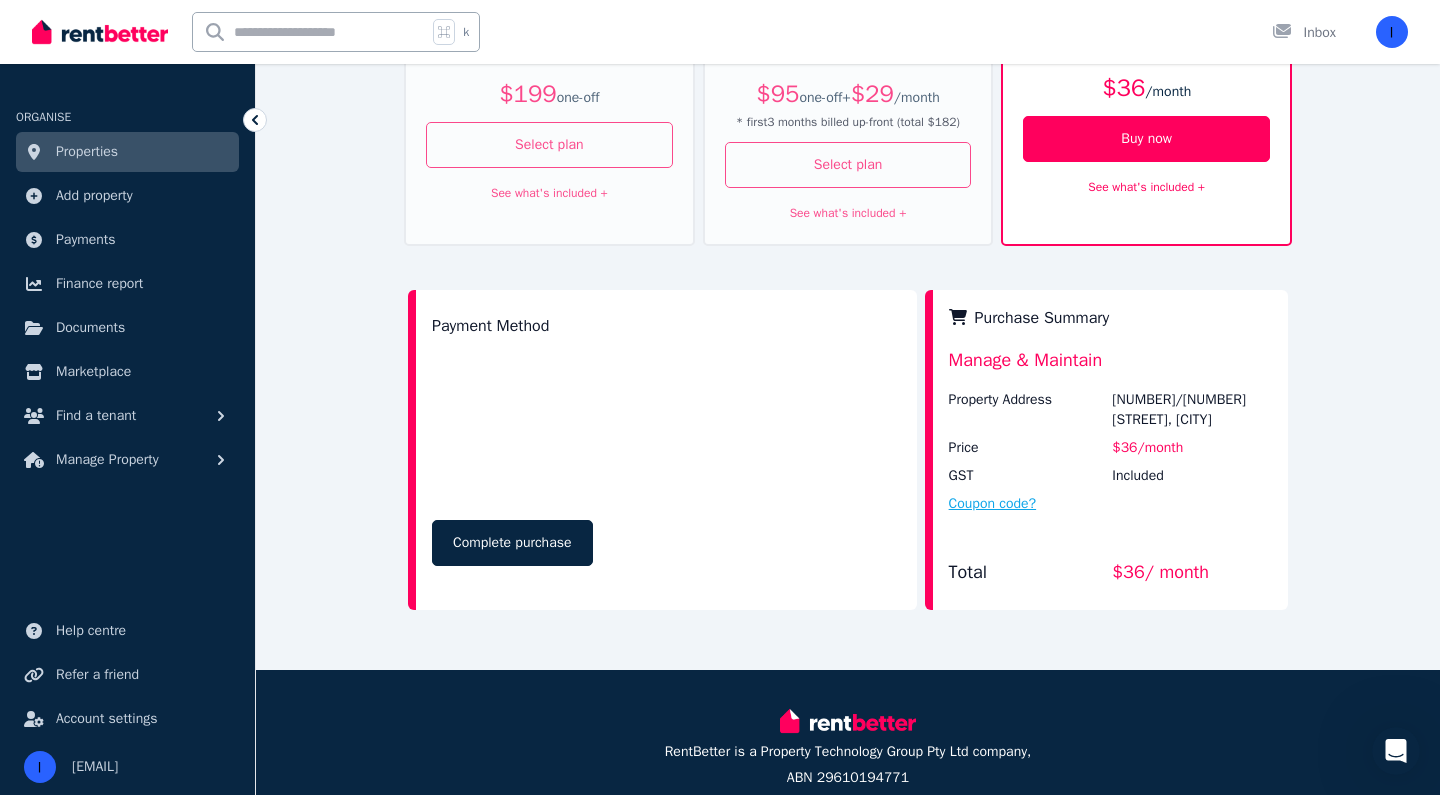 click on "Coupon code?" at bounding box center [993, 504] 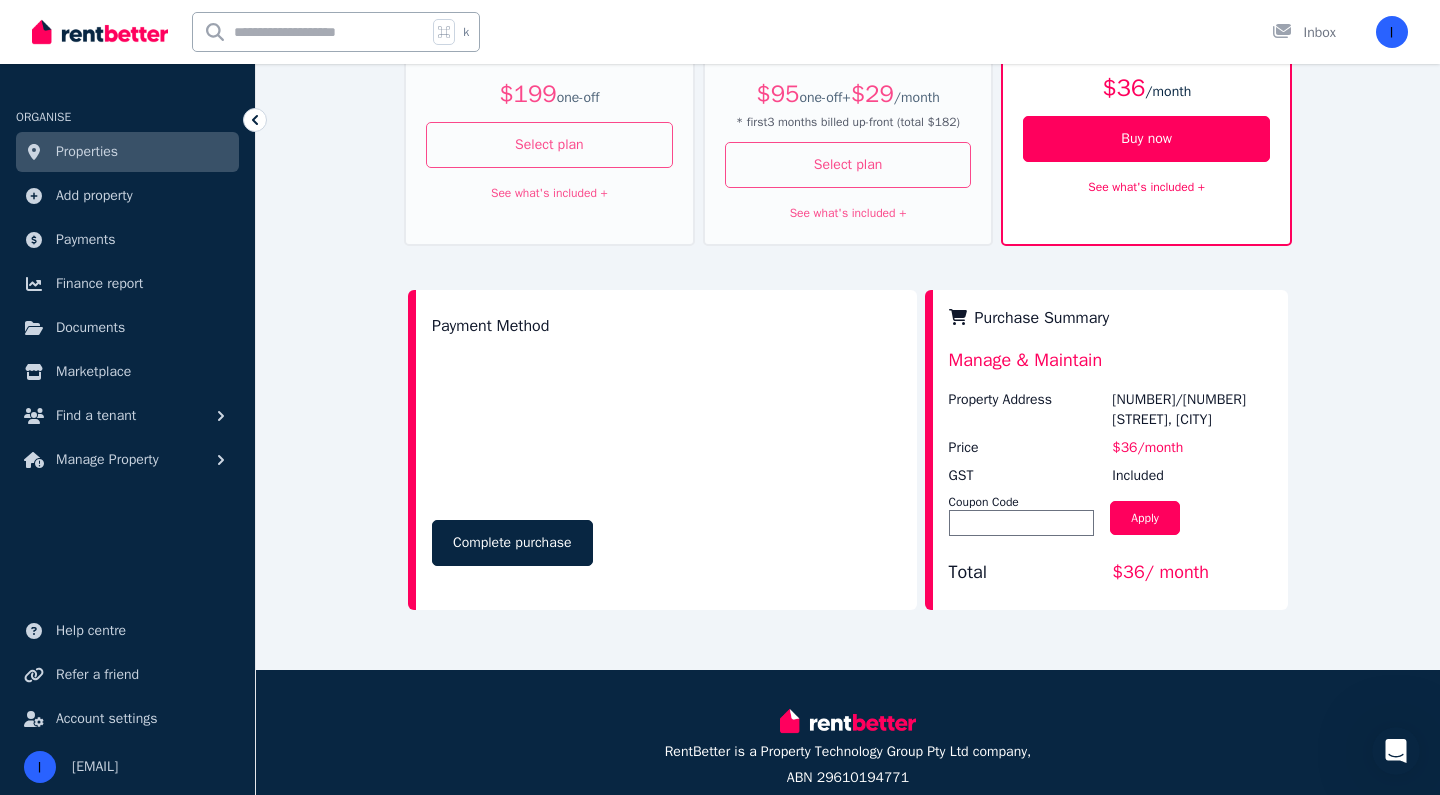 click on "Coupon Code" at bounding box center (1022, 502) 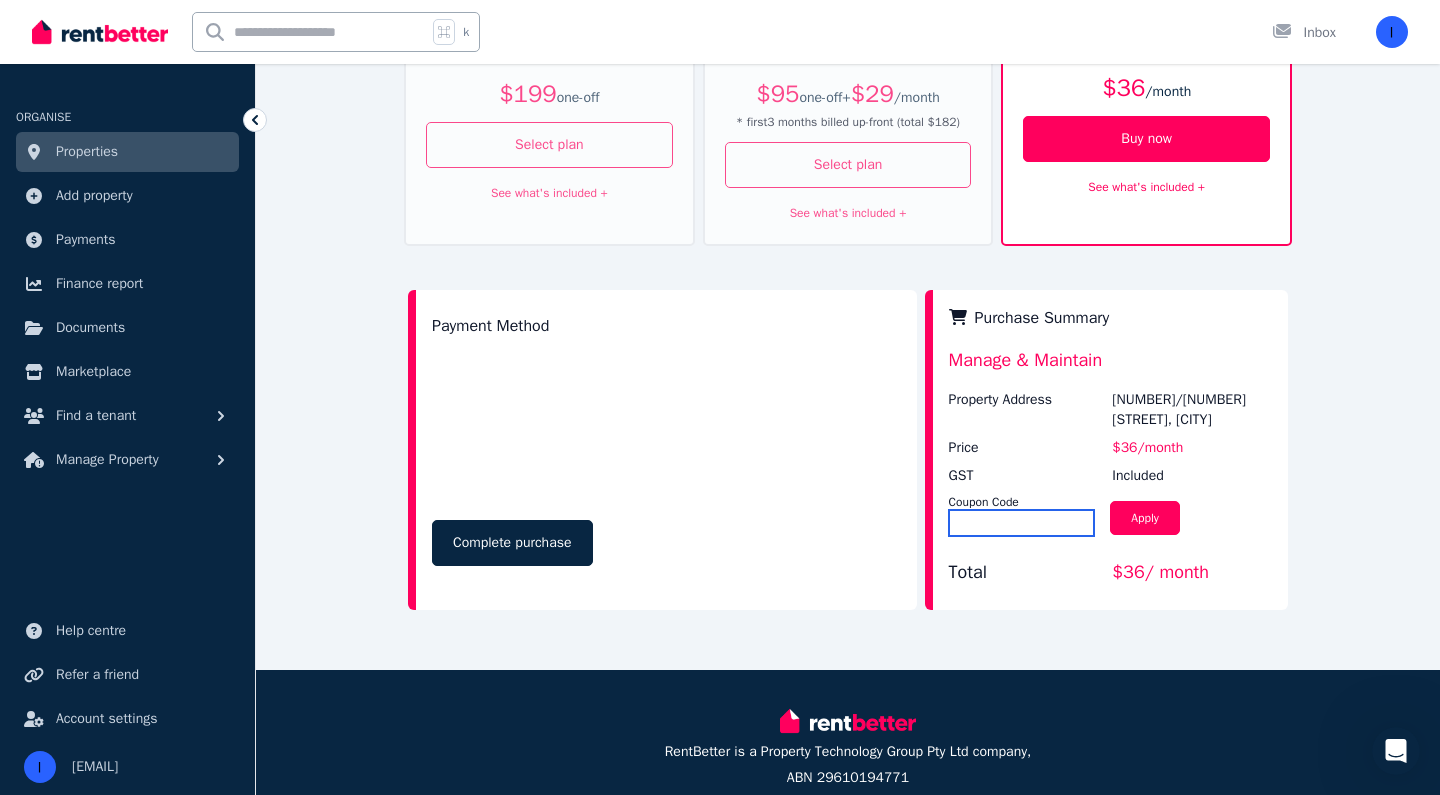 click at bounding box center [1022, 523] 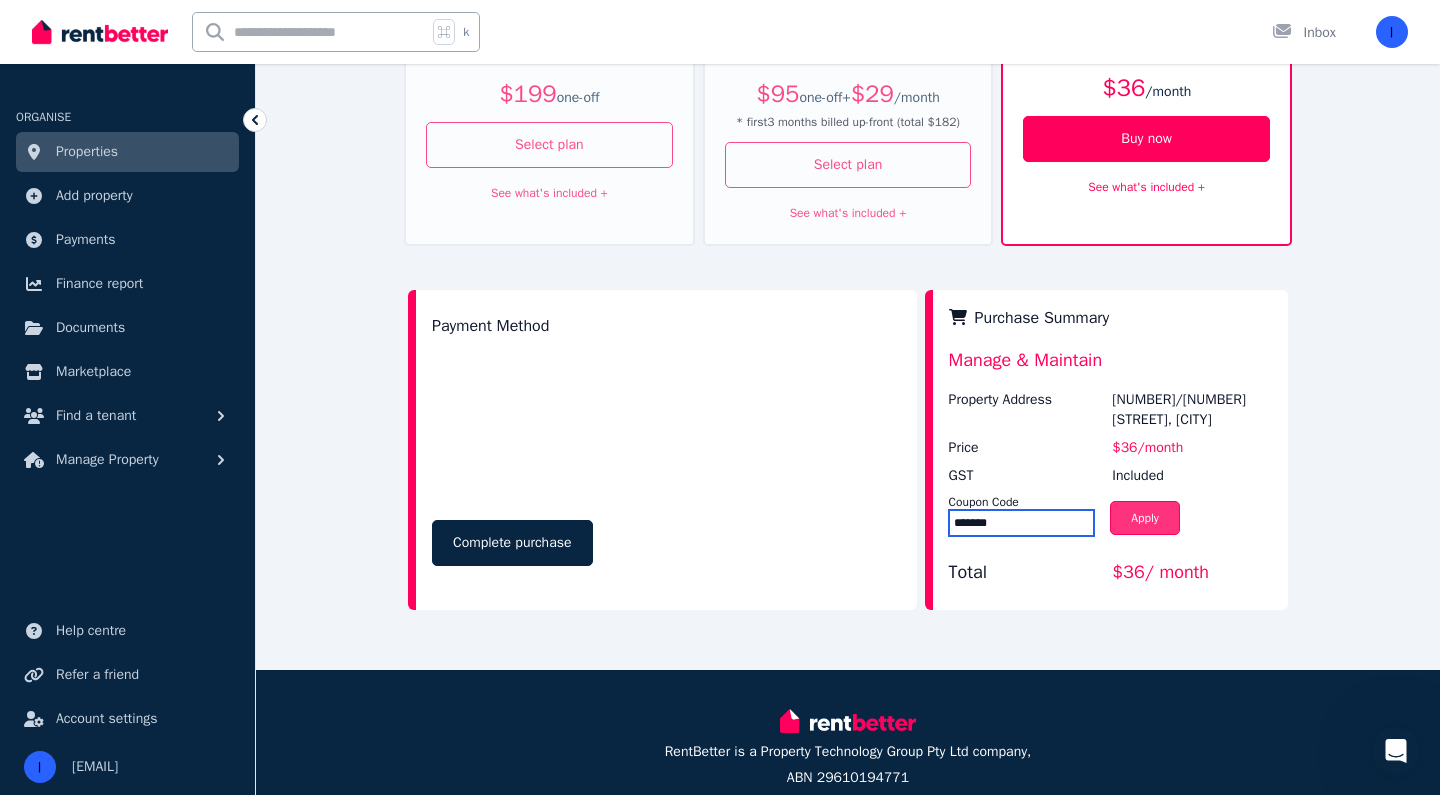 type on "*******" 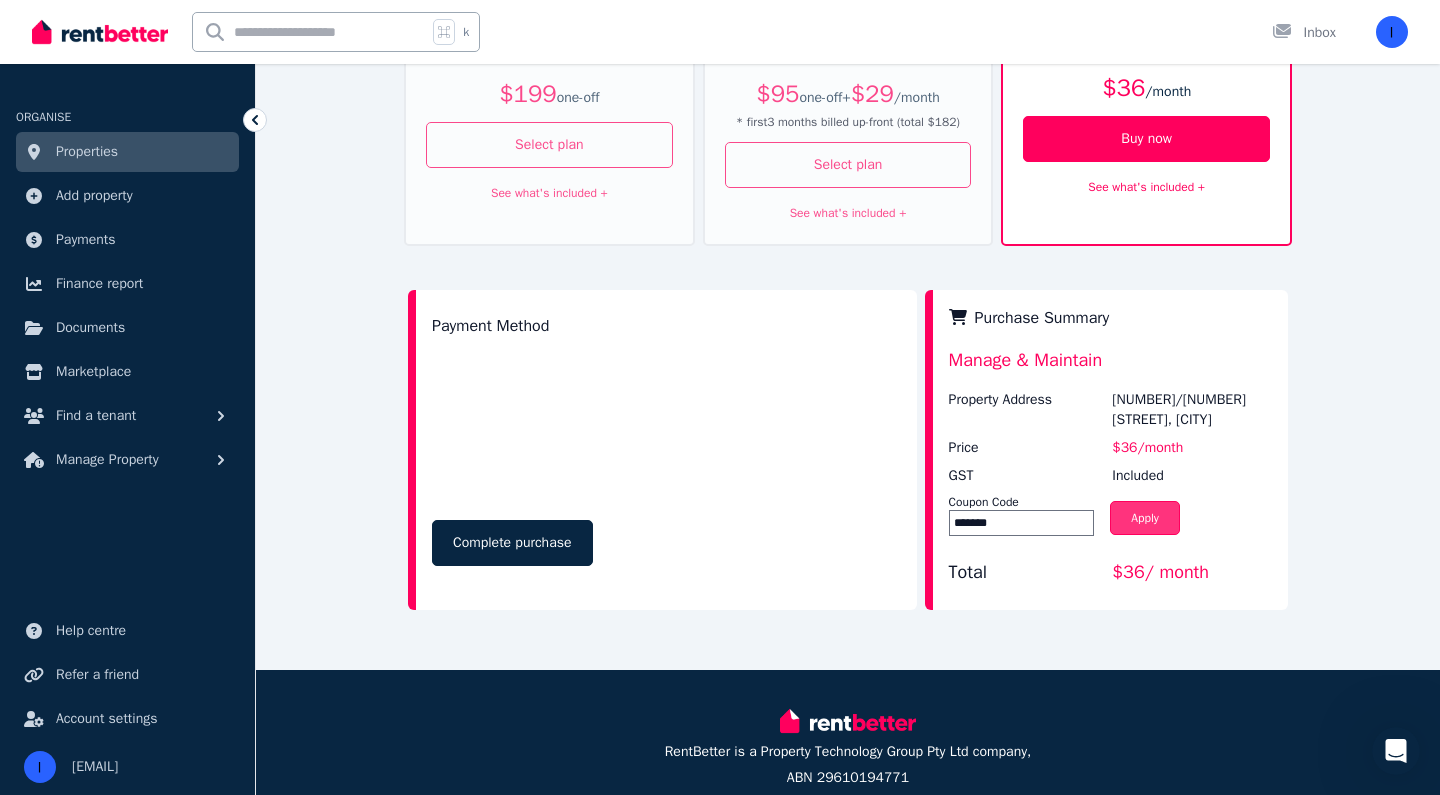 click on "Apply" at bounding box center (1145, 518) 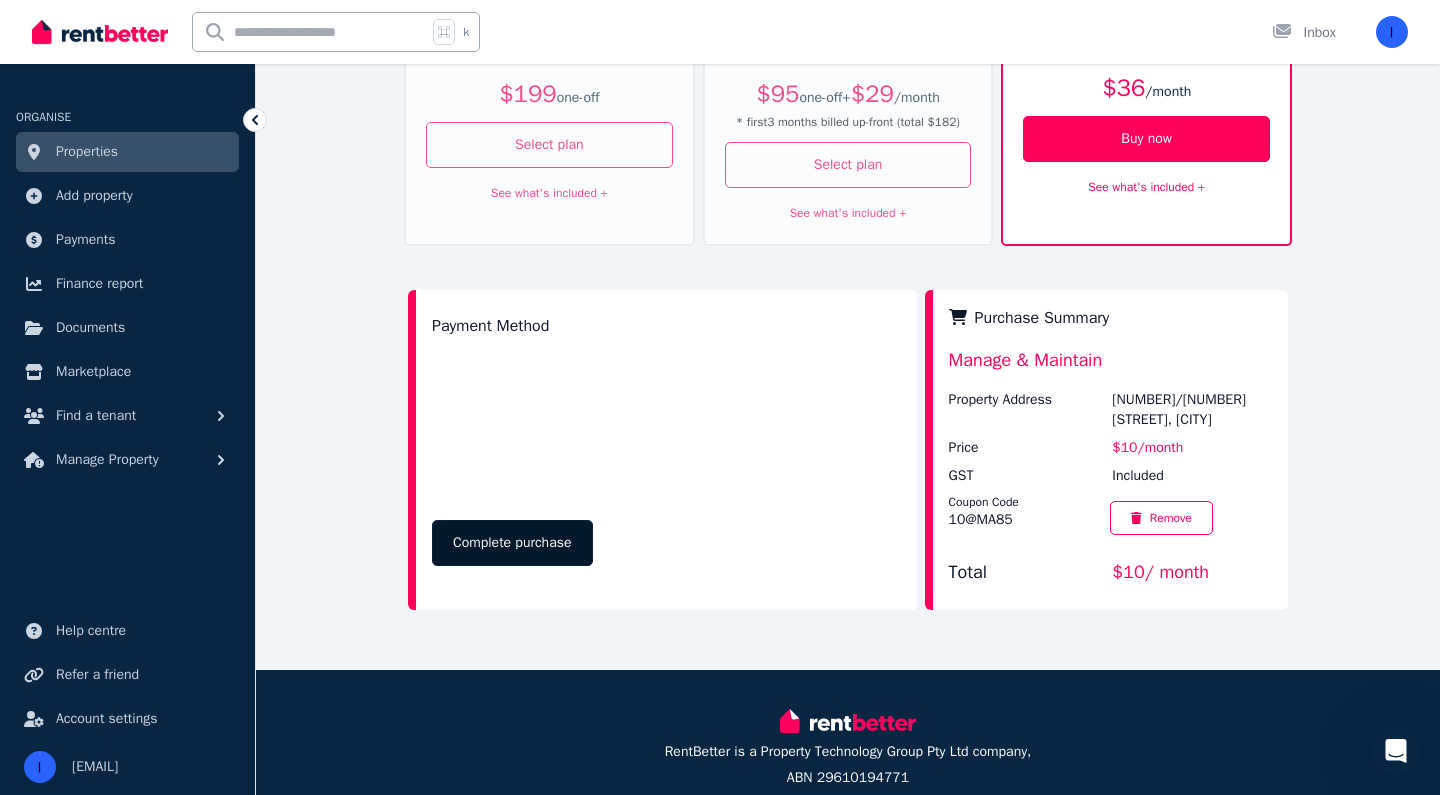 click on "Complete purchase" at bounding box center (512, 543) 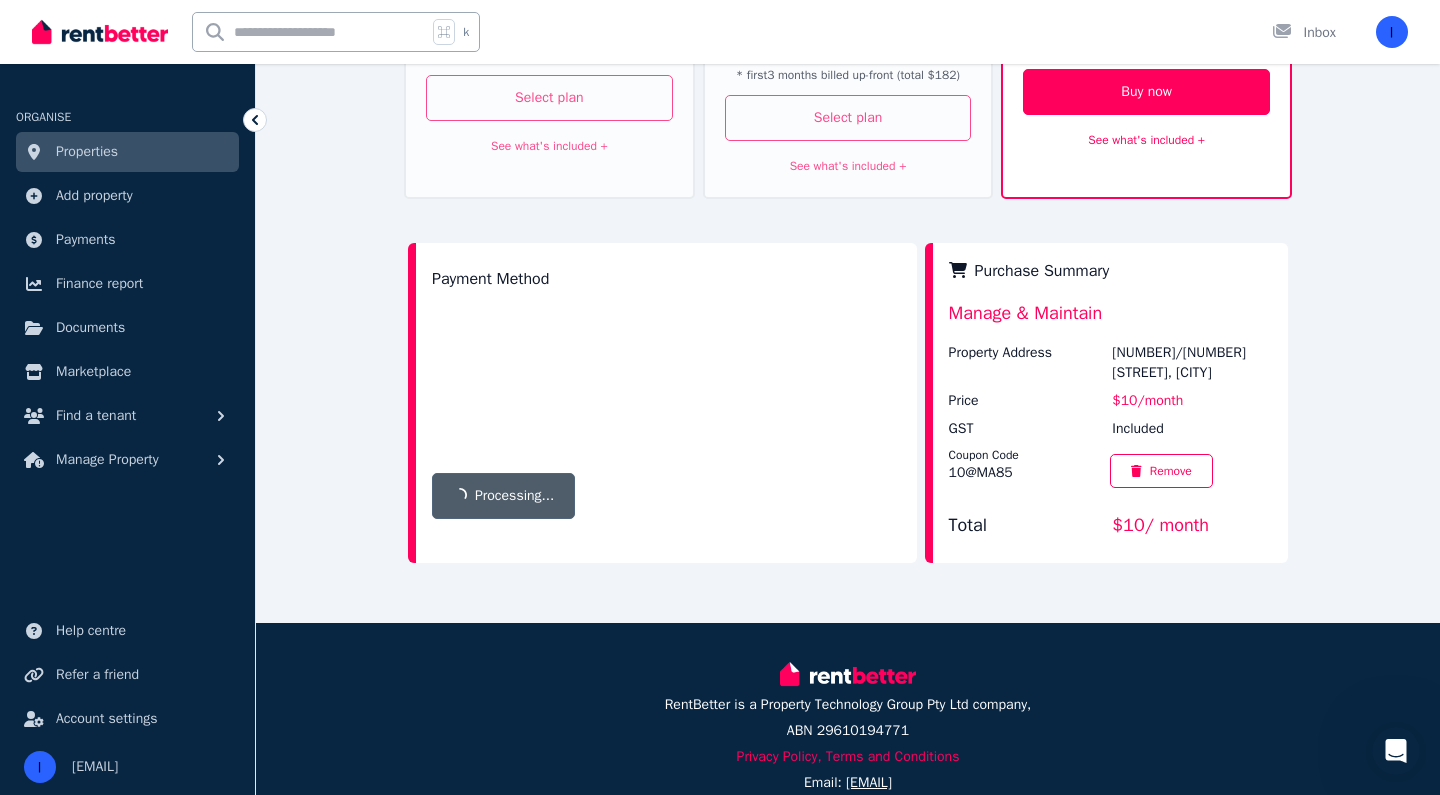 scroll, scrollTop: 496, scrollLeft: 1, axis: both 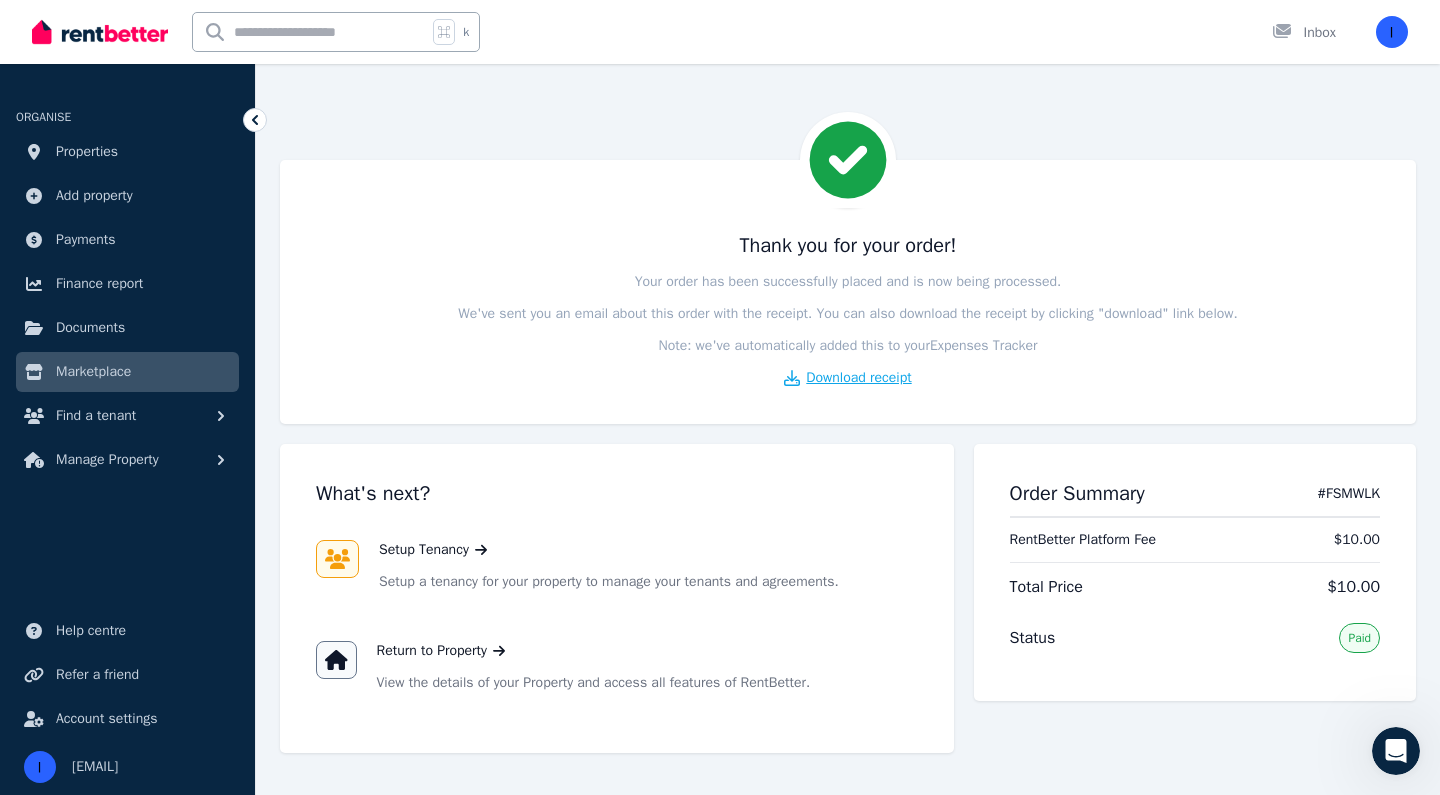 click on "Download receipt" at bounding box center (858, 378) 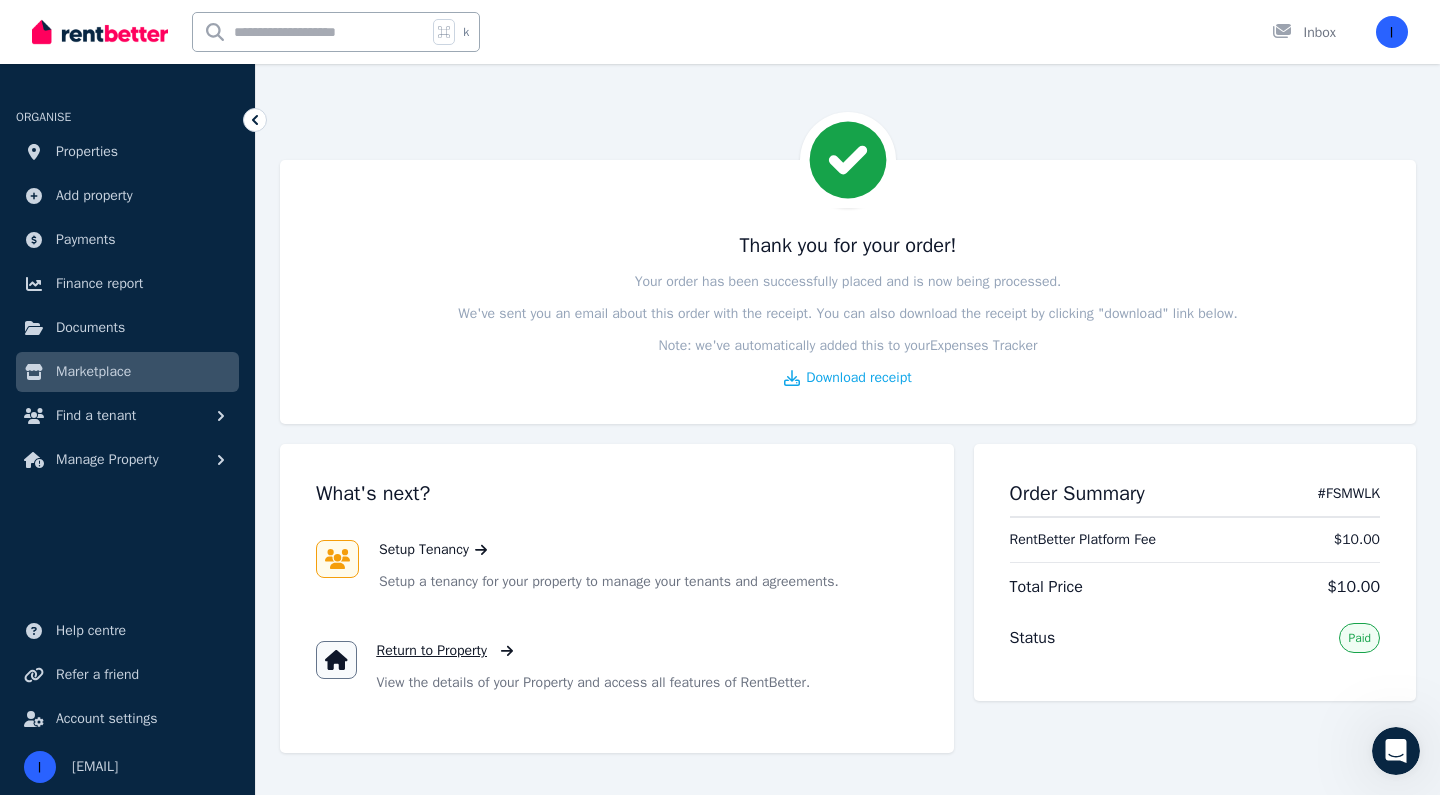 click on "Return to Property" at bounding box center (432, 651) 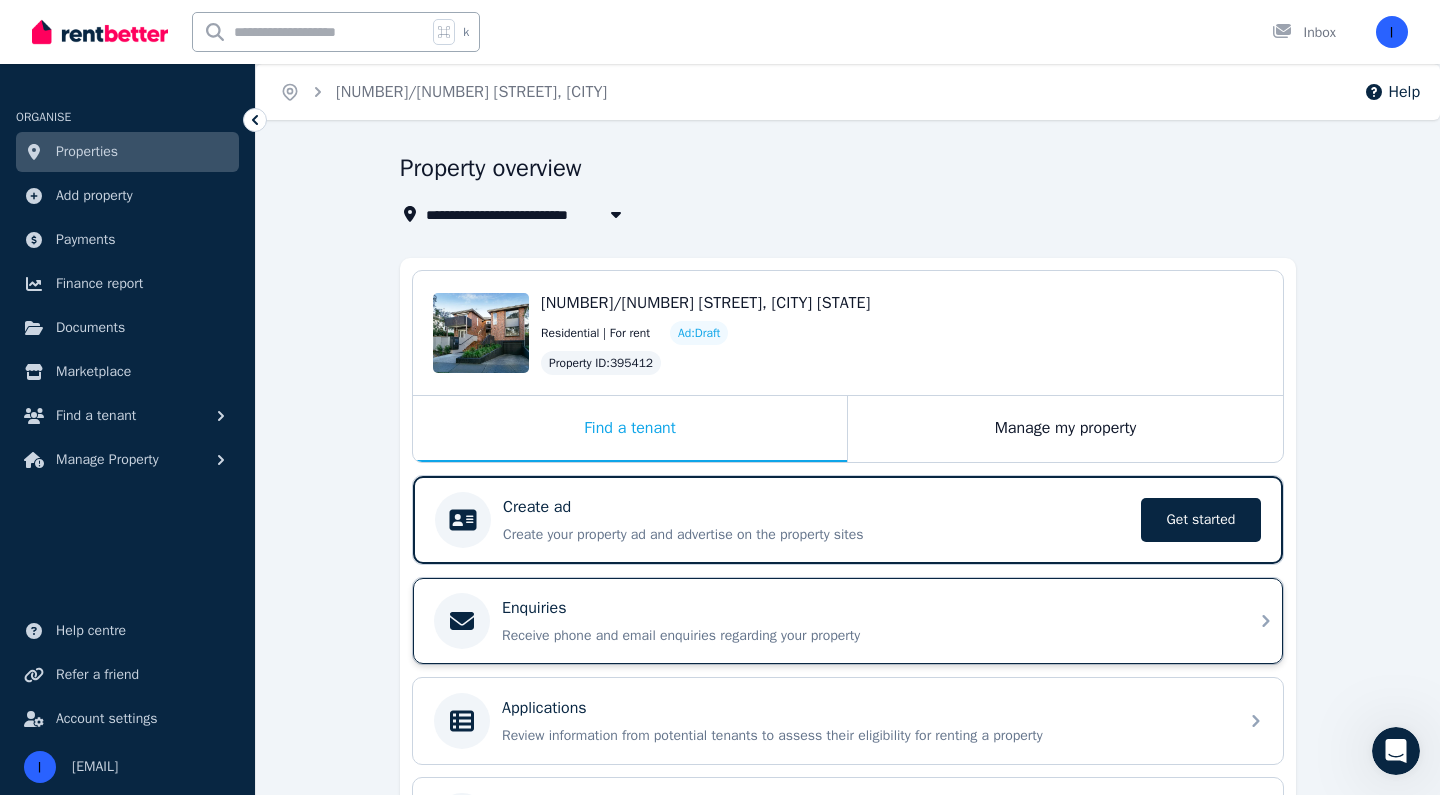 scroll, scrollTop: 0, scrollLeft: 0, axis: both 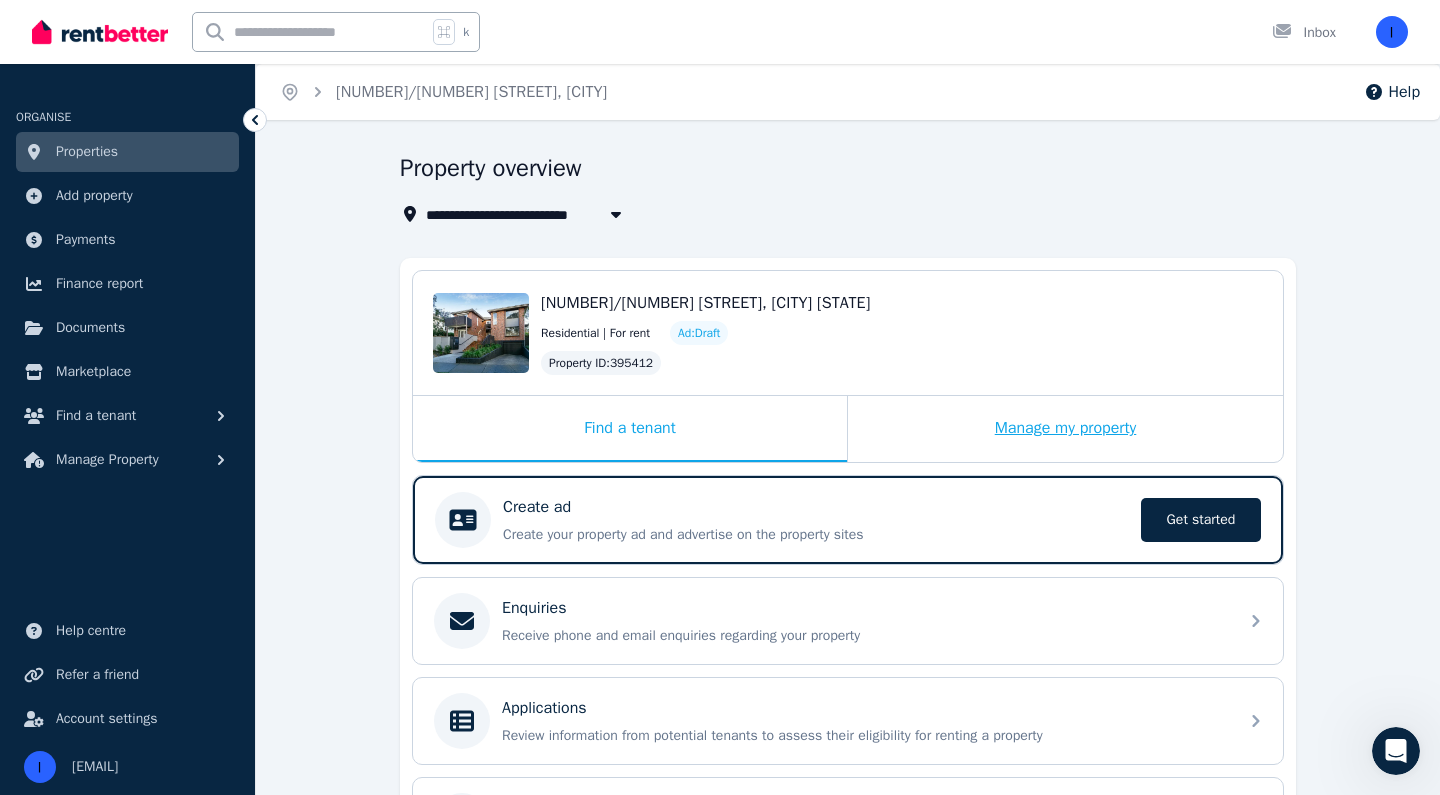 click on "Manage my property" at bounding box center (1065, 429) 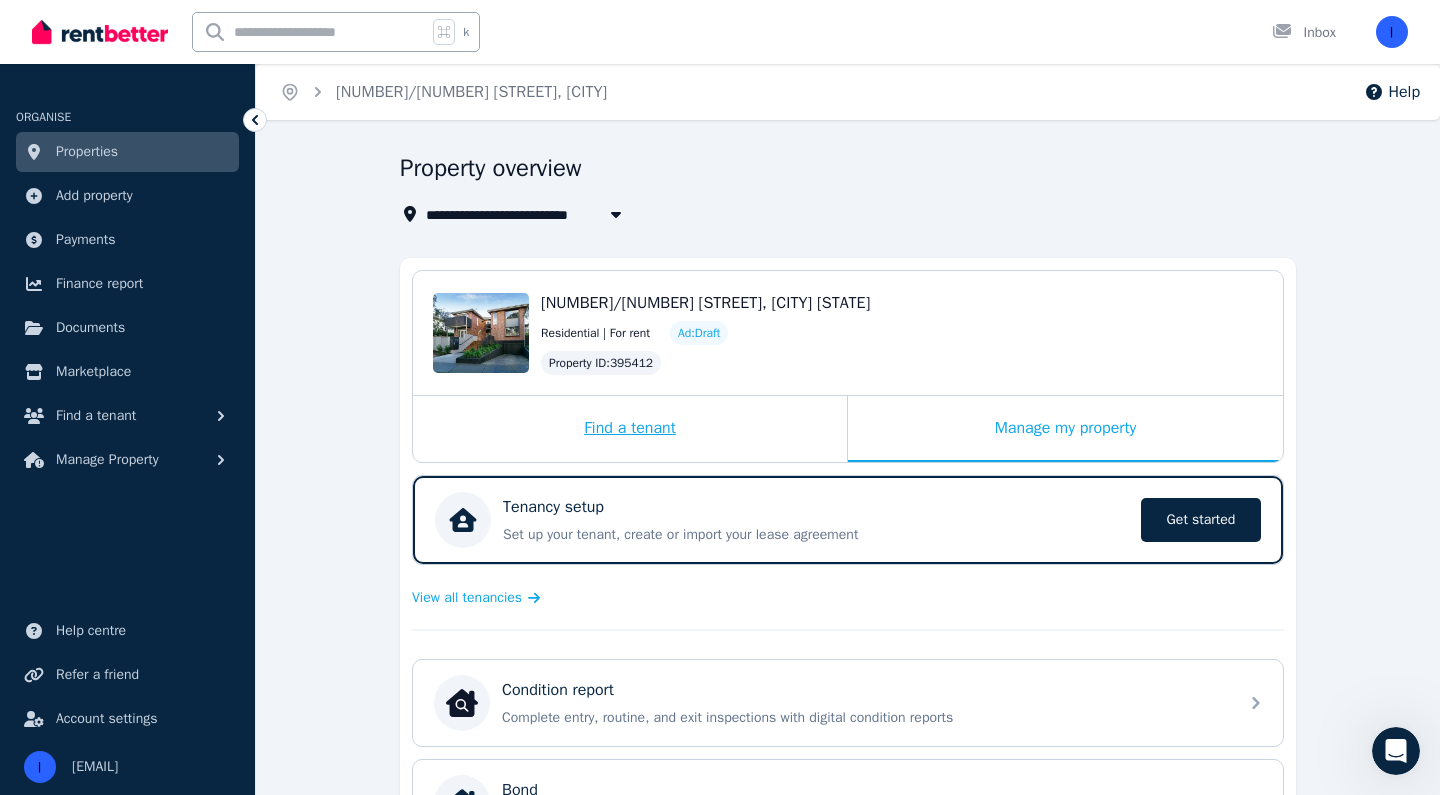 drag, startPoint x: 761, startPoint y: 461, endPoint x: 762, endPoint y: 440, distance: 21.023796 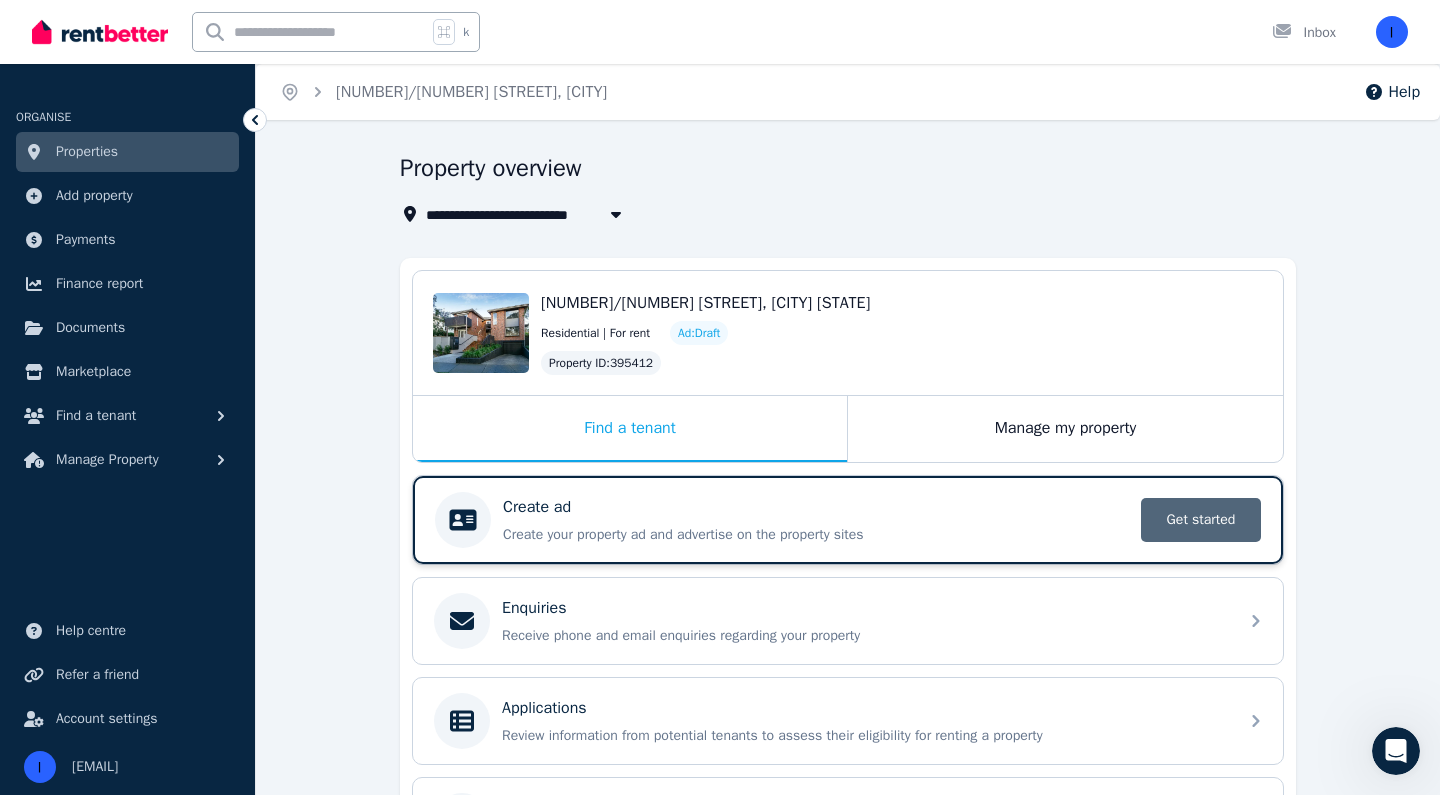 click on "Get started" at bounding box center [1201, 520] 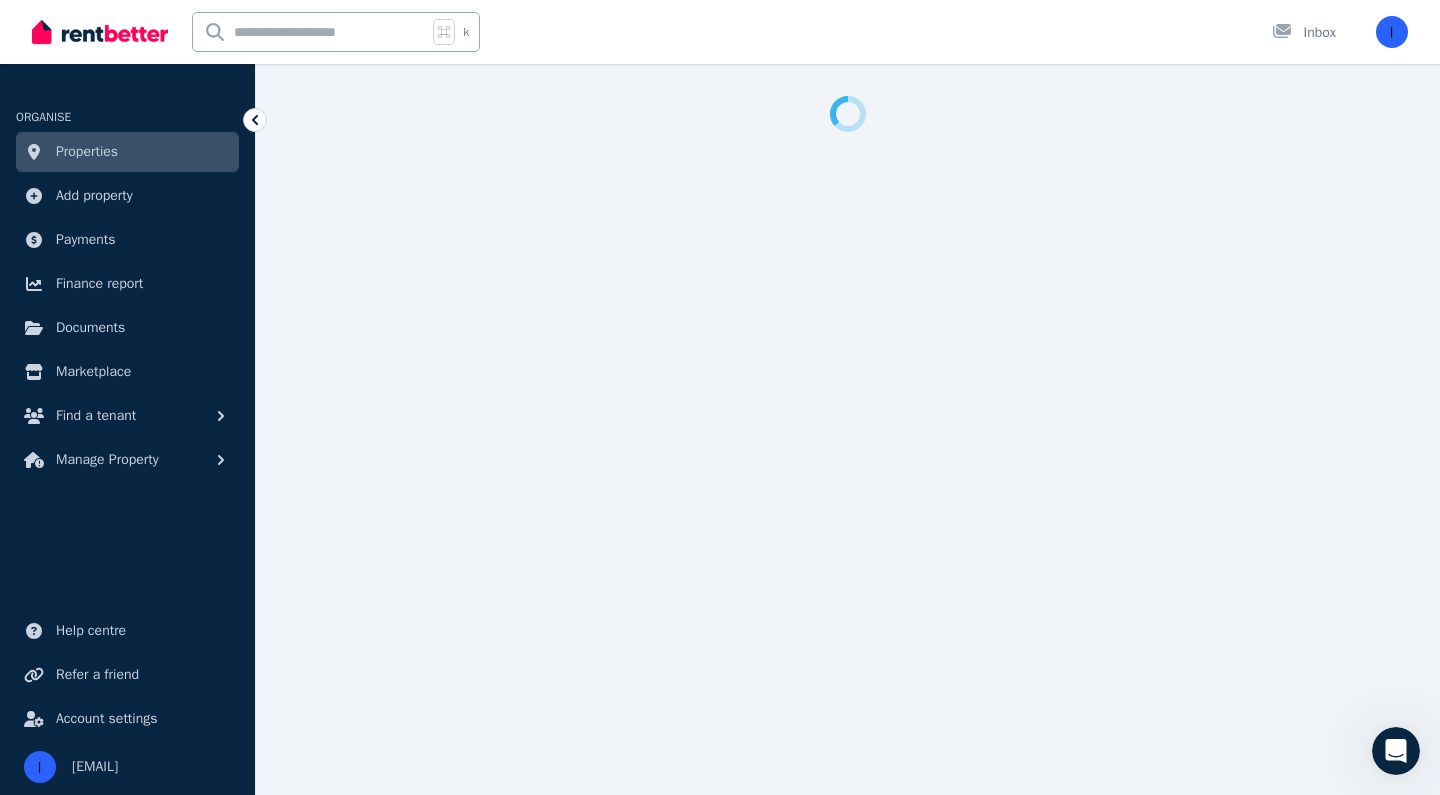 select on "***" 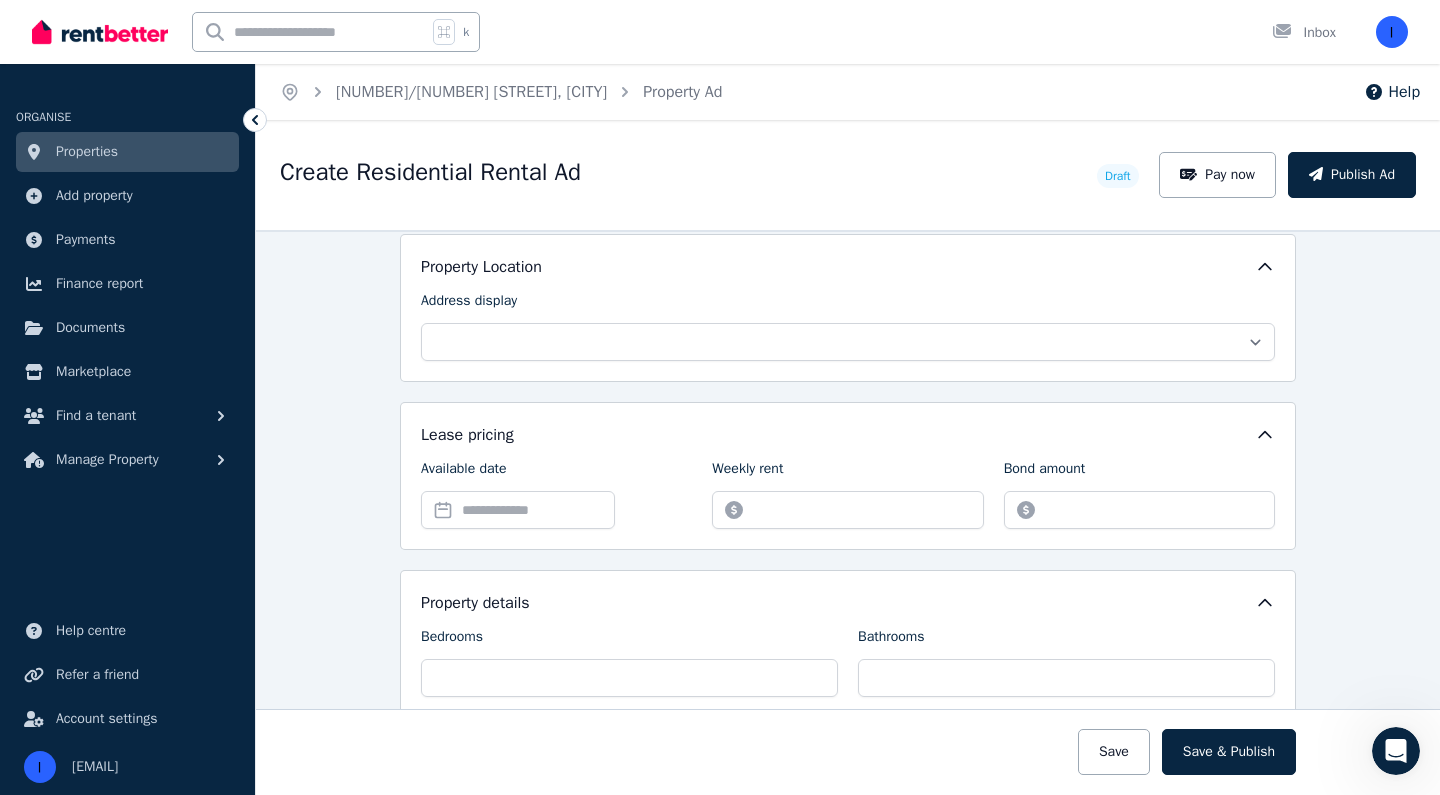scroll, scrollTop: 478, scrollLeft: 0, axis: vertical 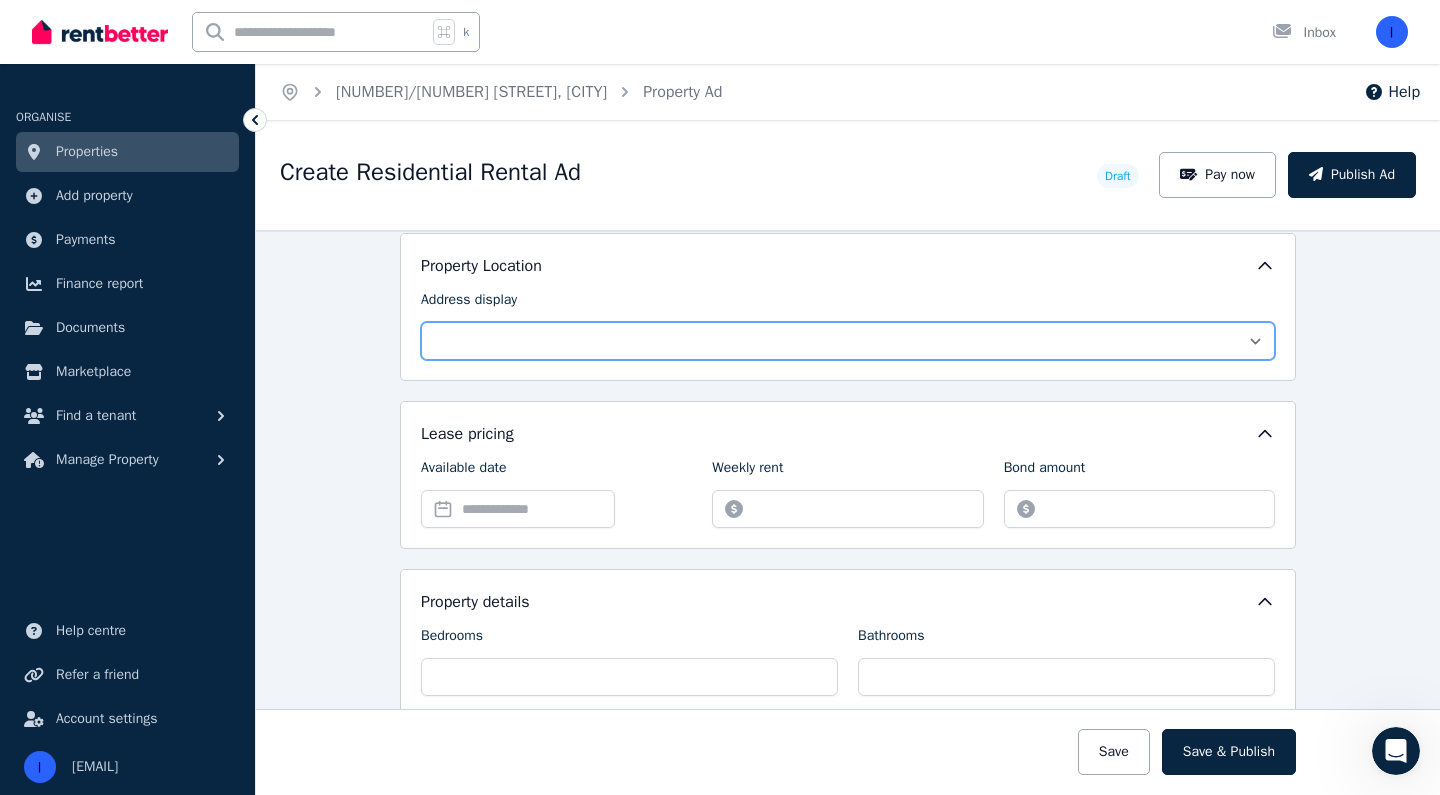 select on "**********" 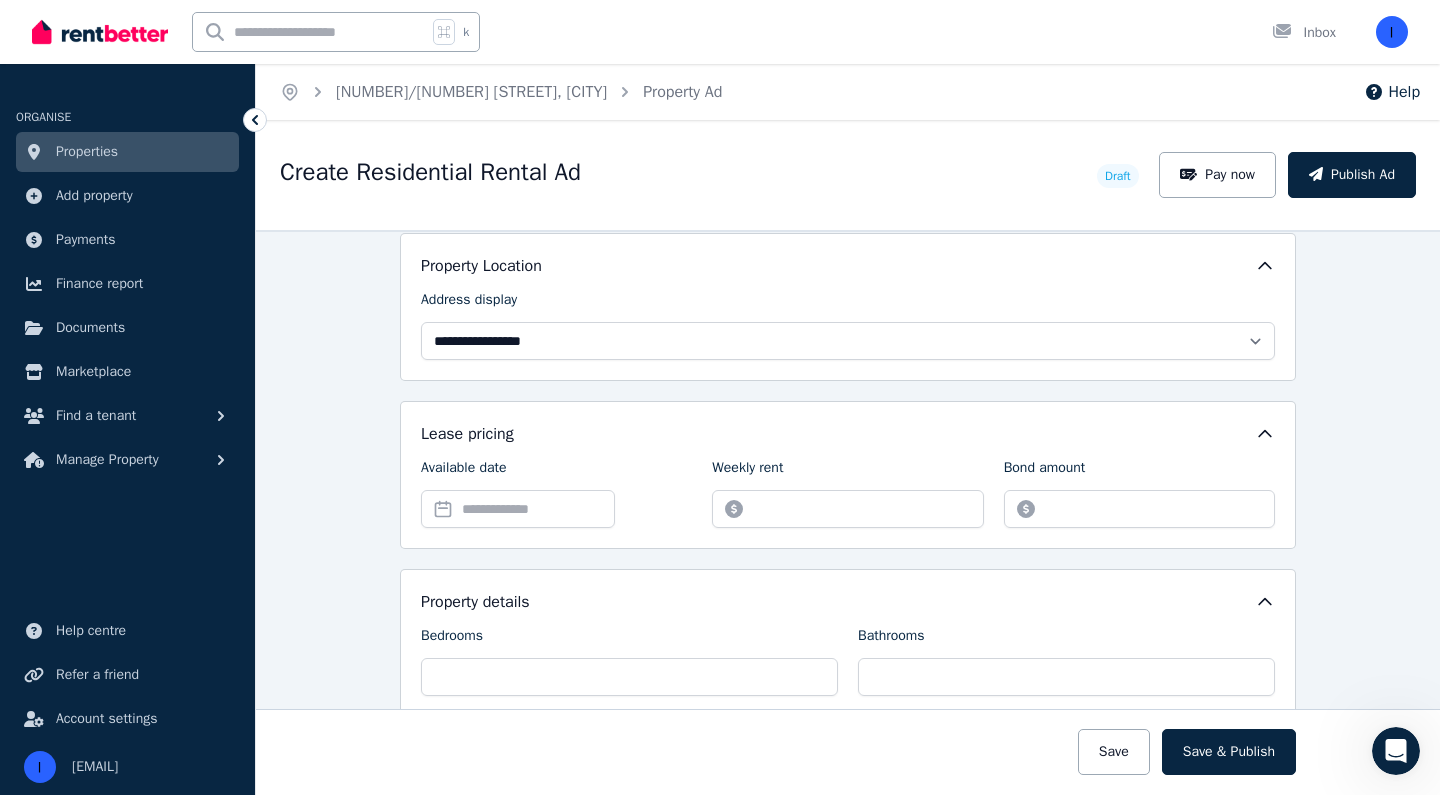 click on "**********" at bounding box center (848, 307) 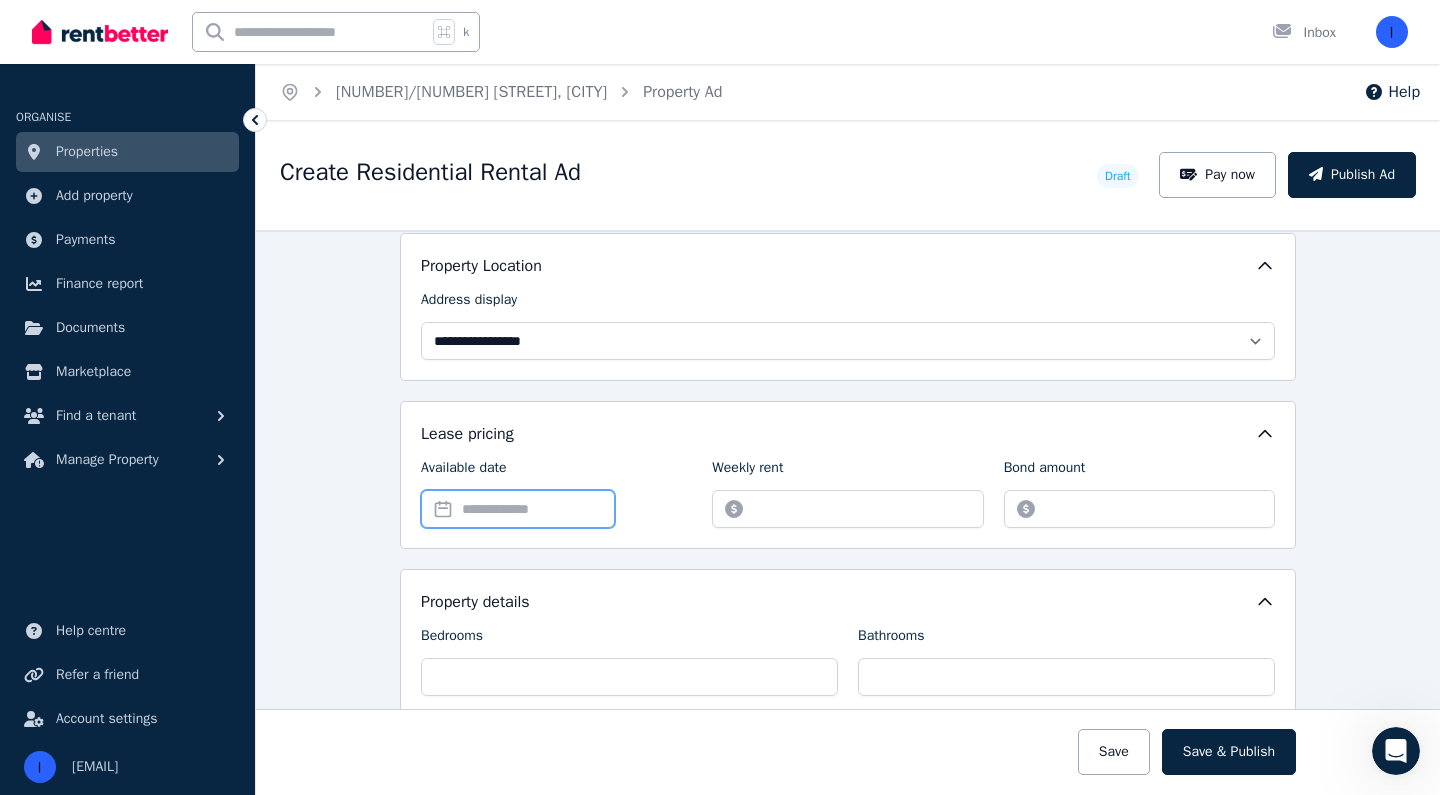 click on "Available date" at bounding box center [518, 509] 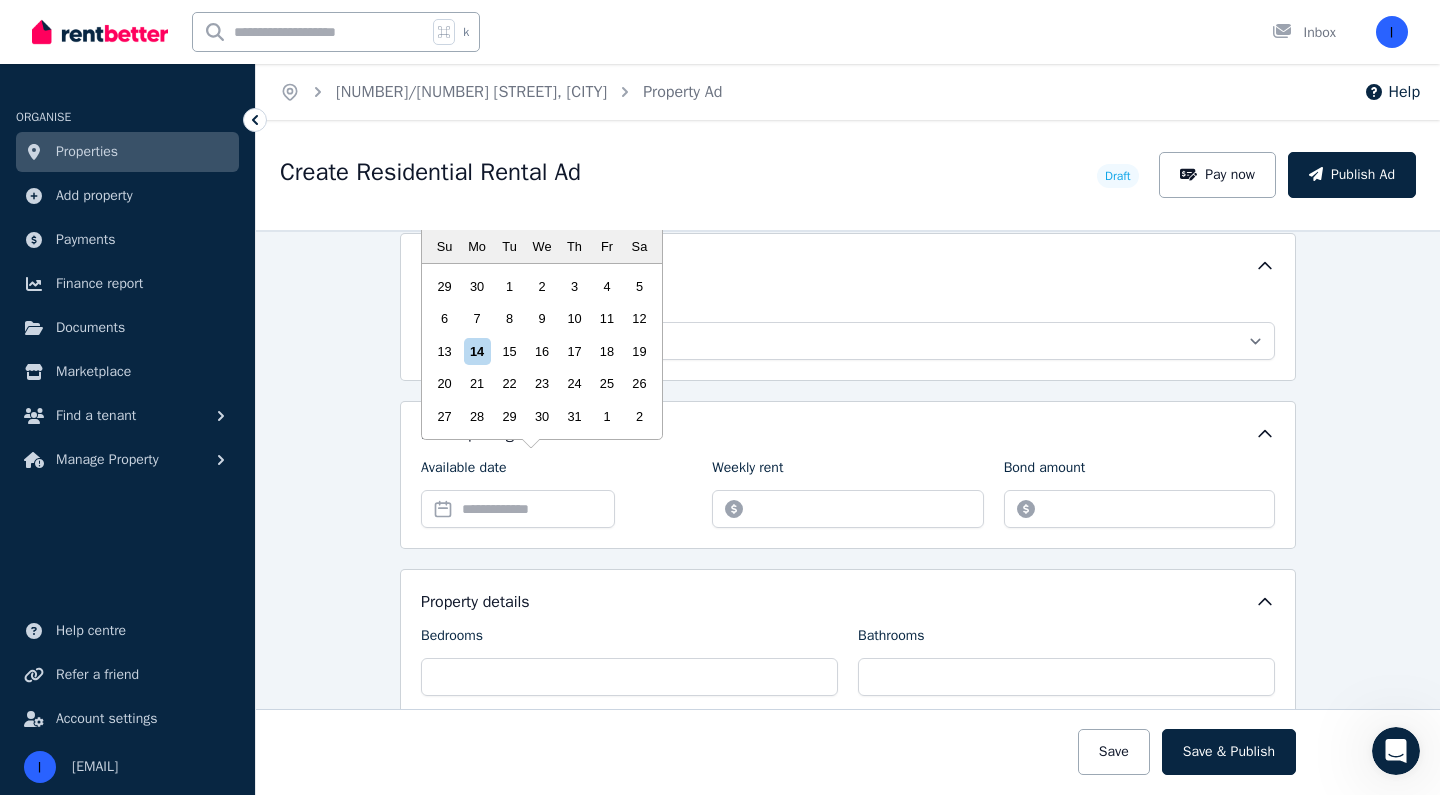 click on "**********" at bounding box center (848, 512) 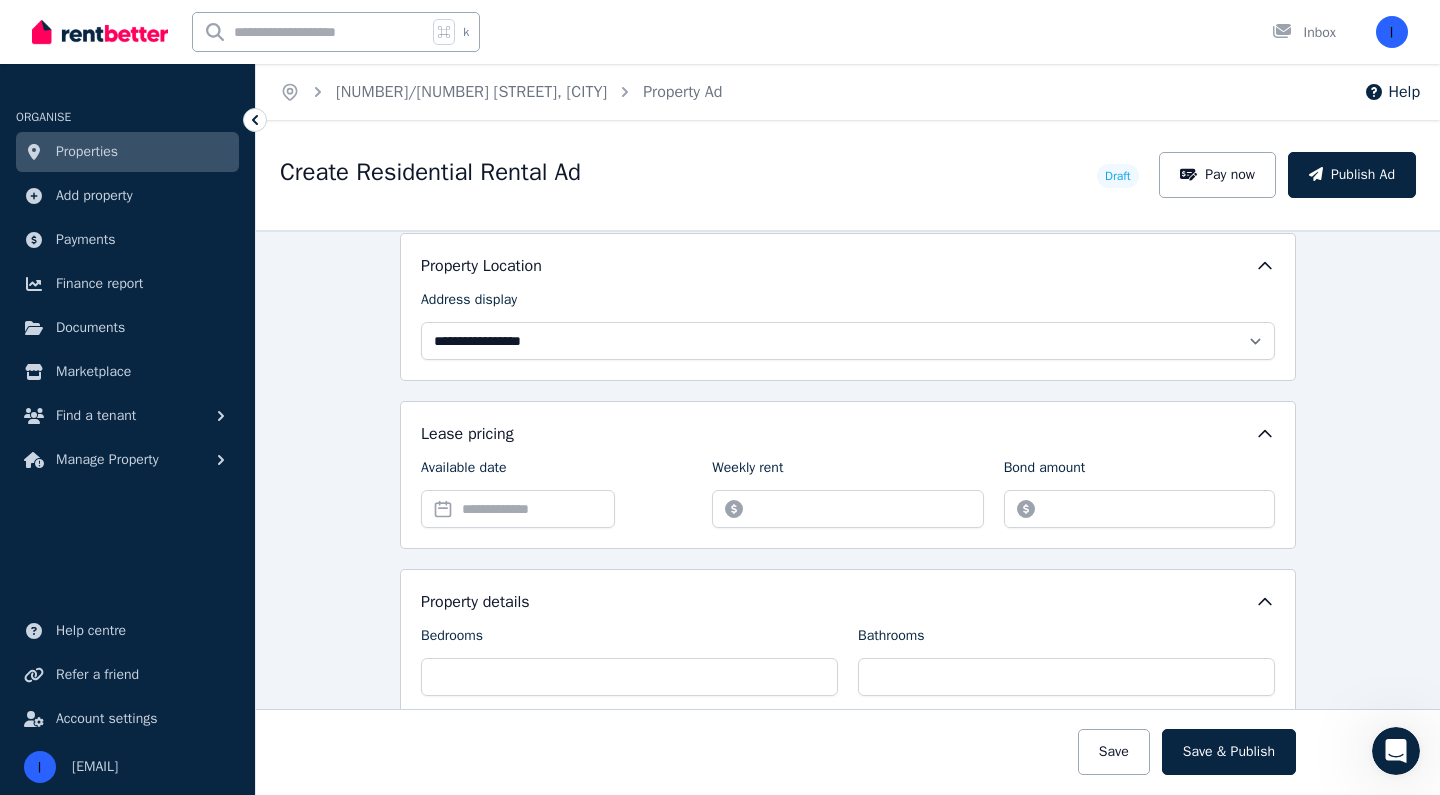 scroll, scrollTop: 0, scrollLeft: 0, axis: both 